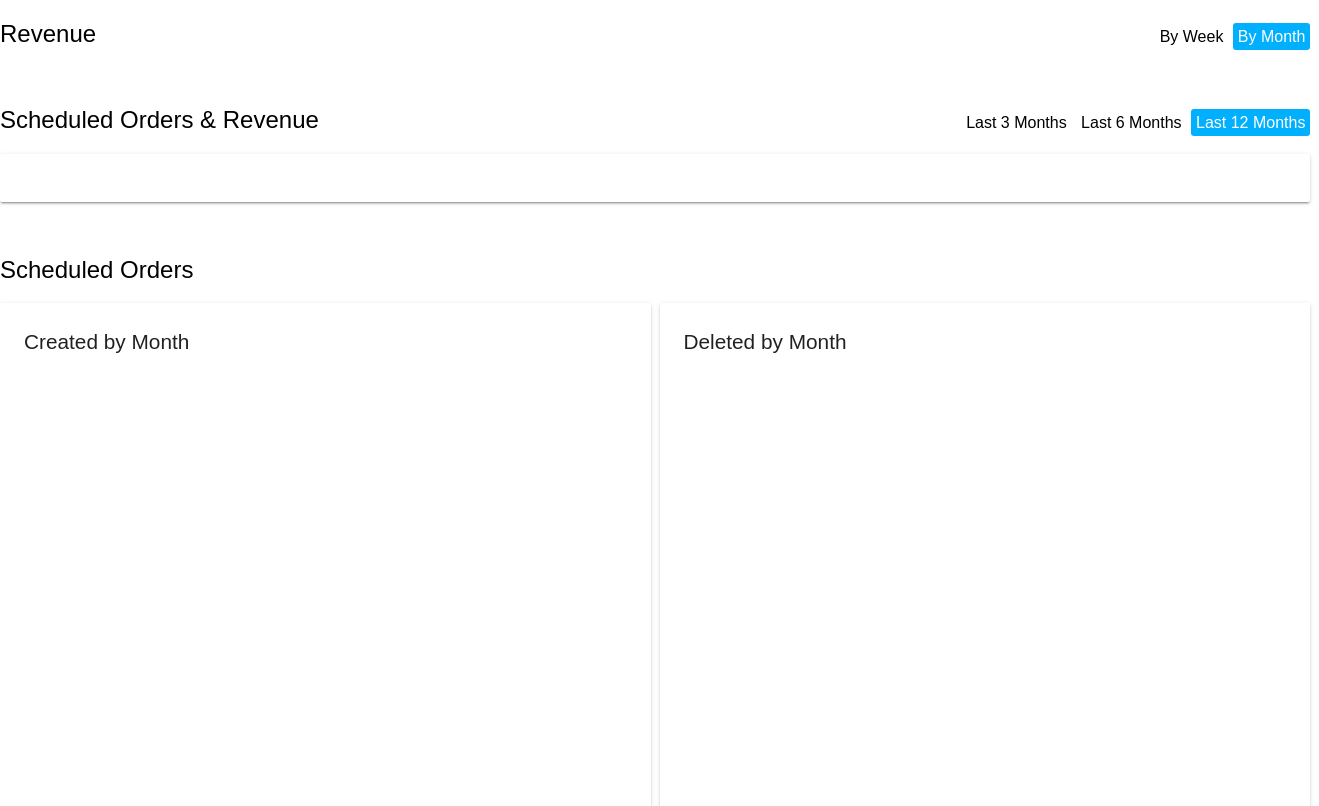 scroll, scrollTop: 0, scrollLeft: 0, axis: both 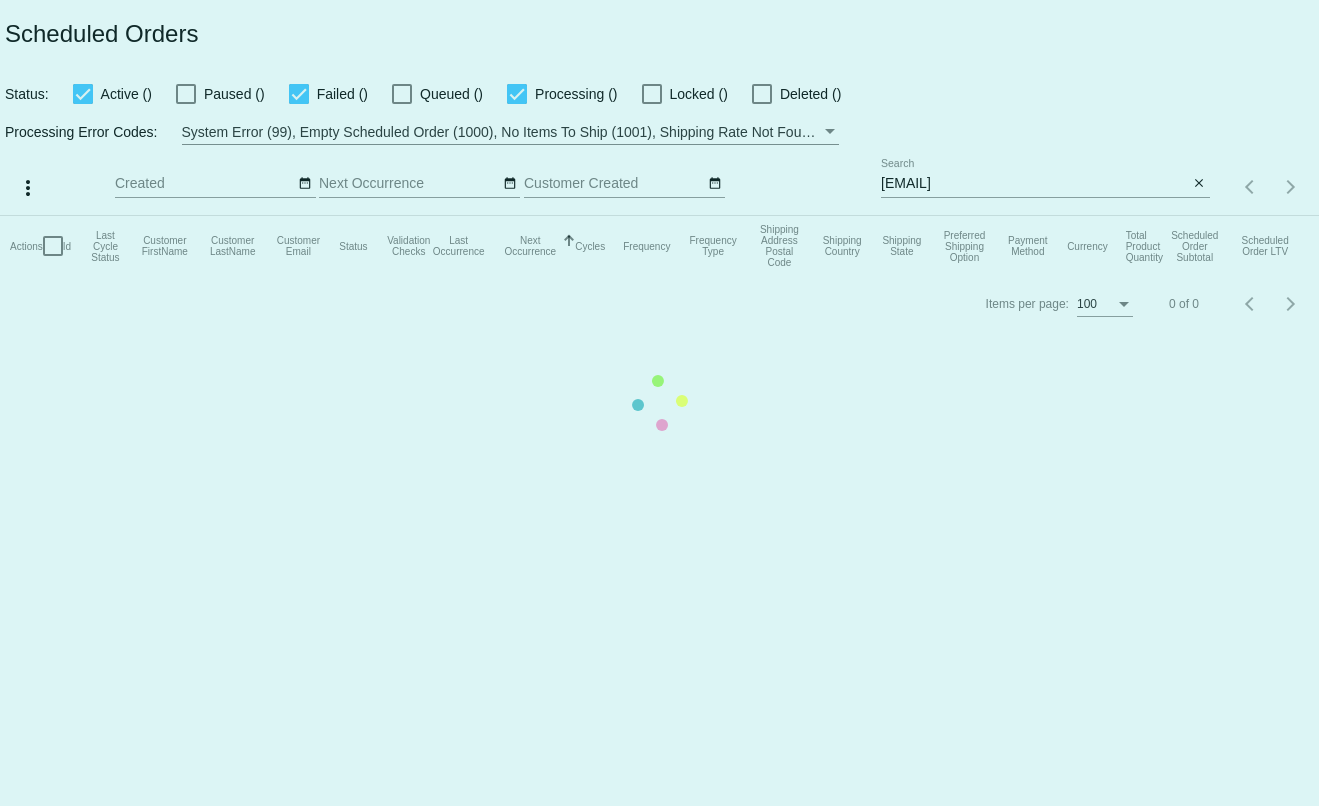 type on "[EMAIL]" 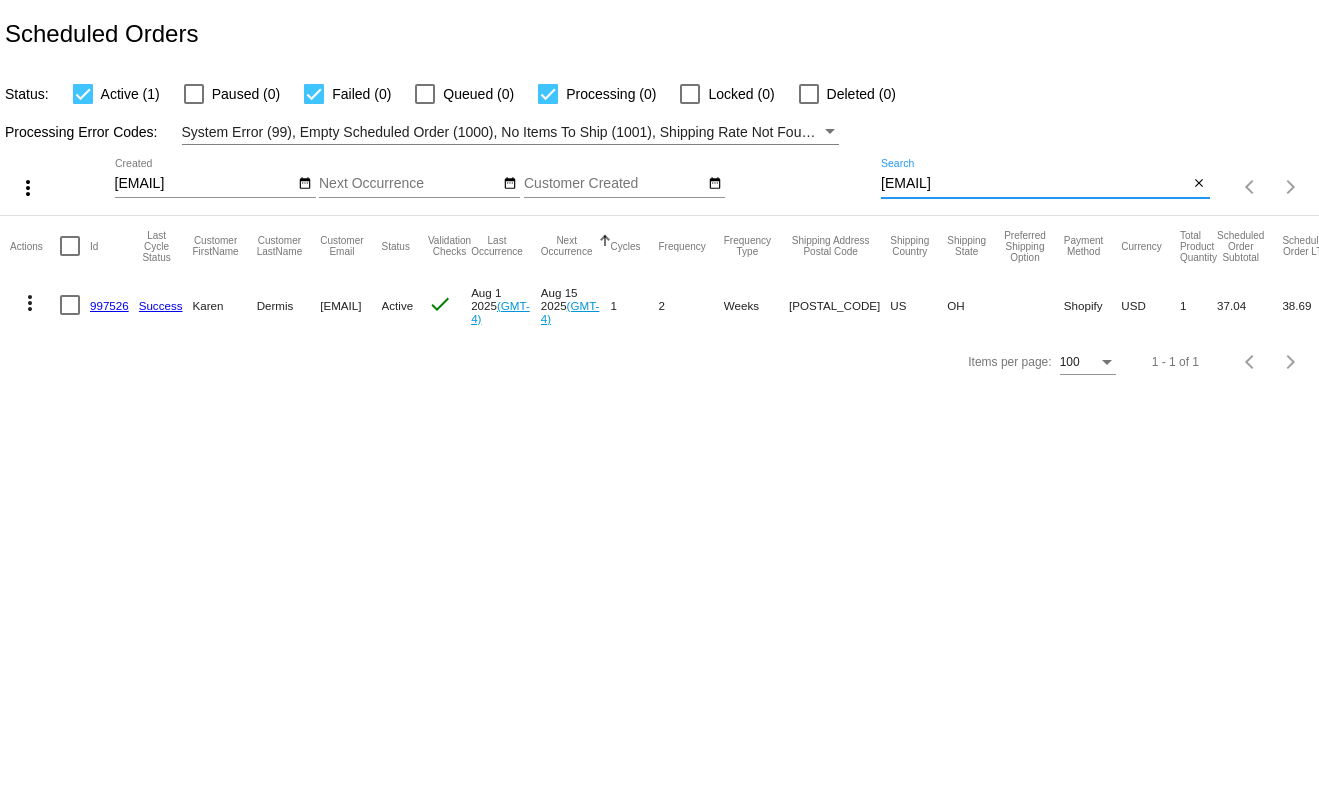 click on "[EMAIL]" at bounding box center [1035, 184] 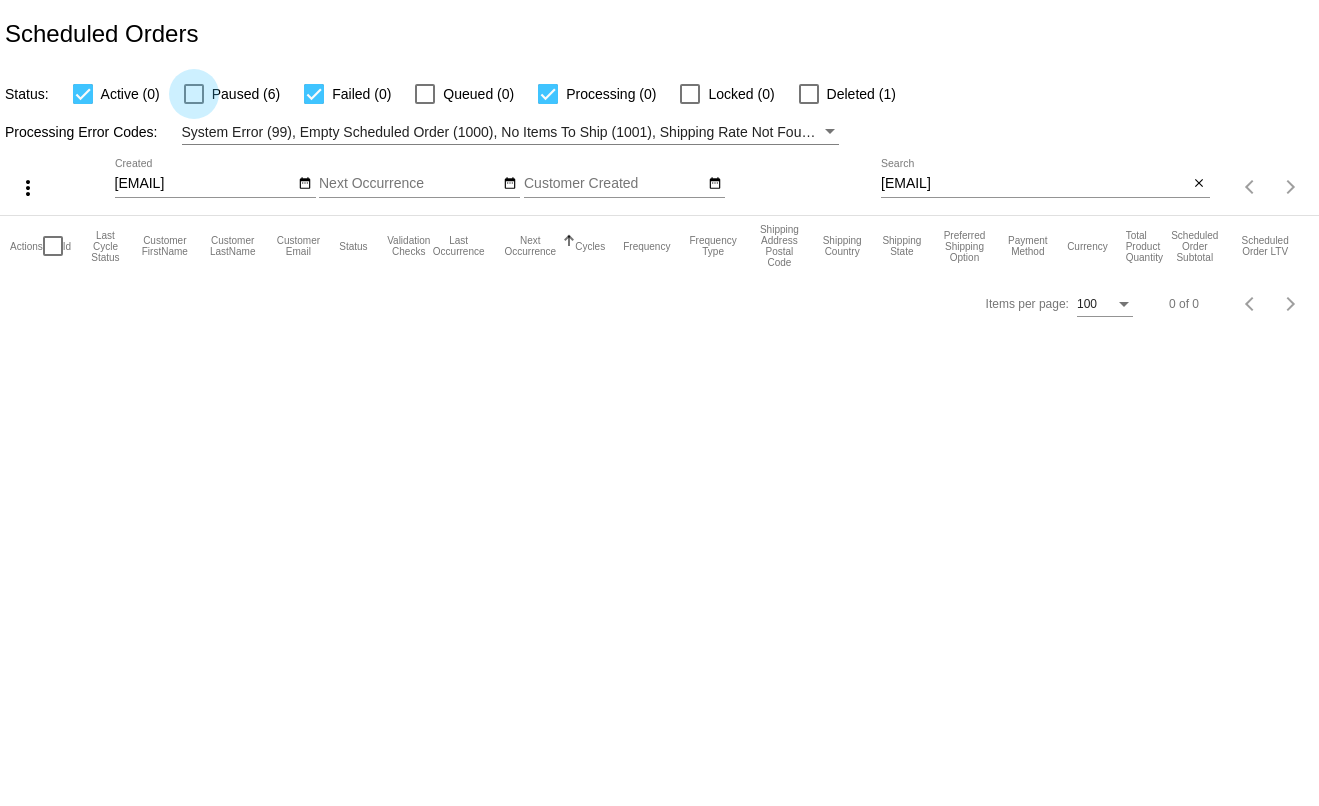 click at bounding box center (194, 94) 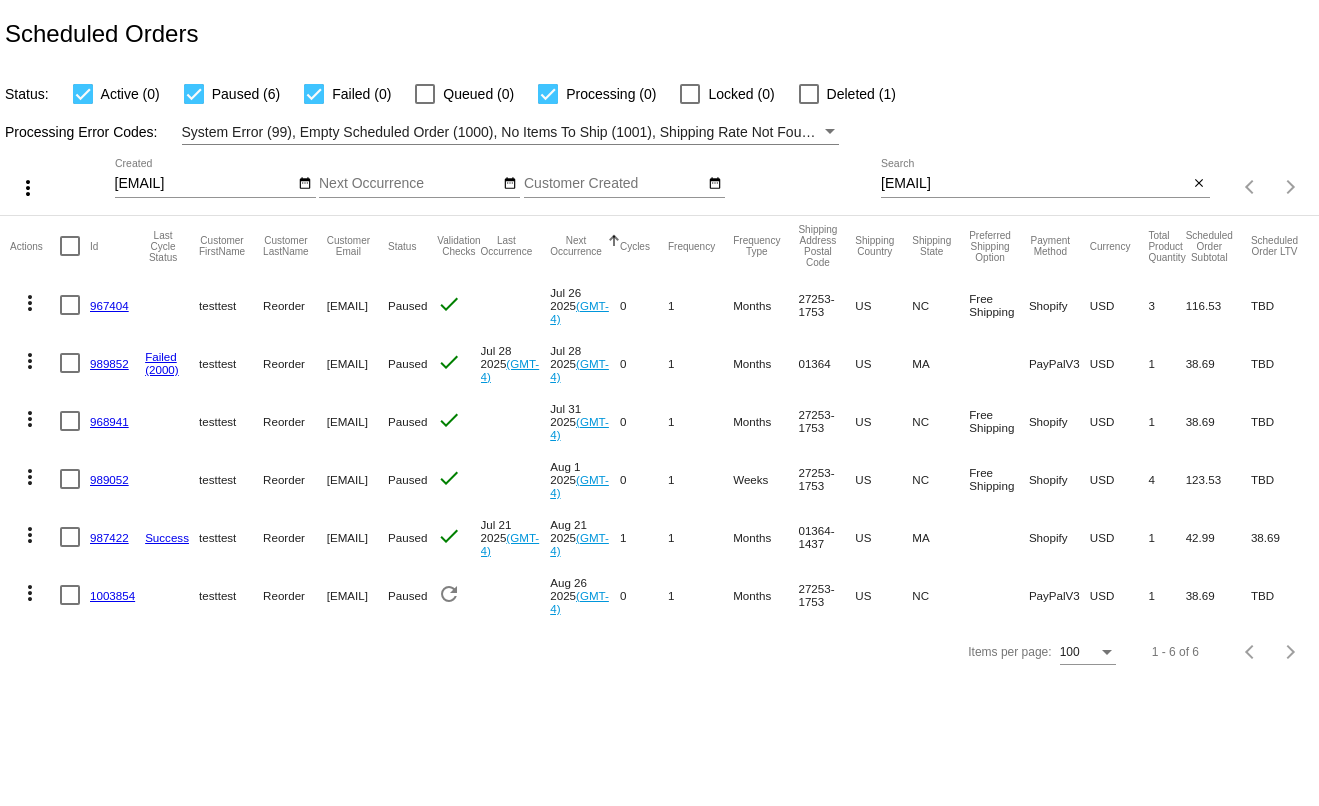 click on "989852" 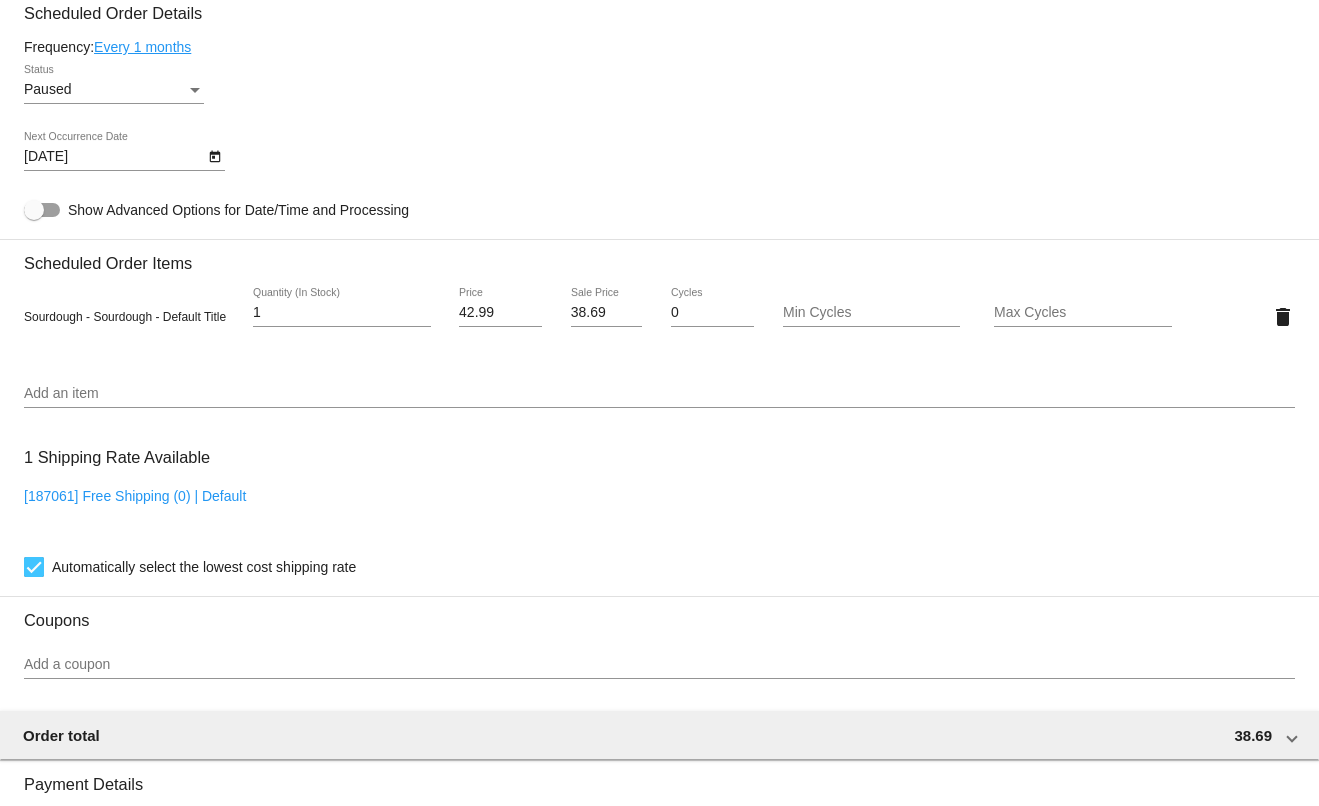 scroll, scrollTop: 1200, scrollLeft: 0, axis: vertical 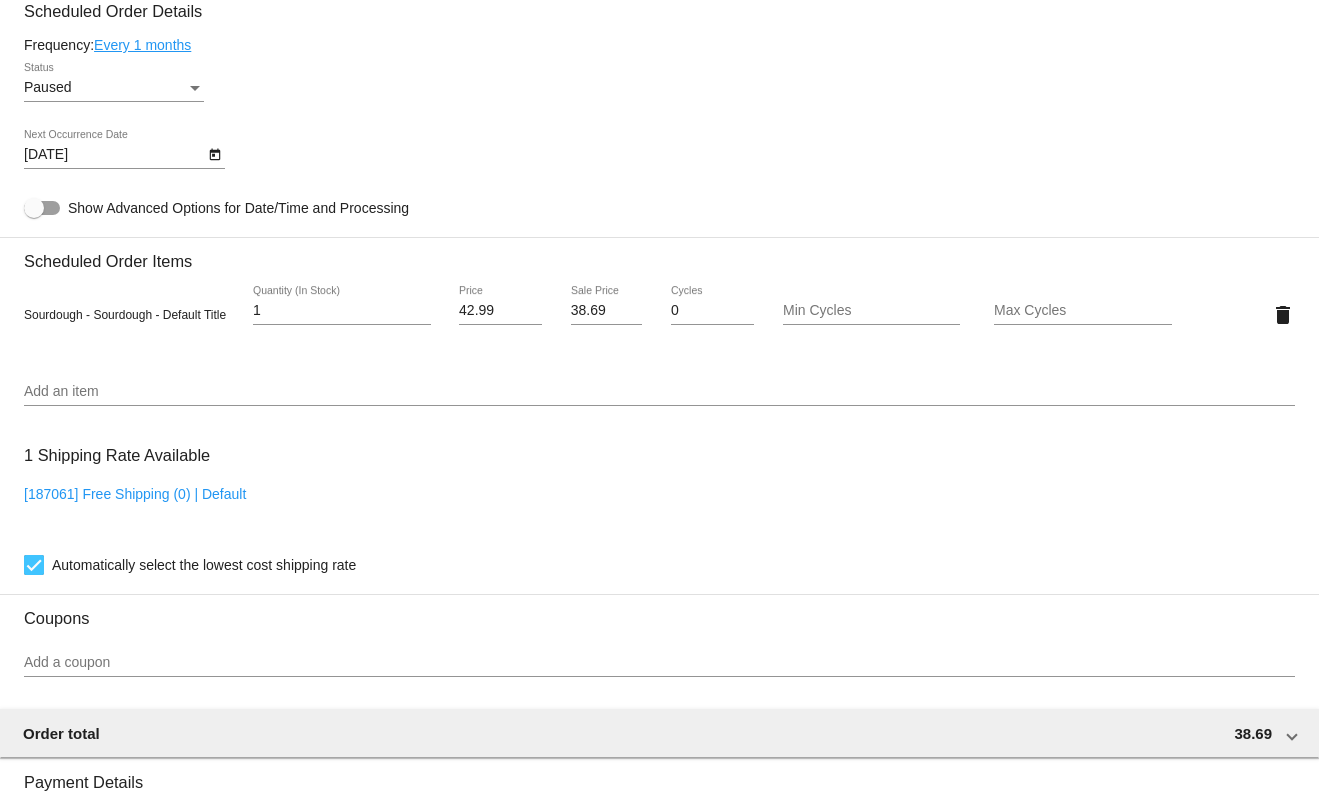 click on "38.69" at bounding box center (607, 311) 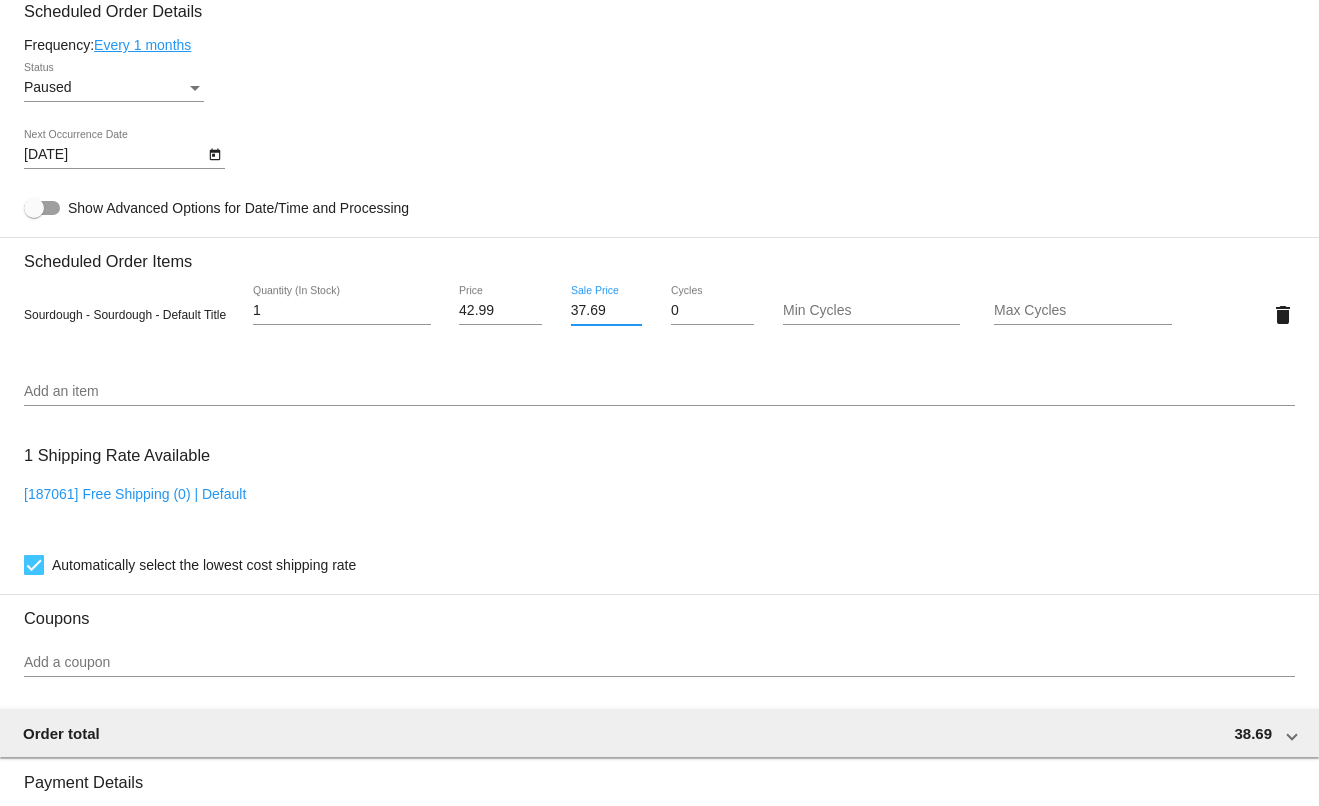 type on "37.69" 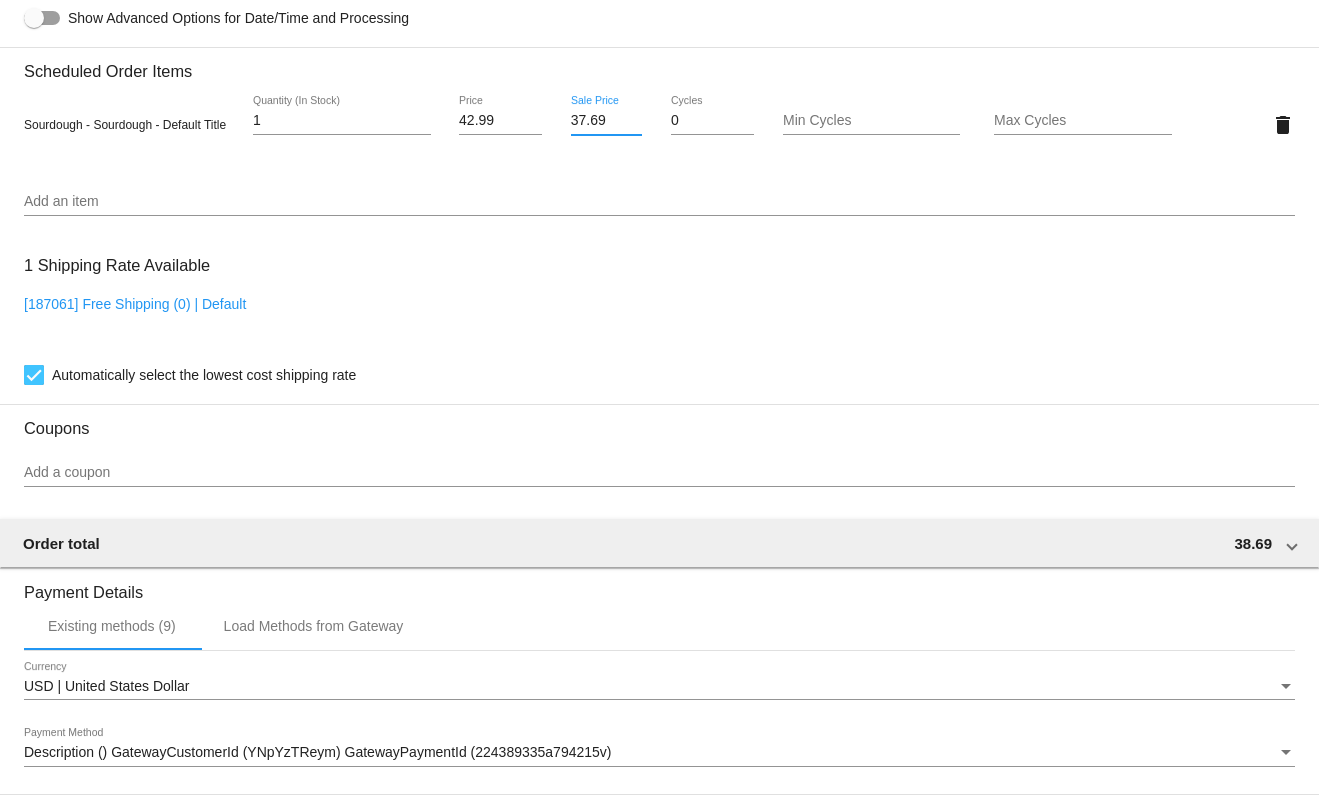 scroll, scrollTop: 1695, scrollLeft: 0, axis: vertical 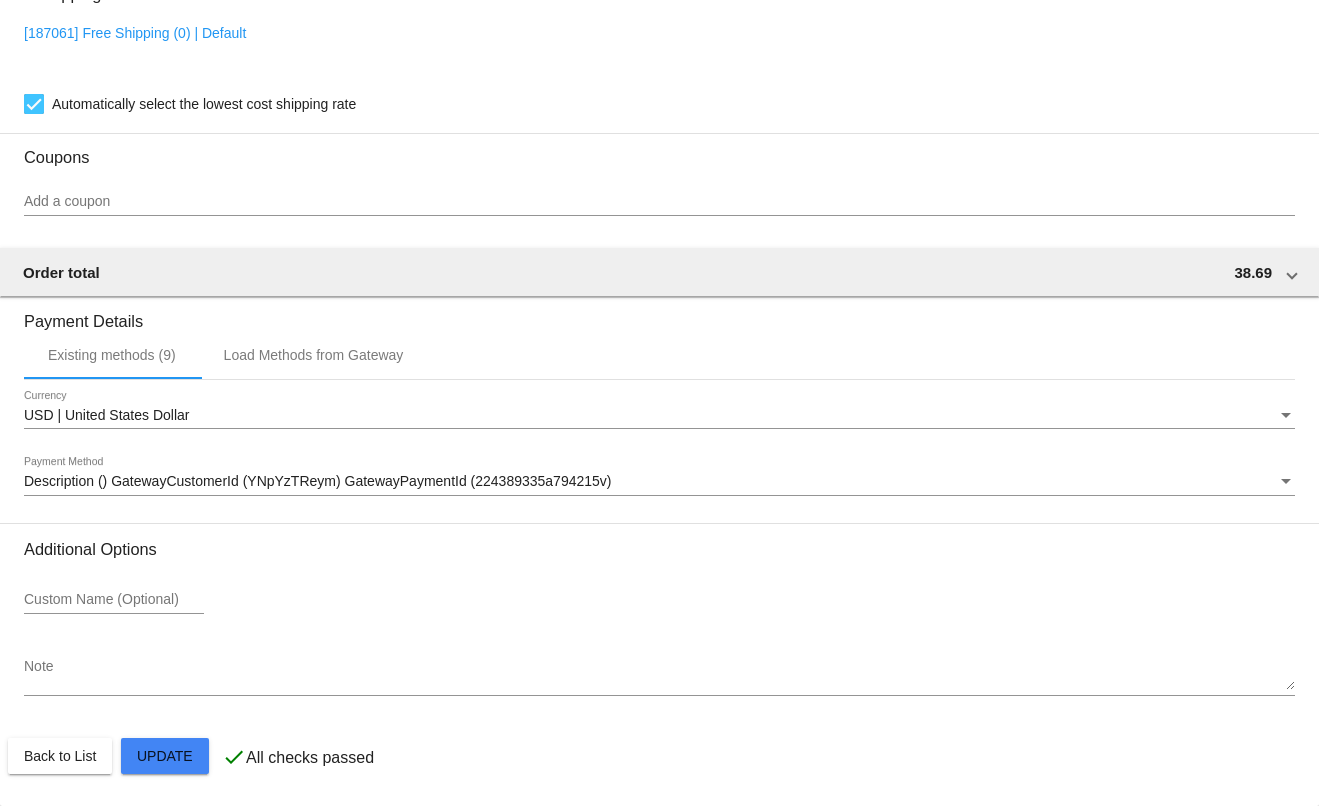 click on "Customer
6184402: testtest Reorder
johnny@kattouf.com
Customer Shipping
Enter Shipping Address Select A Saved Address (0)
testtest t
Shipping First Name
kattouf
Shipping Last Name
US | USA
Shipping Country
300 W River St # 0
Shipping Street 1
Shipping Street 2
Orange
Shipping City
MA | Massachusetts
Shipping State
01364
Shipping Postcode
Scheduled Order Details
Frequency:
Every 1 months
Paused
Status 1" 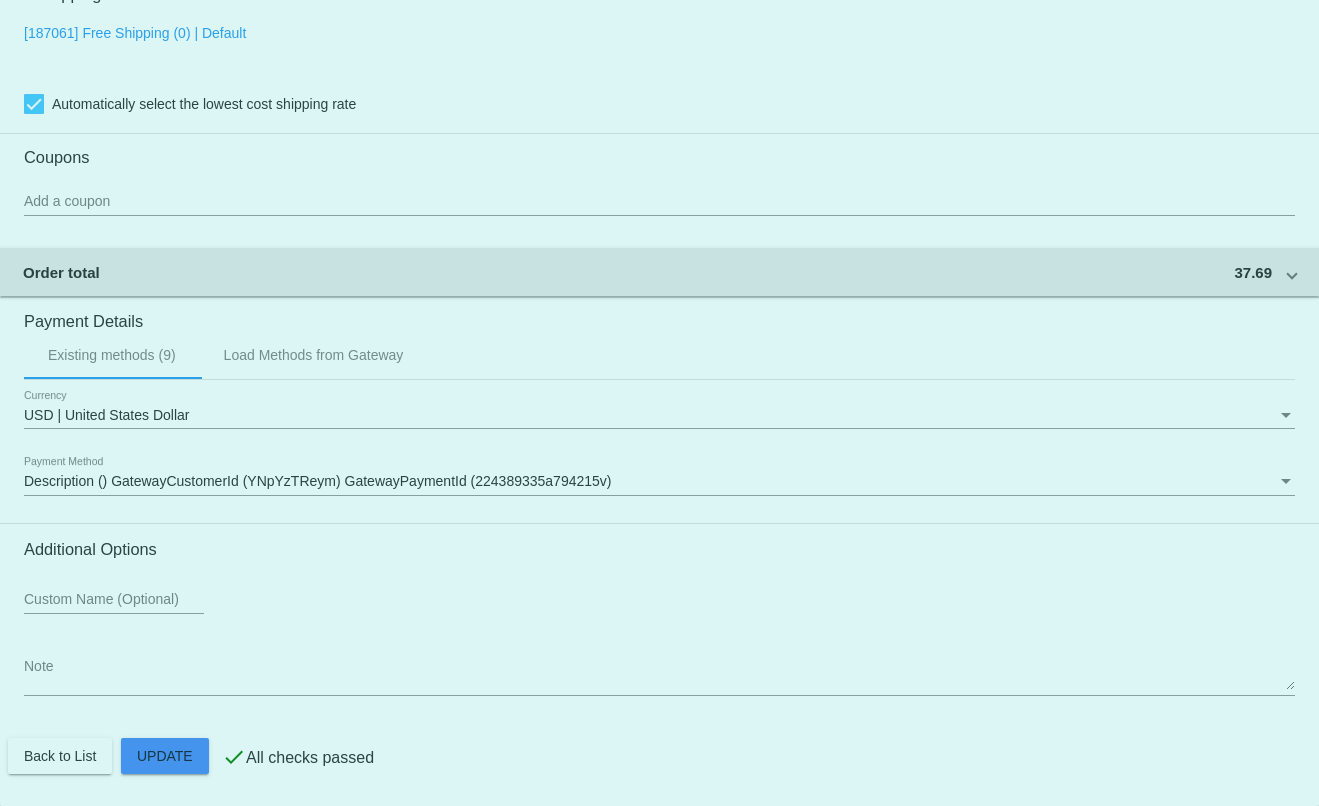 click on "Customer
6184402: testtest Reorder
johnny@kattouf.com
Customer Shipping
Enter Shipping Address Select A Saved Address (0)
testtest t
Shipping First Name
kattouf
Shipping Last Name
US | USA
Shipping Country
300 W River St # 0
Shipping Street 1
Shipping Street 2
Orange
Shipping City
MA | Massachusetts
Shipping State
01364
Shipping Postcode
Scheduled Order Details
Frequency:
Every 1 months
Paused
Status 1" 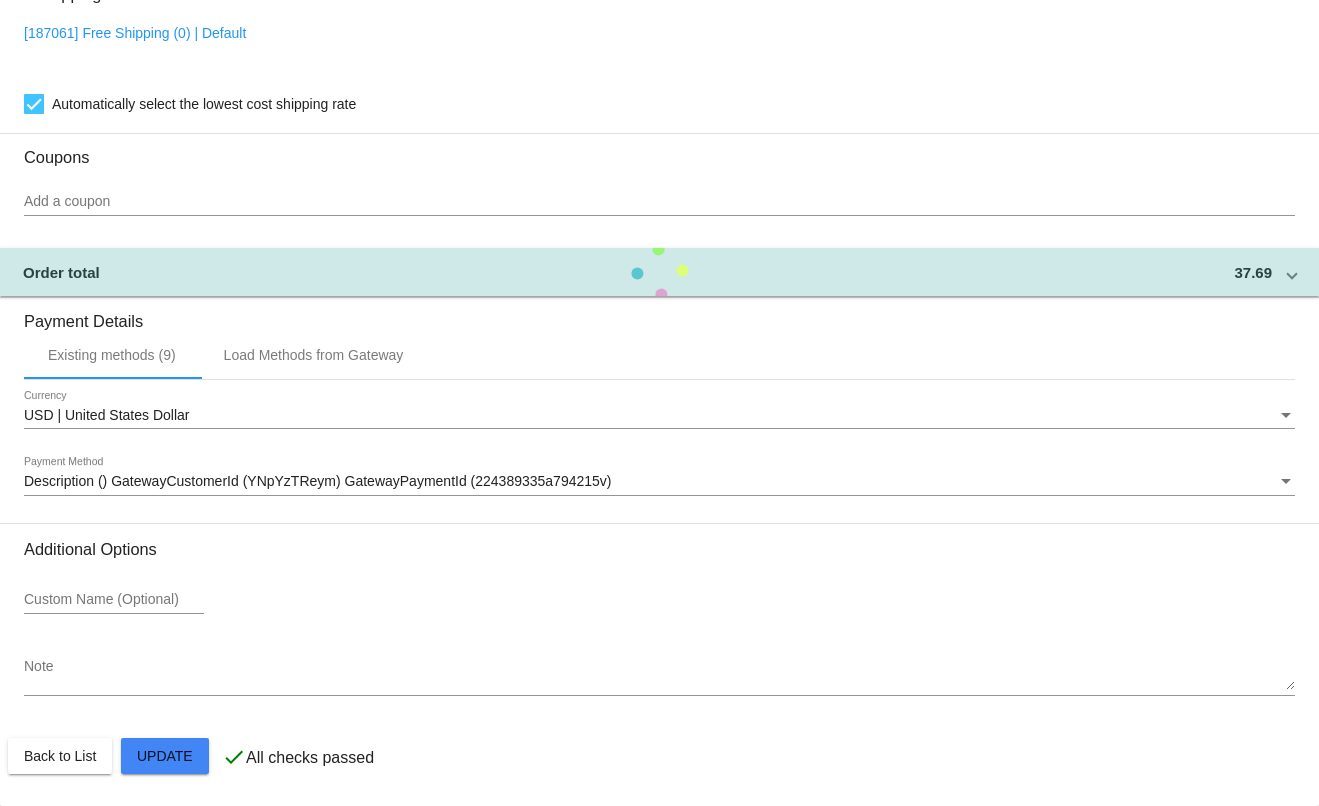 click on "Order total
37.69
Order item subtotal
42.99
Order item price discount
-5.30
Order subtotal
37.69
Free Shipping
0.00
Shipping total
0.00
Tax total
-
Order total
37.69" 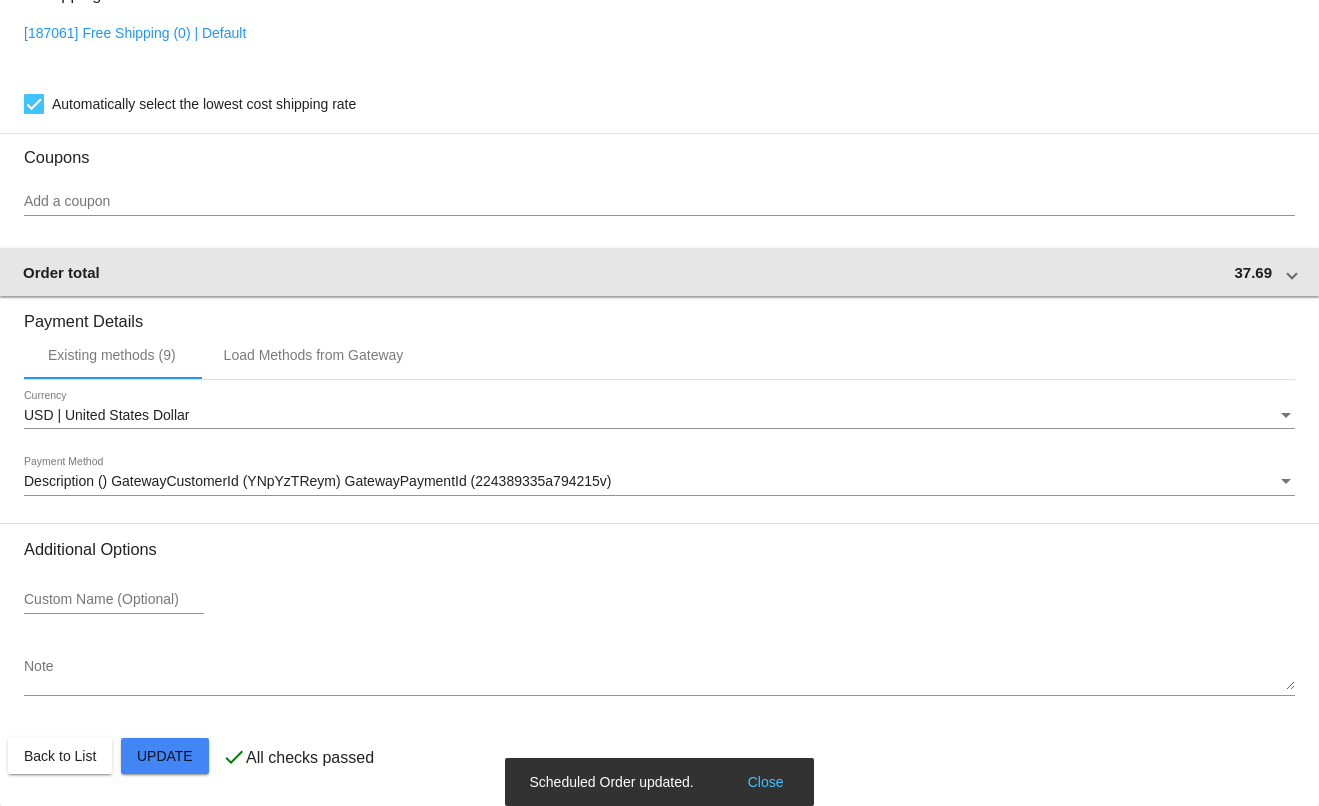 click at bounding box center [1292, 272] 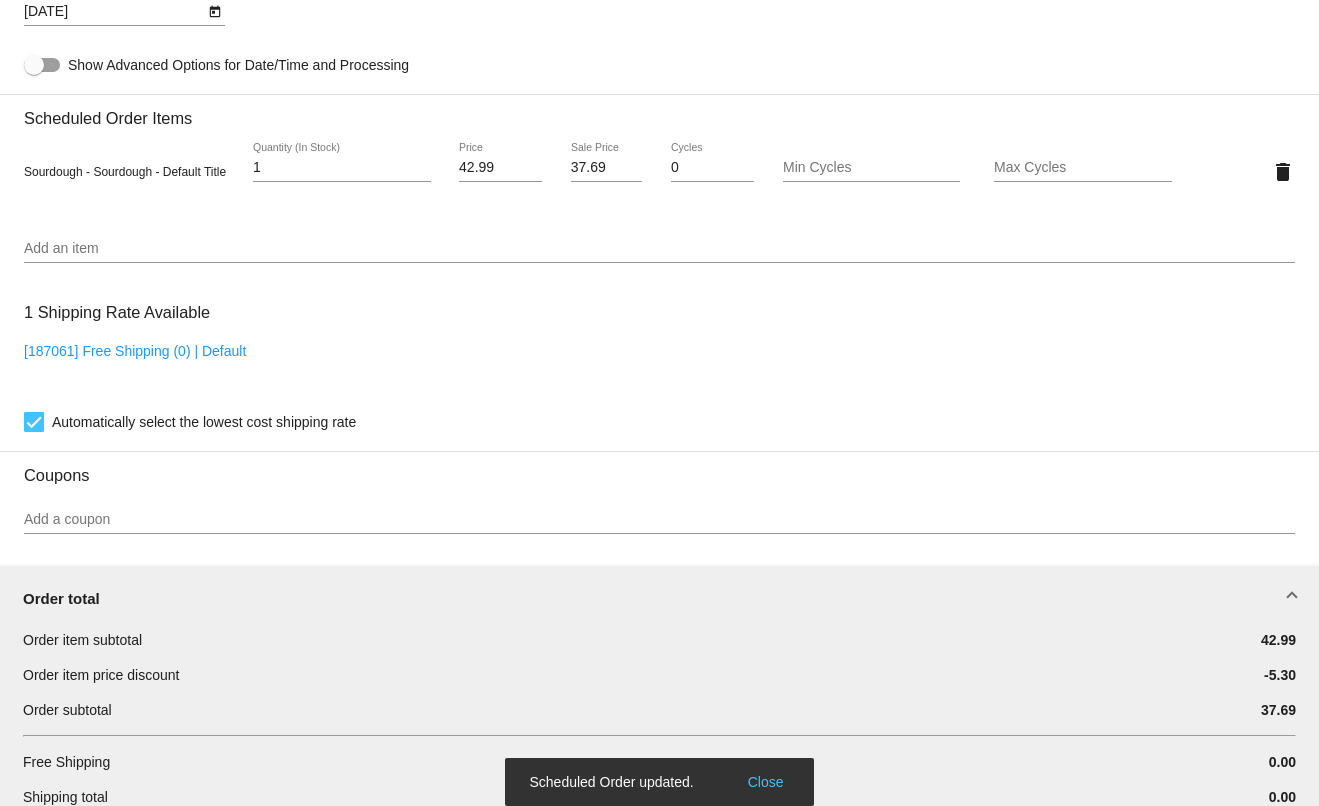 scroll, scrollTop: 895, scrollLeft: 0, axis: vertical 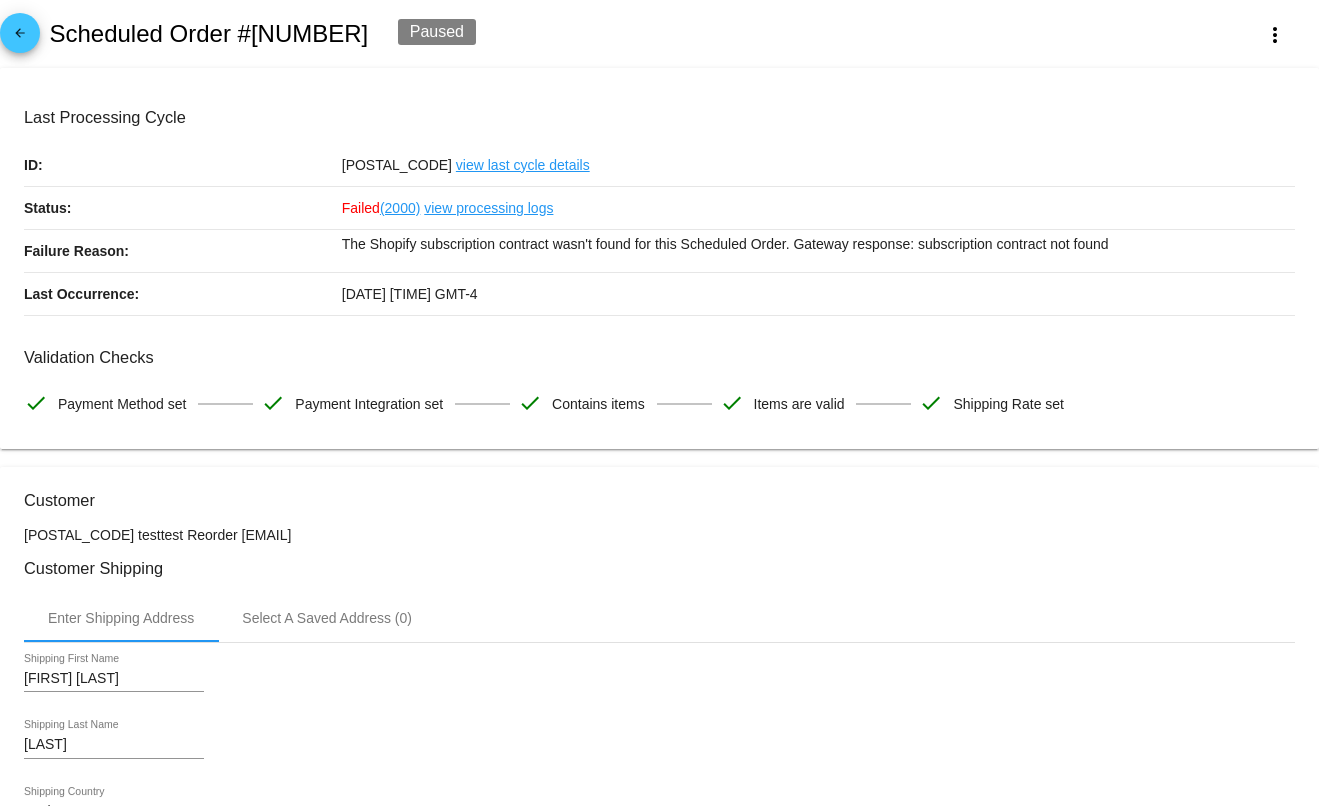click on "arrow_back" 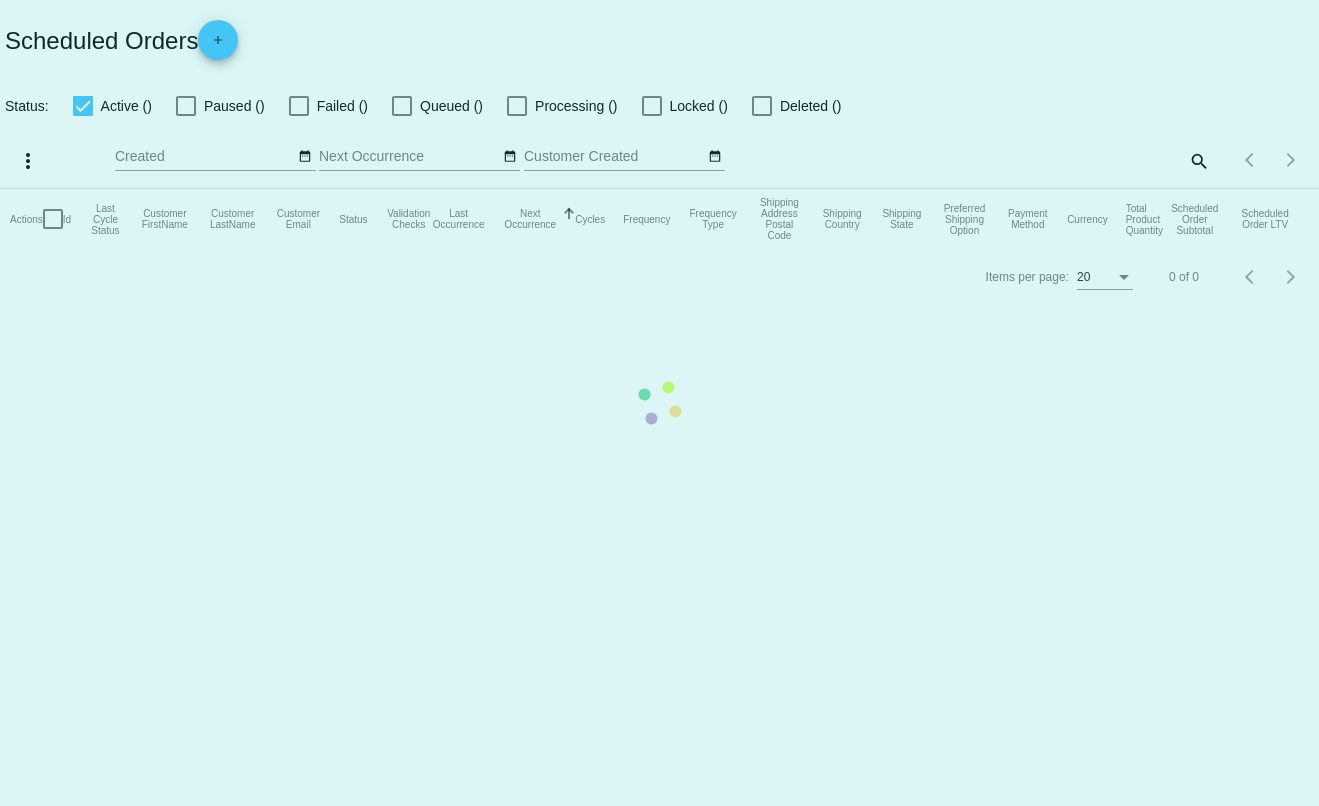 checkbox on "true" 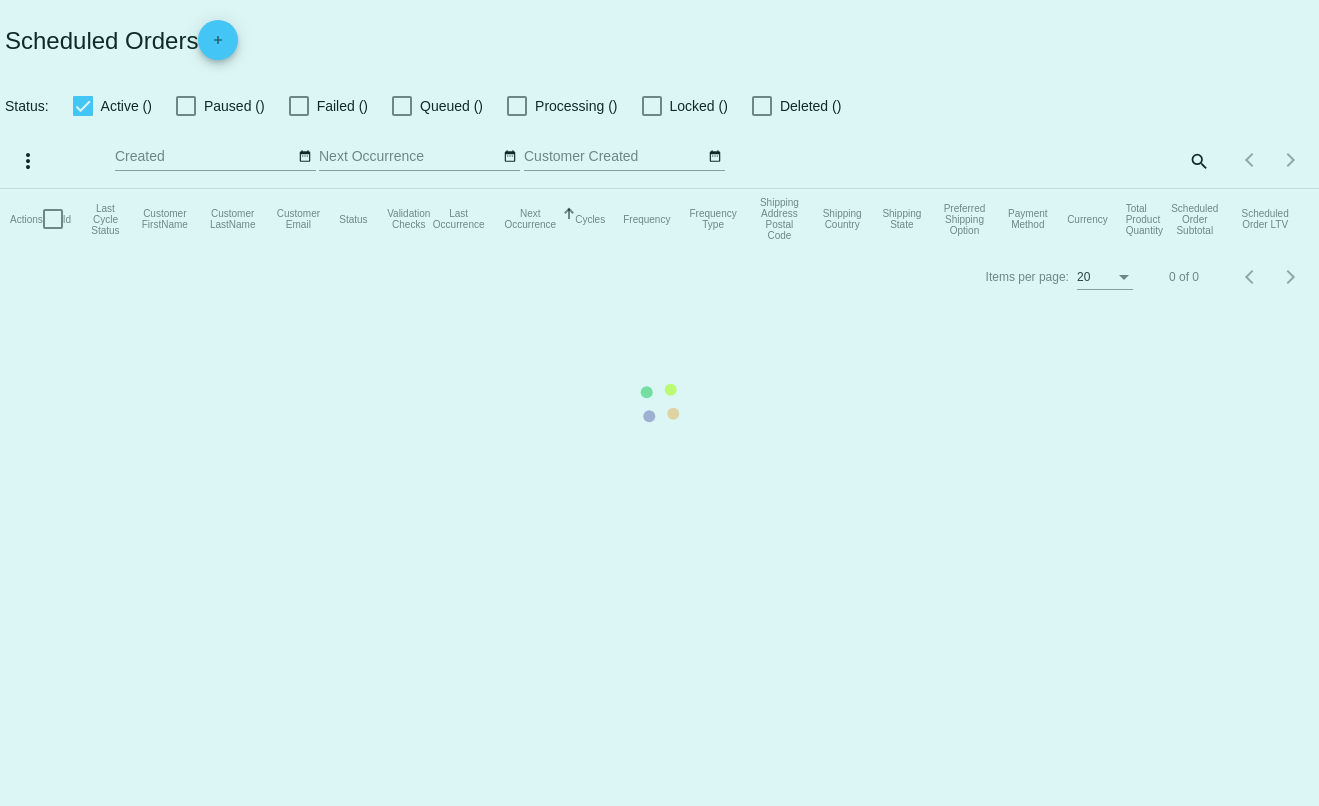 checkbox on "true" 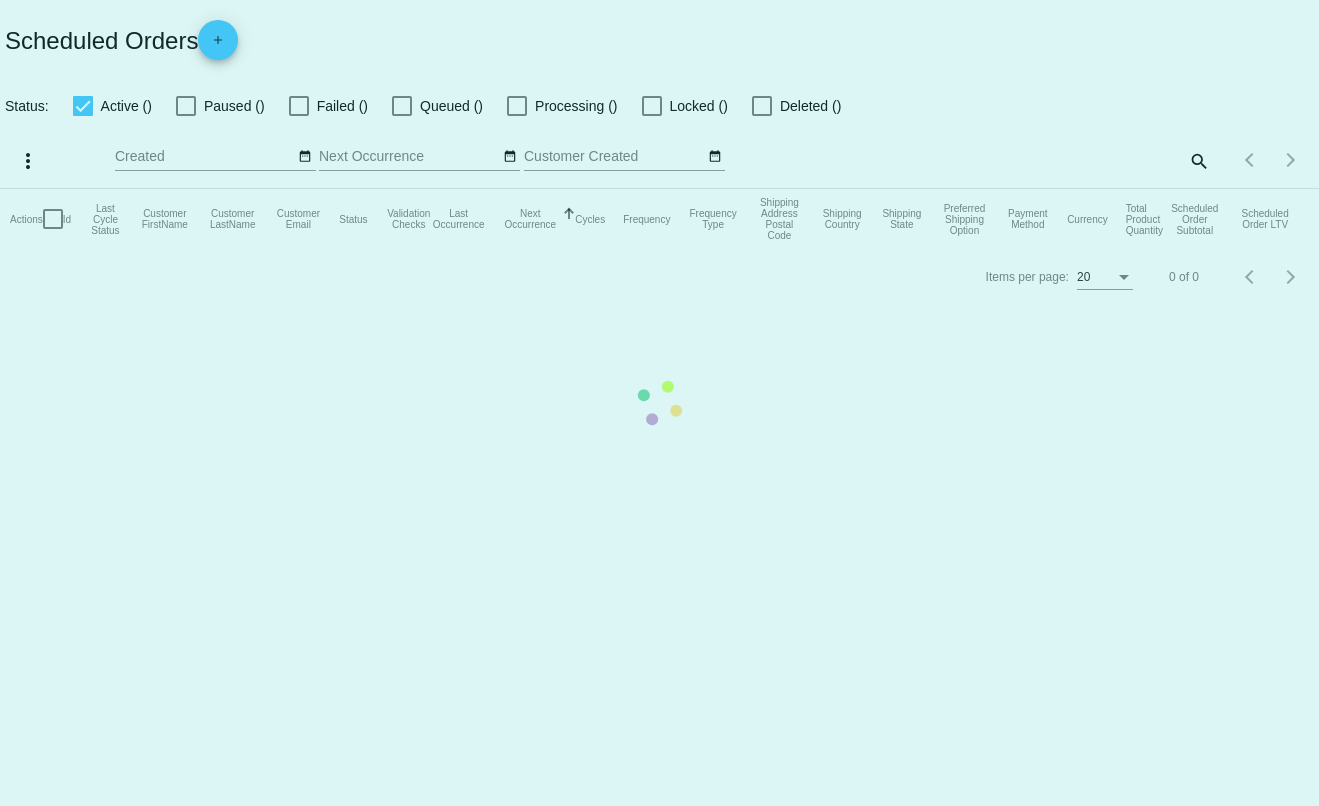 checkbox on "true" 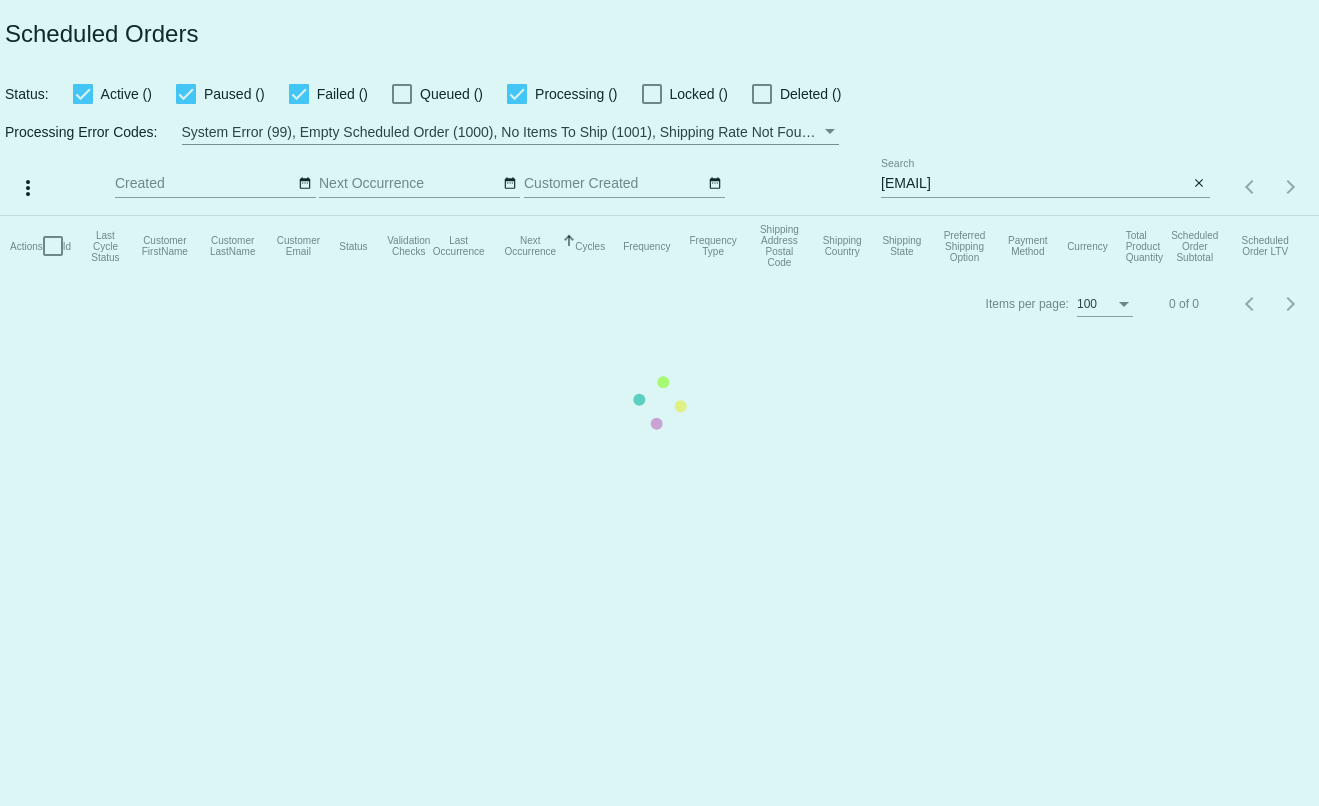 click on "Actions
Id   Last Cycle Status   Customer FirstName   Customer LastName   Customer Email   Status   Validation Checks   Last Occurrence   Next Occurrence   Sorted by NextOccurrenceUtc ascending  Cycles   Frequency   Frequency Type   Shipping Address Postal Code
Shipping Country
Shipping State
Preferred Shipping Option
Payment Method   Currency   Total Product Quantity   Scheduled Order Subtotal
Scheduled Order LTV" 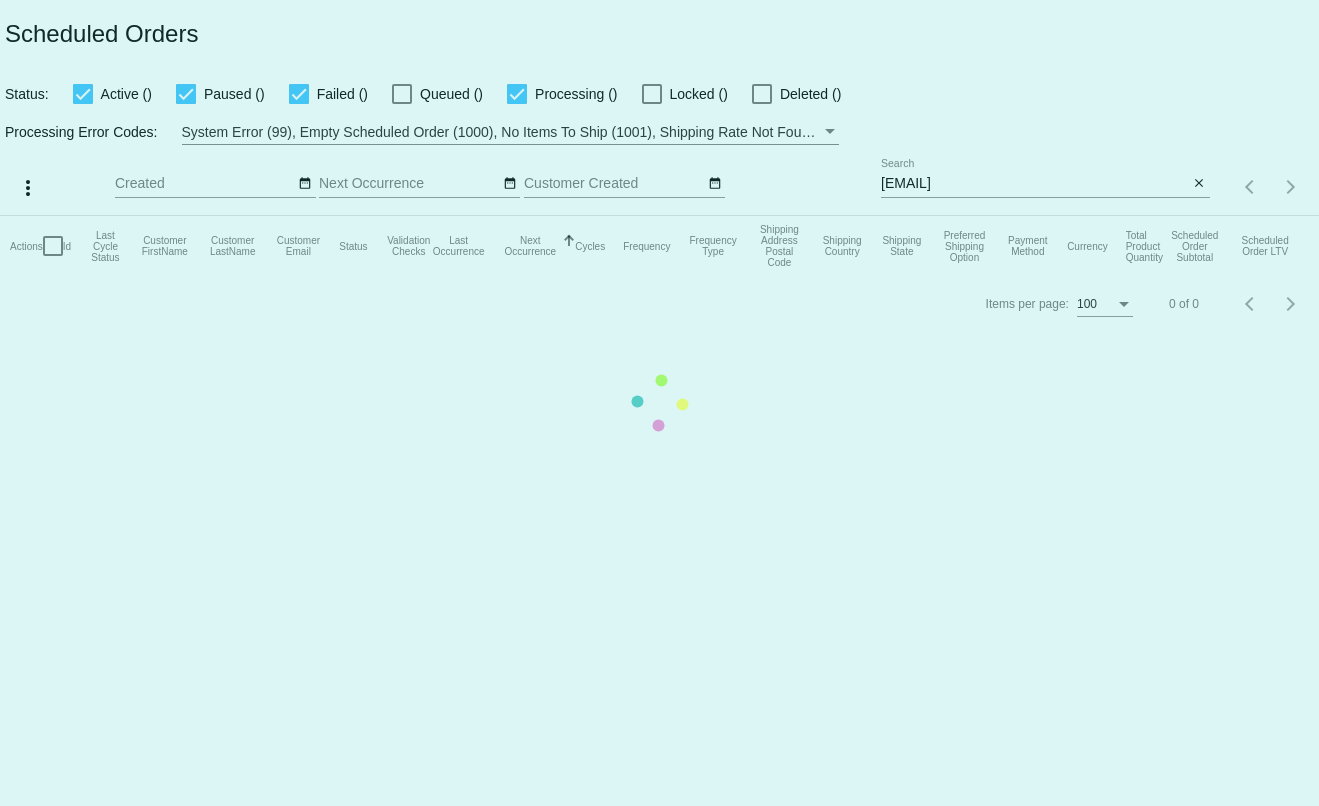 click on "Actions
Id   Last Cycle Status   Customer FirstName   Customer LastName   Customer Email   Status   Validation Checks   Last Occurrence   Next Occurrence   Sorted by NextOccurrenceUtc ascending  Cycles   Frequency   Frequency Type   Shipping Address Postal Code
Shipping Country
Shipping State
Preferred Shipping Option
Payment Method   Currency   Total Product Quantity   Scheduled Order Subtotal
Scheduled Order LTV" 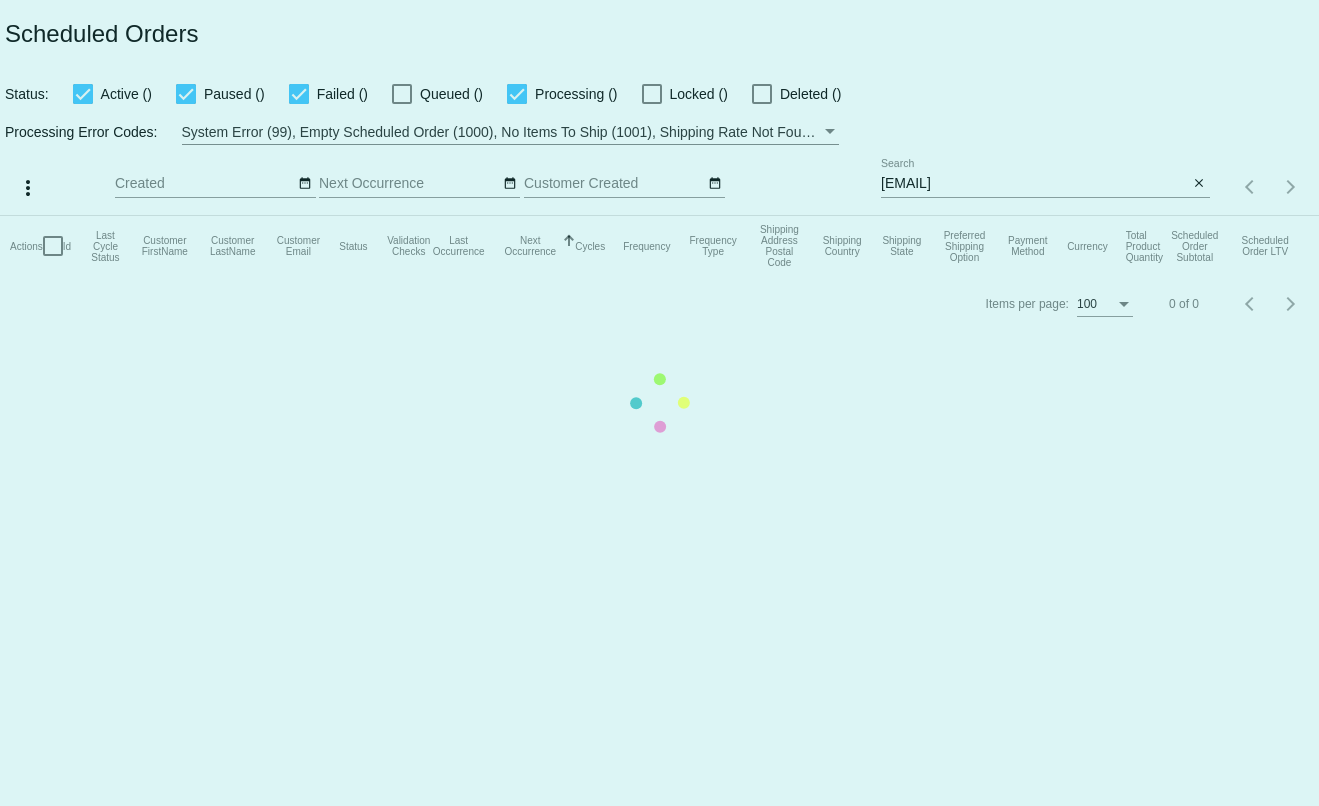 click on "Actions
Id   Last Cycle Status   Customer FirstName   Customer LastName   Customer Email   Status   Validation Checks   Last Occurrence   Next Occurrence   Sorted by NextOccurrenceUtc ascending  Cycles   Frequency   Frequency Type   Shipping Address Postal Code
Shipping Country
Shipping State
Preferred Shipping Option
Payment Method   Currency   Total Product Quantity   Scheduled Order Subtotal
Scheduled Order LTV" 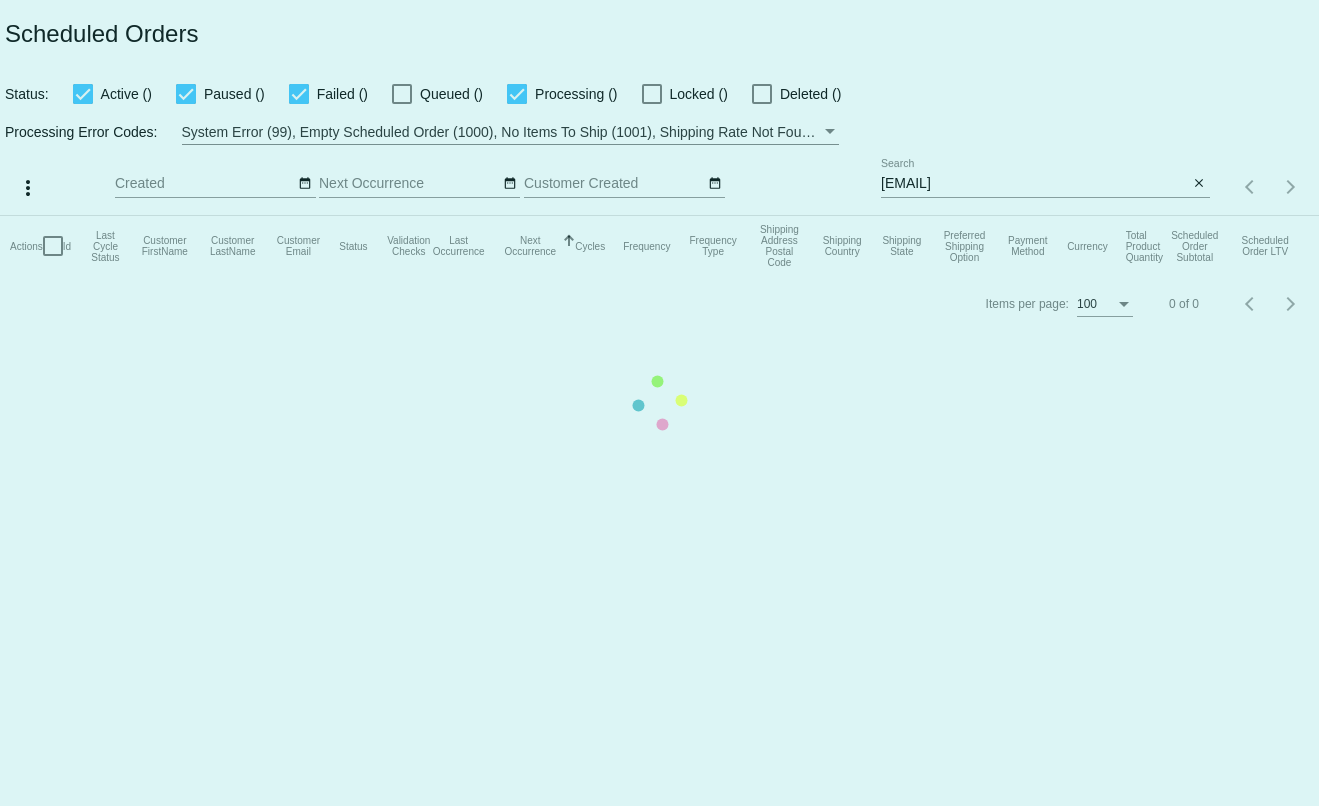 click on "Actions
Id   Last Cycle Status   Customer FirstName   Customer LastName   Customer Email   Status   Validation Checks   Last Occurrence   Next Occurrence   Sorted by NextOccurrenceUtc ascending  Cycles   Frequency   Frequency Type   Shipping Address Postal Code
Shipping Country
Shipping State
Preferred Shipping Option
Payment Method   Currency   Total Product Quantity   Scheduled Order Subtotal
Scheduled Order LTV" 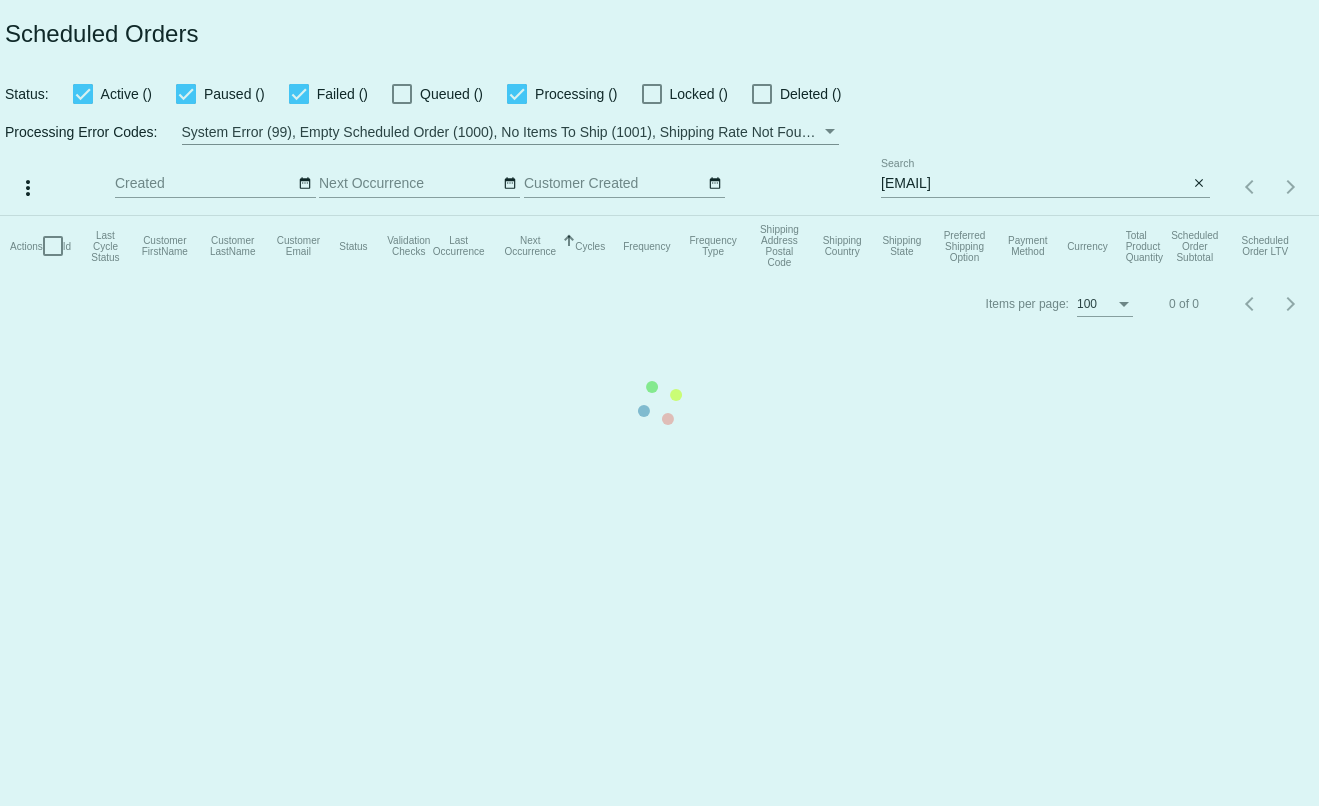 click on "Actions
Id   Last Cycle Status   Customer FirstName   Customer LastName   Customer Email   Status   Validation Checks   Last Occurrence   Next Occurrence   Sorted by NextOccurrenceUtc ascending  Cycles   Frequency   Frequency Type   Shipping Address Postal Code
Shipping Country
Shipping State
Preferred Shipping Option
Payment Method   Currency   Total Product Quantity   Scheduled Order Subtotal
Scheduled Order LTV" 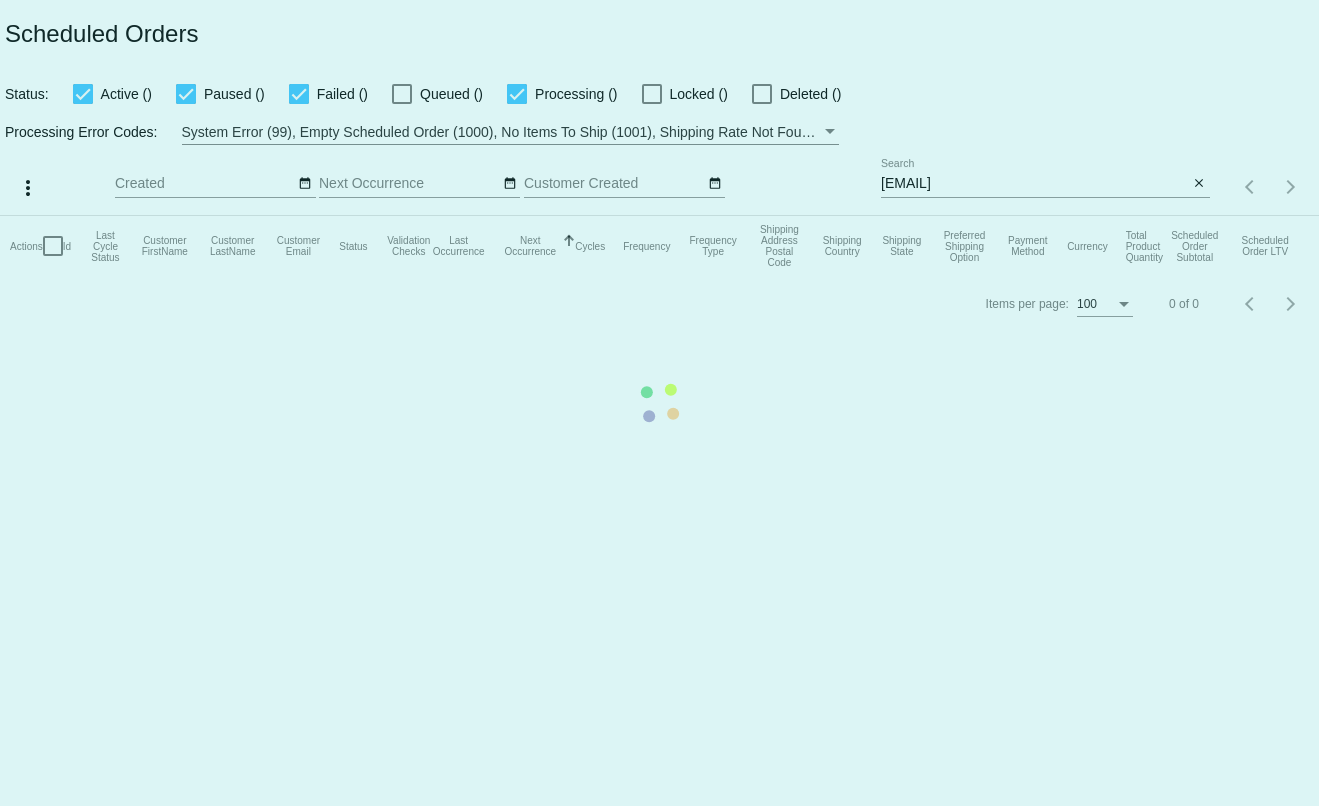 click on "Actions
Id   Last Cycle Status   Customer FirstName   Customer LastName   Customer Email   Status   Validation Checks   Last Occurrence   Next Occurrence   Sorted by NextOccurrenceUtc ascending  Cycles   Frequency   Frequency Type   Shipping Address Postal Code
Shipping Country
Shipping State
Preferred Shipping Option
Payment Method   Currency   Total Product Quantity   Scheduled Order Subtotal
Scheduled Order LTV" 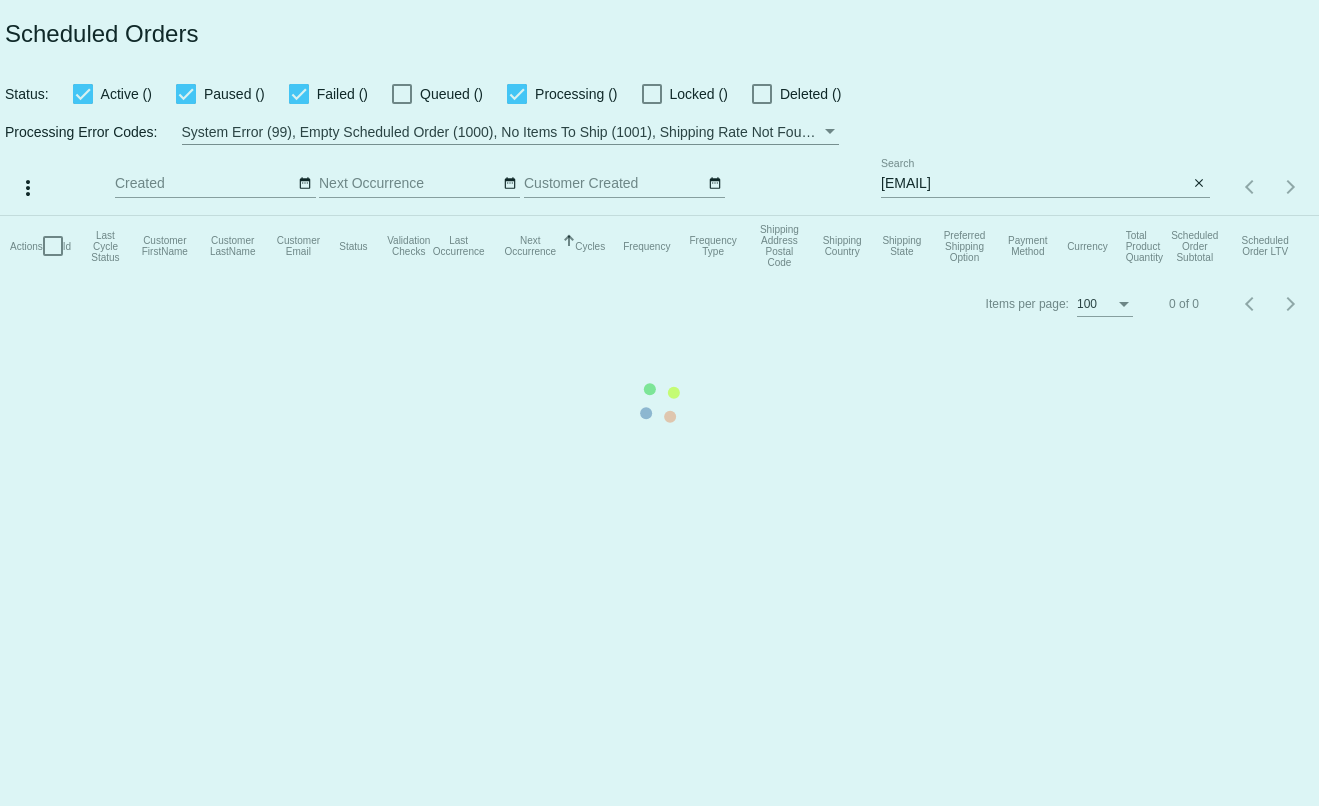 click on "Actions
Id   Last Cycle Status   Customer FirstName   Customer LastName   Customer Email   Status   Validation Checks   Last Occurrence   Next Occurrence   Sorted by NextOccurrenceUtc ascending  Cycles   Frequency   Frequency Type   Shipping Address Postal Code
Shipping Country
Shipping State
Preferred Shipping Option
Payment Method   Currency   Total Product Quantity   Scheduled Order Subtotal
Scheduled Order LTV" 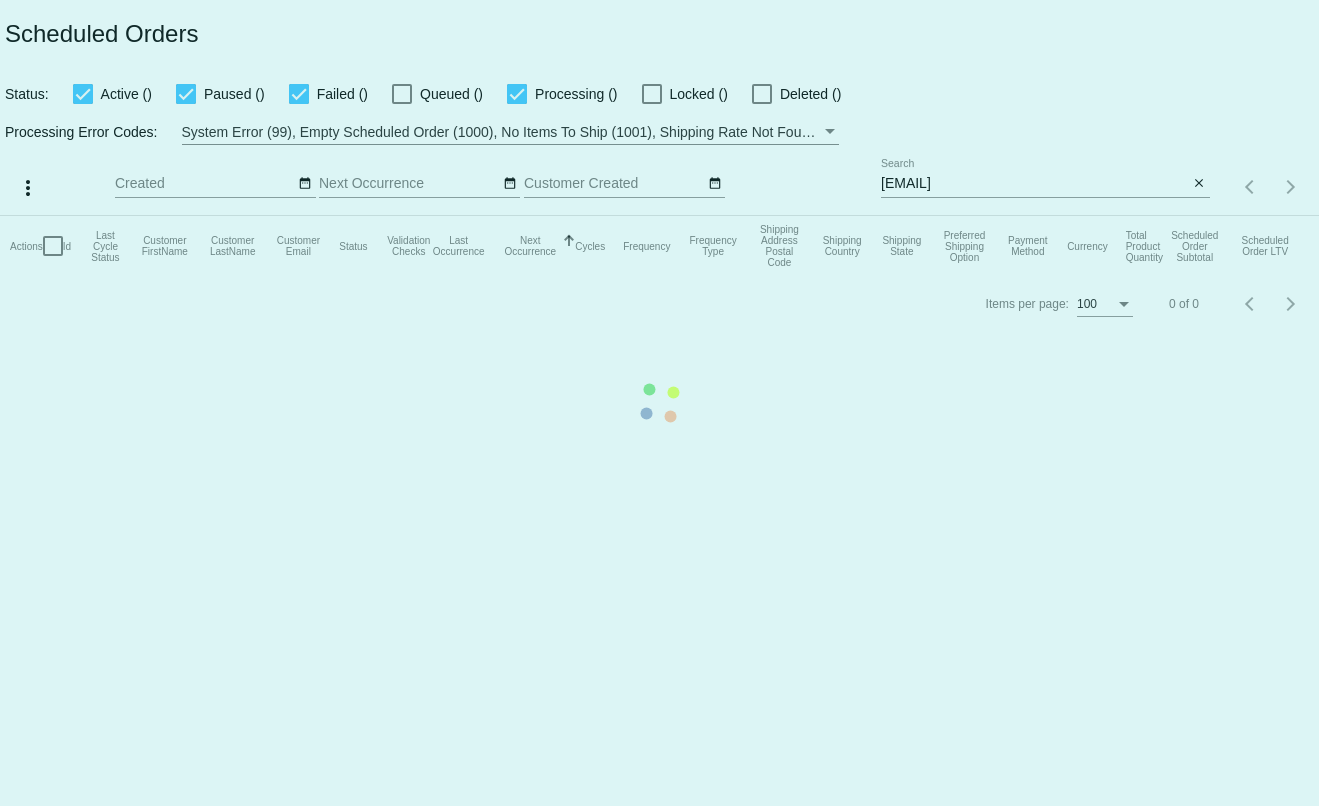 click on "Actions
Id   Last Cycle Status   Customer FirstName   Customer LastName   Customer Email   Status   Validation Checks   Last Occurrence   Next Occurrence   Sorted by NextOccurrenceUtc ascending  Cycles   Frequency   Frequency Type   Shipping Address Postal Code
Shipping Country
Shipping State
Preferred Shipping Option
Payment Method   Currency   Total Product Quantity   Scheduled Order Subtotal
Scheduled Order LTV" 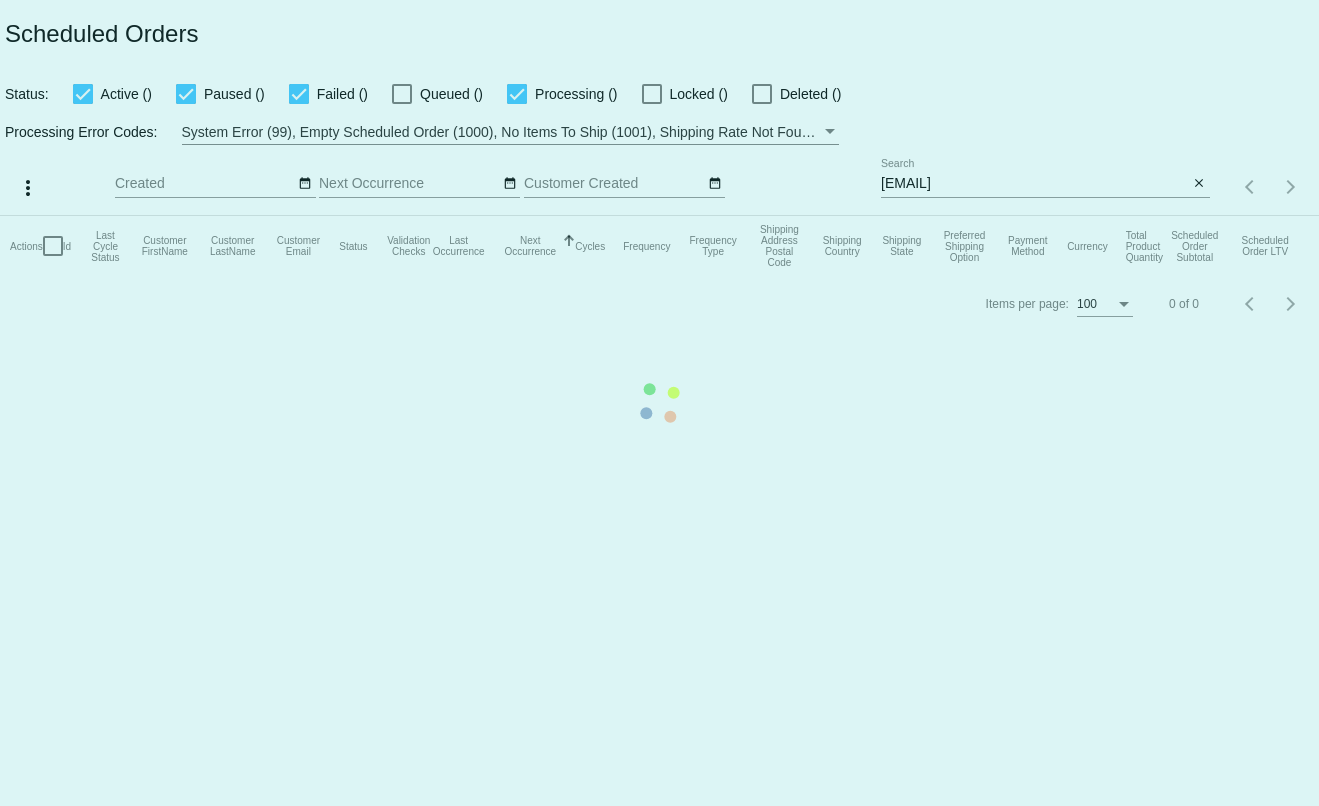 click on "Actions
Id   Last Cycle Status   Customer FirstName   Customer LastName   Customer Email   Status   Validation Checks   Last Occurrence   Next Occurrence   Sorted by NextOccurrenceUtc ascending  Cycles   Frequency   Frequency Type   Shipping Address Postal Code
Shipping Country
Shipping State
Preferred Shipping Option
Payment Method   Currency   Total Product Quantity   Scheduled Order Subtotal
Scheduled Order LTV" 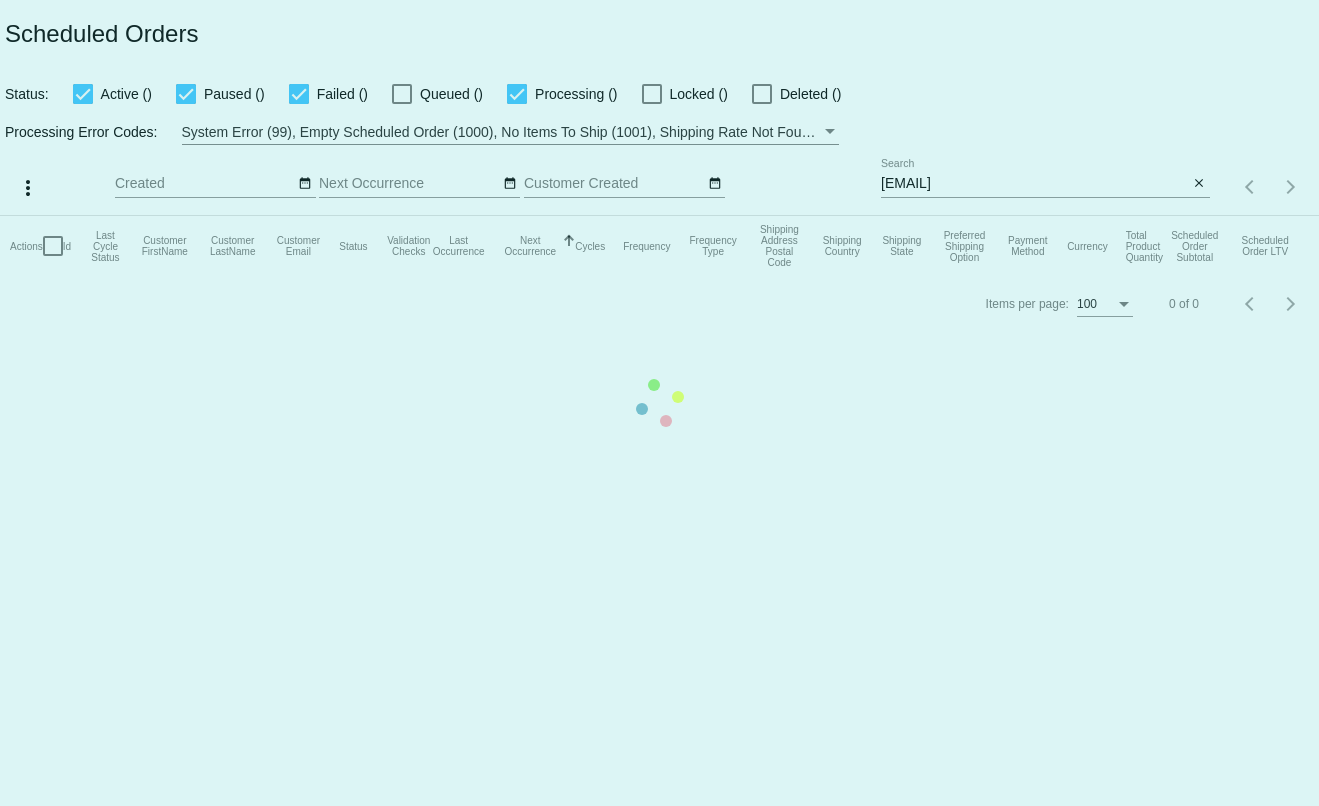 click on "Actions
Id   Last Cycle Status   Customer FirstName   Customer LastName   Customer Email   Status   Validation Checks   Last Occurrence   Next Occurrence   Sorted by NextOccurrenceUtc ascending  Cycles   Frequency   Frequency Type   Shipping Address Postal Code
Shipping Country
Shipping State
Preferred Shipping Option
Payment Method   Currency   Total Product Quantity   Scheduled Order Subtotal
Scheduled Order LTV" 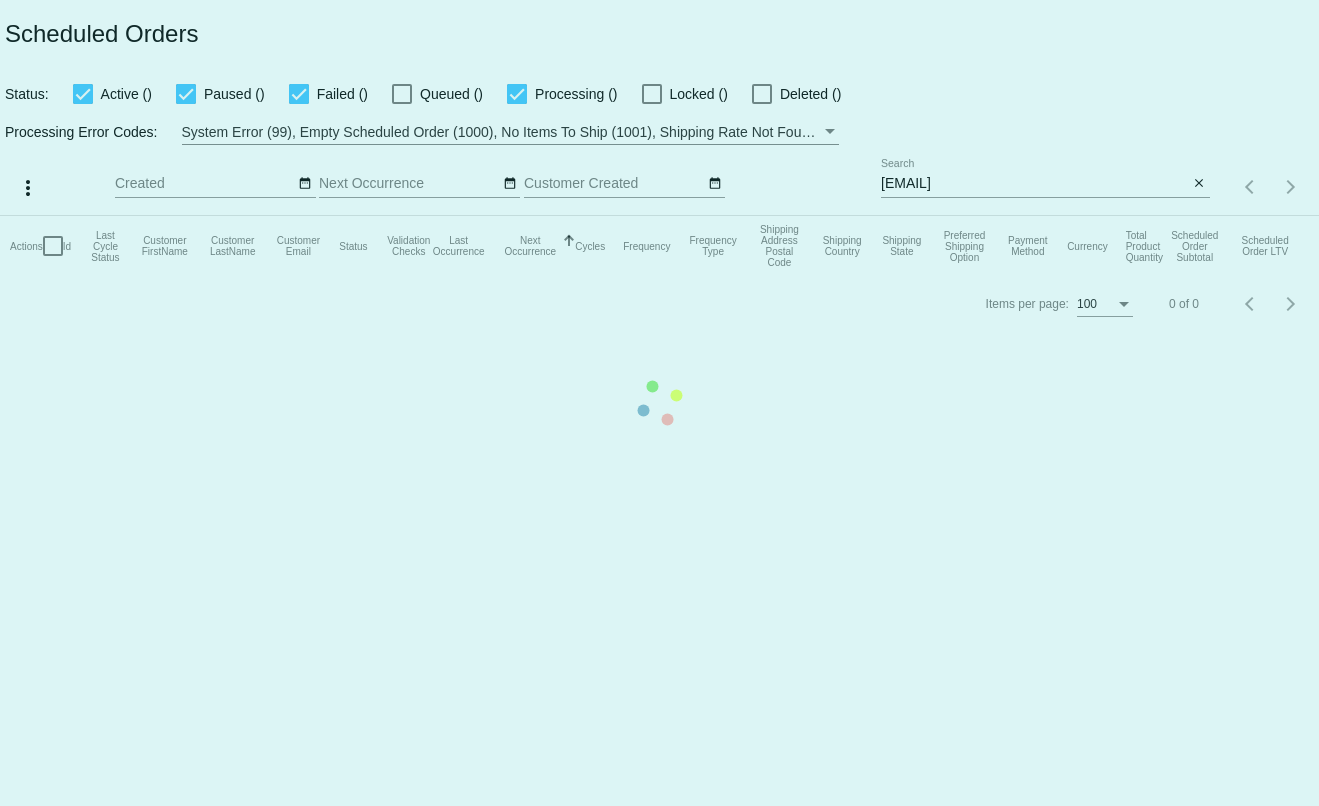 click on "Actions
Id   Last Cycle Status   Customer FirstName   Customer LastName   Customer Email   Status   Validation Checks   Last Occurrence   Next Occurrence   Sorted by NextOccurrenceUtc ascending  Cycles   Frequency   Frequency Type   Shipping Address Postal Code
Shipping Country
Shipping State
Preferred Shipping Option
Payment Method   Currency   Total Product Quantity   Scheduled Order Subtotal
Scheduled Order LTV" 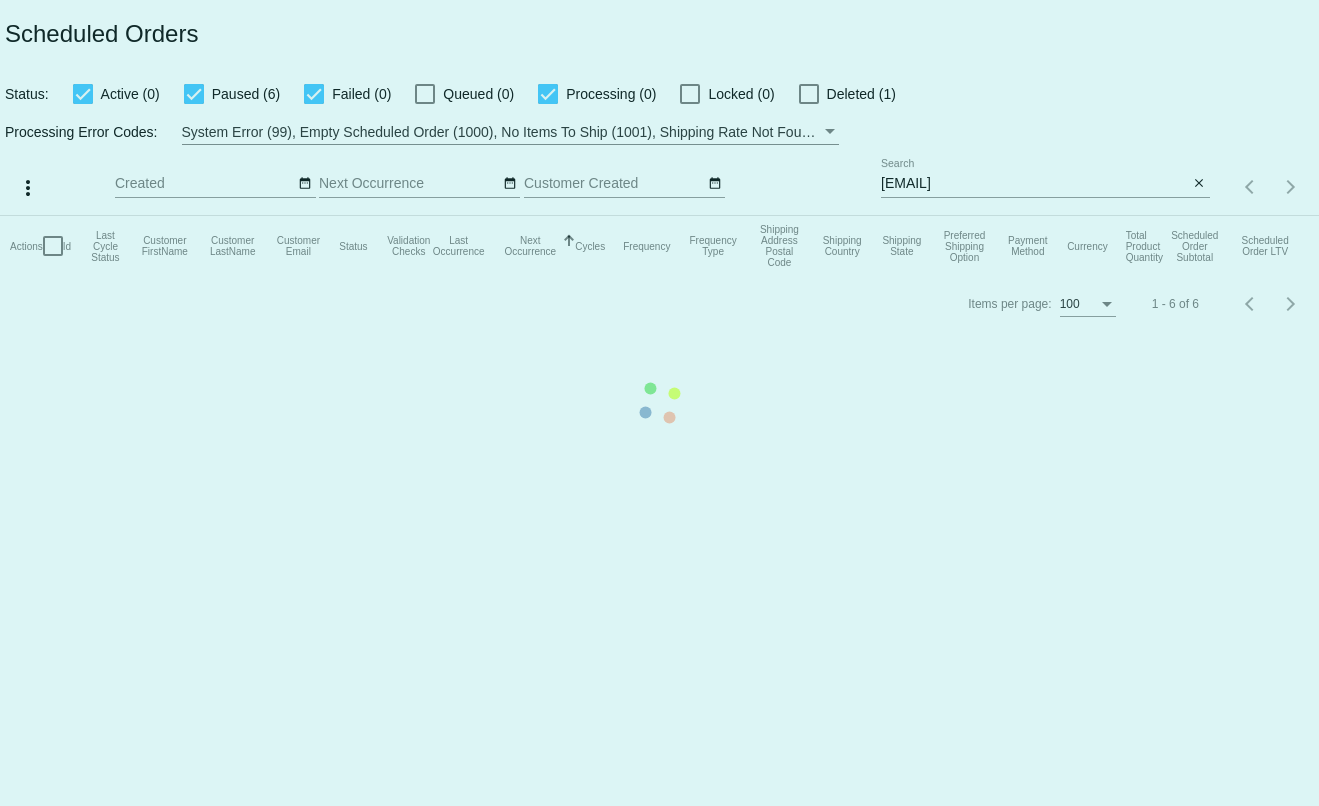 click on "Actions
Id   Last Cycle Status   Customer FirstName   Customer LastName   Customer Email   Status   Validation Checks   Last Occurrence   Next Occurrence   Sorted by NextOccurrenceUtc ascending  Cycles   Frequency   Frequency Type   Shipping Address Postal Code
Shipping Country
Shipping State
Preferred Shipping Option
Payment Method   Currency   Total Product Quantity   Scheduled Order Subtotal
Scheduled Order LTV" 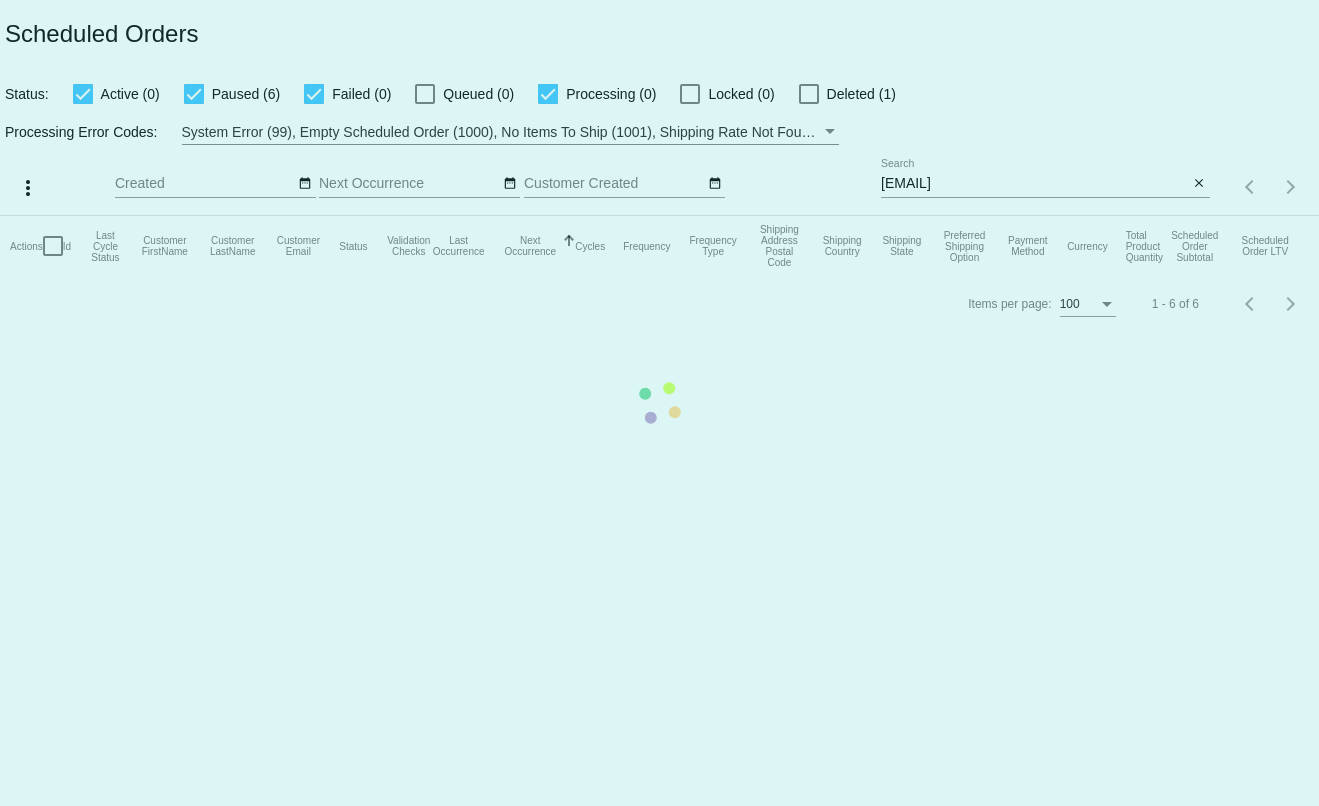 click on "Actions
Id   Last Cycle Status   Customer FirstName   Customer LastName   Customer Email   Status   Validation Checks   Last Occurrence   Next Occurrence   Sorted by NextOccurrenceUtc ascending  Cycles   Frequency   Frequency Type   Shipping Address Postal Code
Shipping Country
Shipping State
Preferred Shipping Option
Payment Method   Currency   Total Product Quantity   Scheduled Order Subtotal
Scheduled Order LTV" 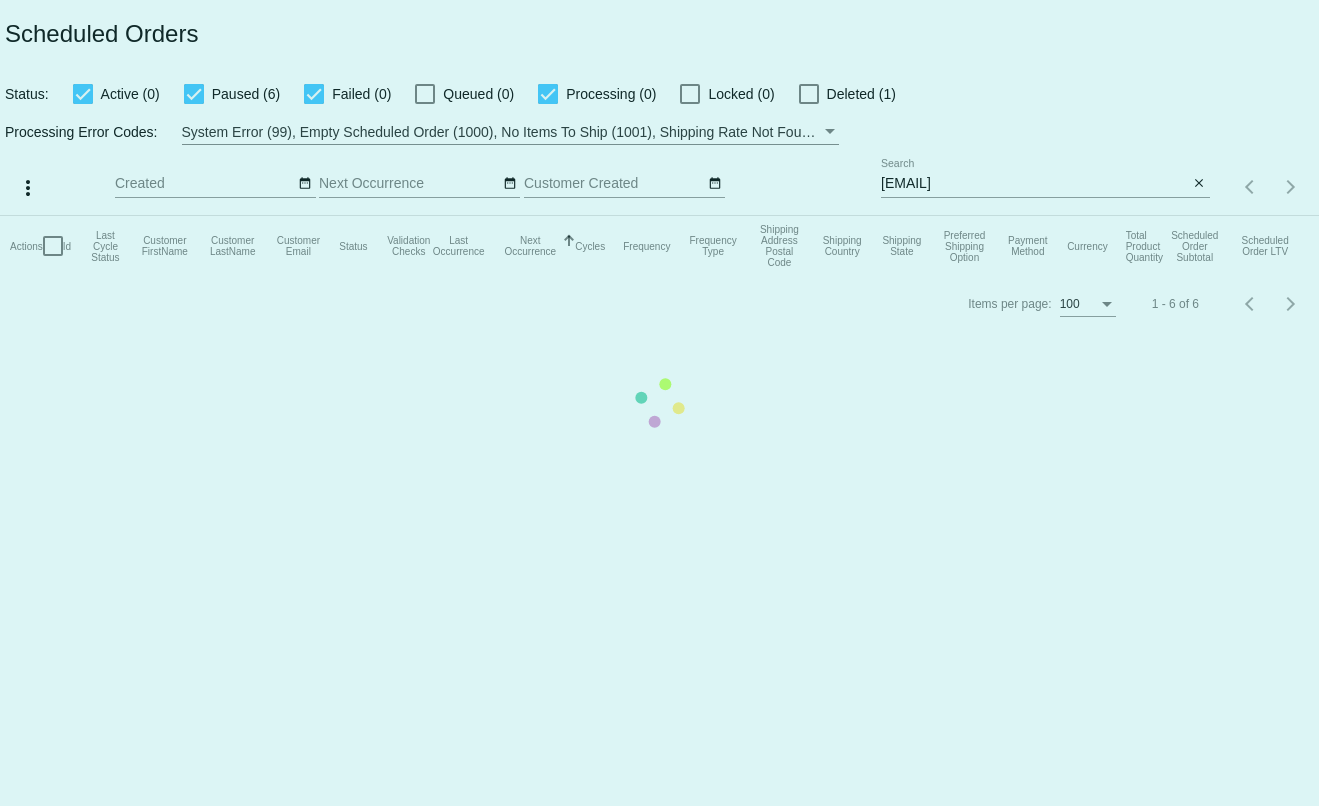 click on "Actions
Id   Last Cycle Status   Customer FirstName   Customer LastName   Customer Email   Status   Validation Checks   Last Occurrence   Next Occurrence   Sorted by NextOccurrenceUtc ascending  Cycles   Frequency   Frequency Type   Shipping Address Postal Code
Shipping Country
Shipping State
Preferred Shipping Option
Payment Method   Currency   Total Product Quantity   Scheduled Order Subtotal
Scheduled Order LTV" 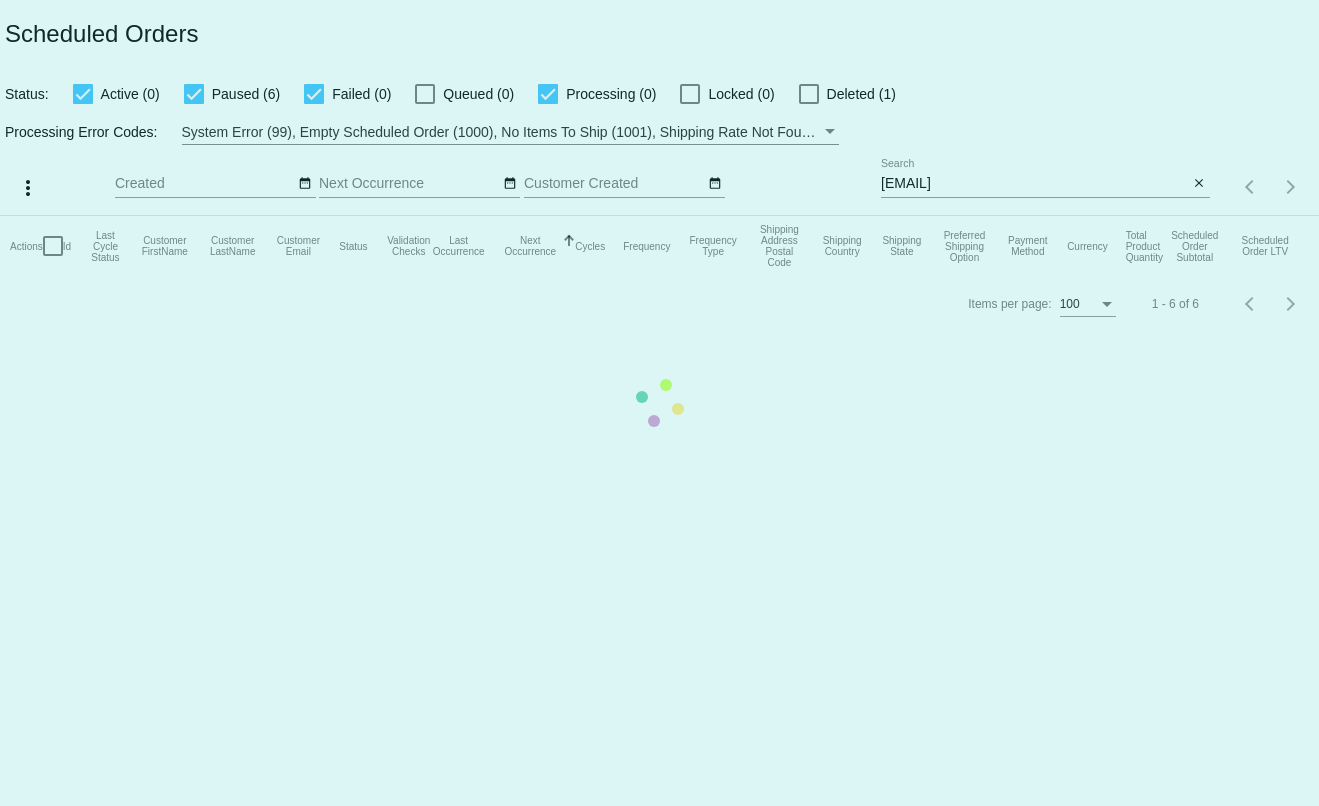 click on "Actions
Id   Last Cycle Status   Customer FirstName   Customer LastName   Customer Email   Status   Validation Checks   Last Occurrence   Next Occurrence   Sorted by NextOccurrenceUtc ascending  Cycles   Frequency   Frequency Type   Shipping Address Postal Code
Shipping Country
Shipping State
Preferred Shipping Option
Payment Method   Currency   Total Product Quantity   Scheduled Order Subtotal
Scheduled Order LTV" 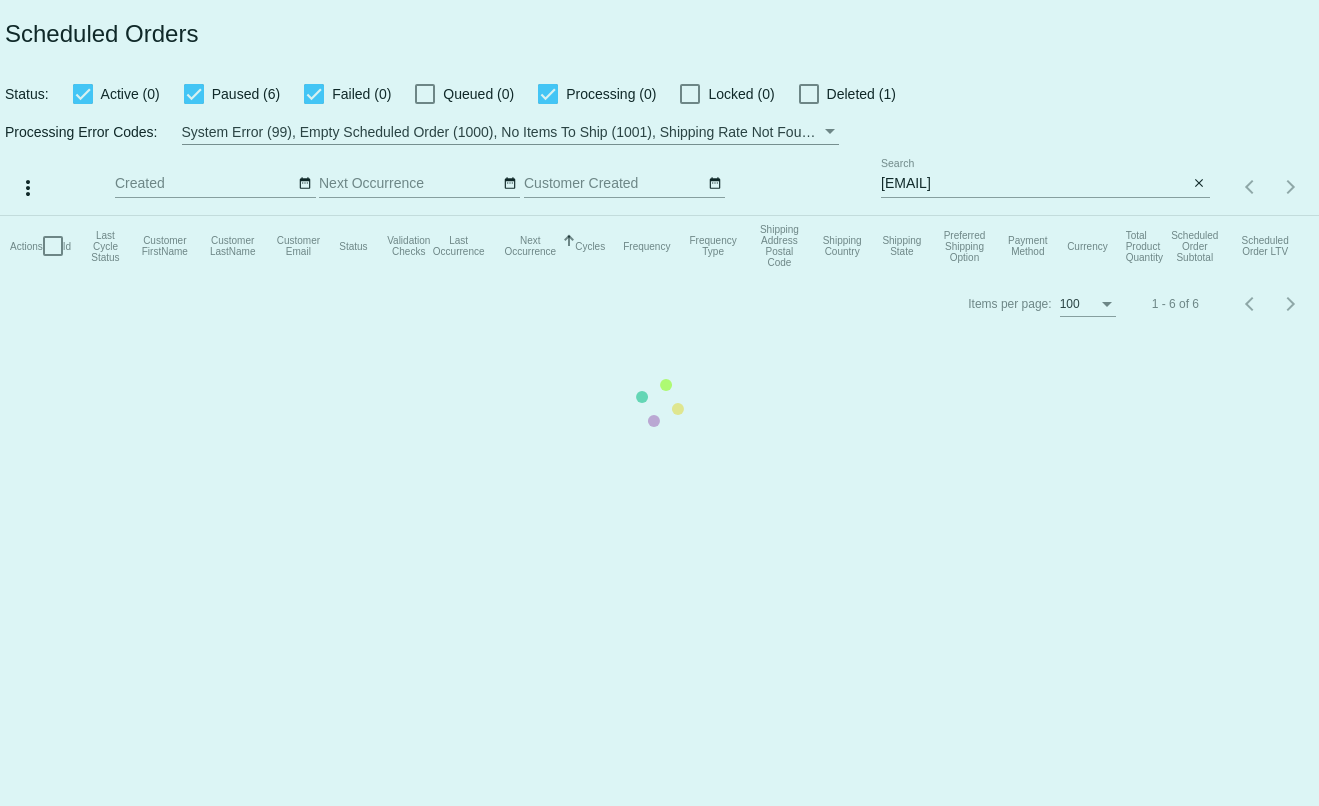 click on "Actions
Id   Last Cycle Status   Customer FirstName   Customer LastName   Customer Email   Status   Validation Checks   Last Occurrence   Next Occurrence   Sorted by NextOccurrenceUtc ascending  Cycles   Frequency   Frequency Type   Shipping Address Postal Code
Shipping Country
Shipping State
Preferred Shipping Option
Payment Method   Currency   Total Product Quantity   Scheduled Order Subtotal
Scheduled Order LTV" 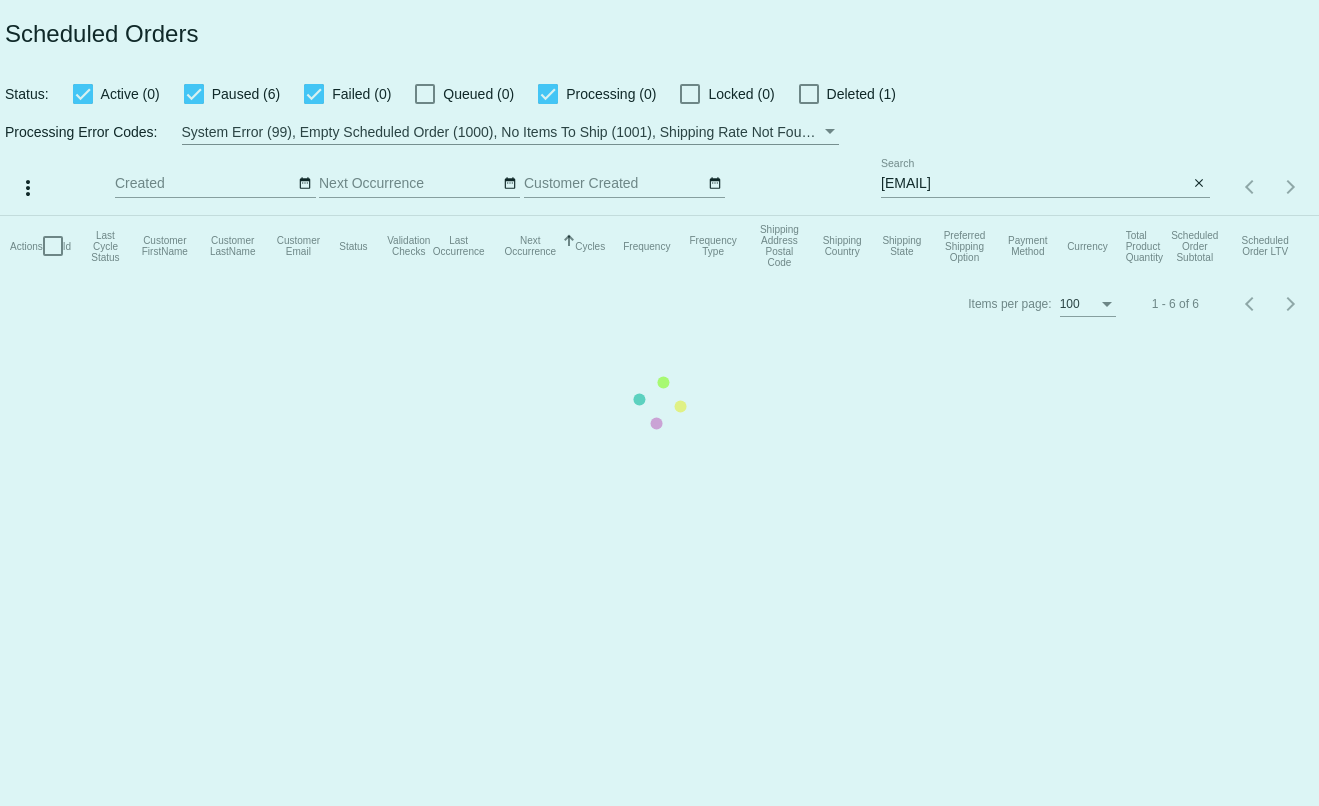 click on "Actions
Id   Last Cycle Status   Customer FirstName   Customer LastName   Customer Email   Status   Validation Checks   Last Occurrence   Next Occurrence   Sorted by NextOccurrenceUtc ascending  Cycles   Frequency   Frequency Type   Shipping Address Postal Code
Shipping Country
Shipping State
Preferred Shipping Option
Payment Method   Currency   Total Product Quantity   Scheduled Order Subtotal
Scheduled Order LTV" 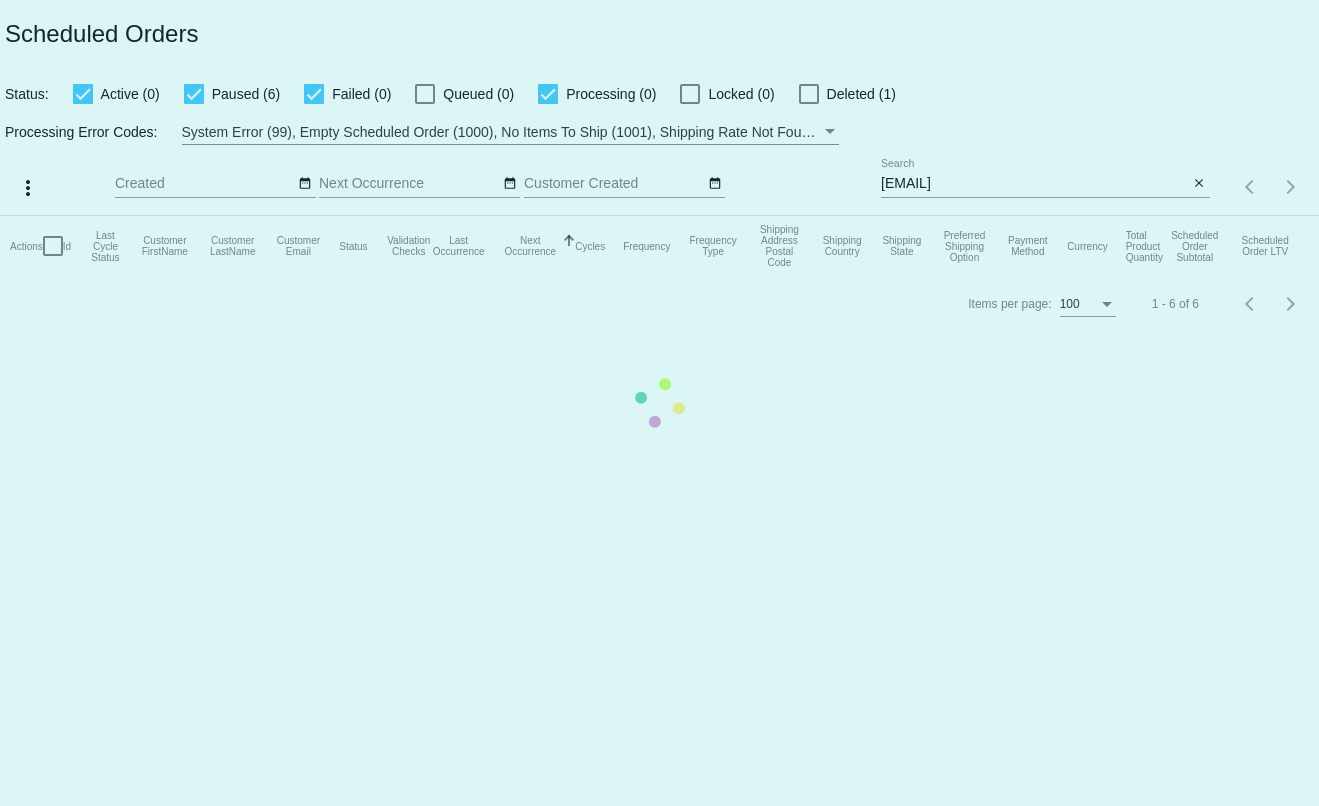 click on "Actions
Id   Last Cycle Status   Customer FirstName   Customer LastName   Customer Email   Status   Validation Checks   Last Occurrence   Next Occurrence   Sorted by NextOccurrenceUtc ascending  Cycles   Frequency   Frequency Type   Shipping Address Postal Code
Shipping Country
Shipping State
Preferred Shipping Option
Payment Method   Currency   Total Product Quantity   Scheduled Order Subtotal
Scheduled Order LTV" 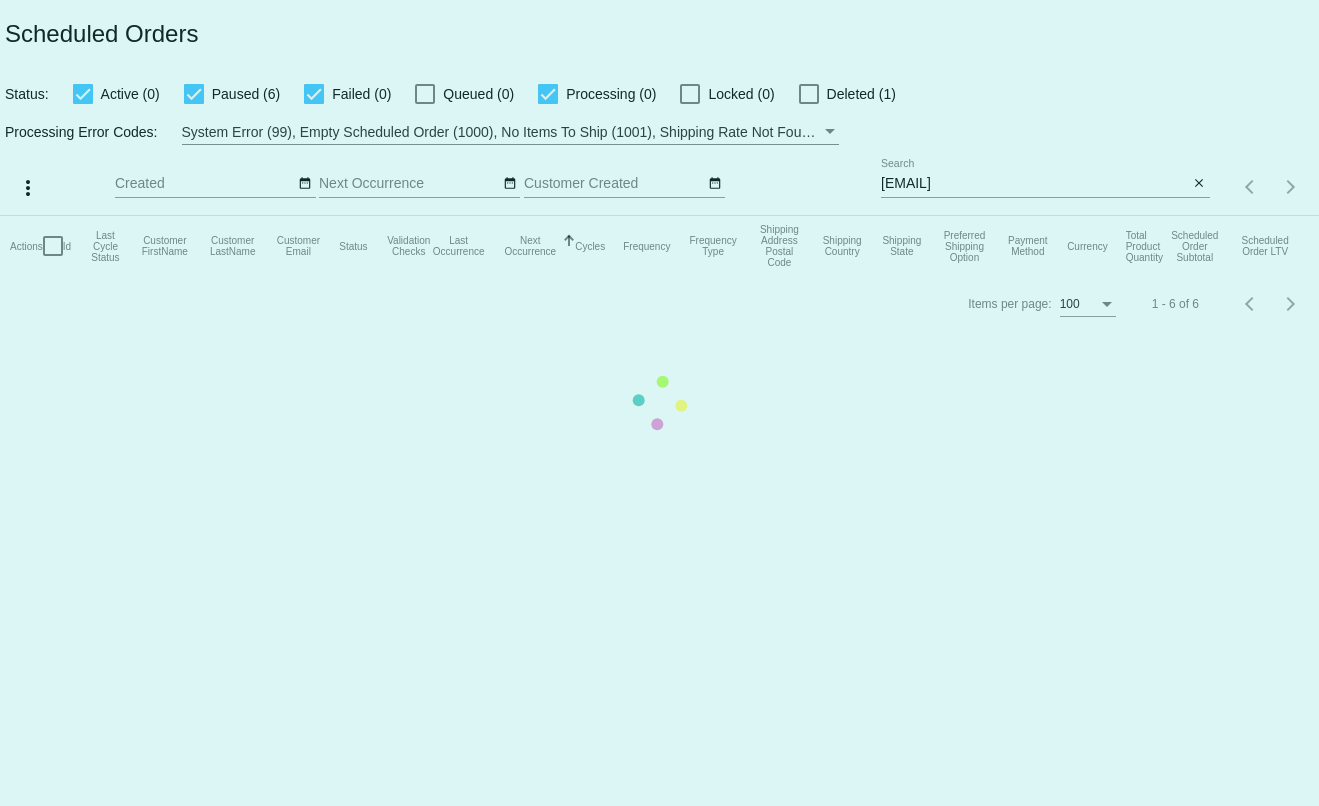 click on "Actions
Id   Last Cycle Status   Customer FirstName   Customer LastName   Customer Email   Status   Validation Checks   Last Occurrence   Next Occurrence   Sorted by NextOccurrenceUtc ascending  Cycles   Frequency   Frequency Type   Shipping Address Postal Code
Shipping Country
Shipping State
Preferred Shipping Option
Payment Method   Currency   Total Product Quantity   Scheduled Order Subtotal
Scheduled Order LTV" 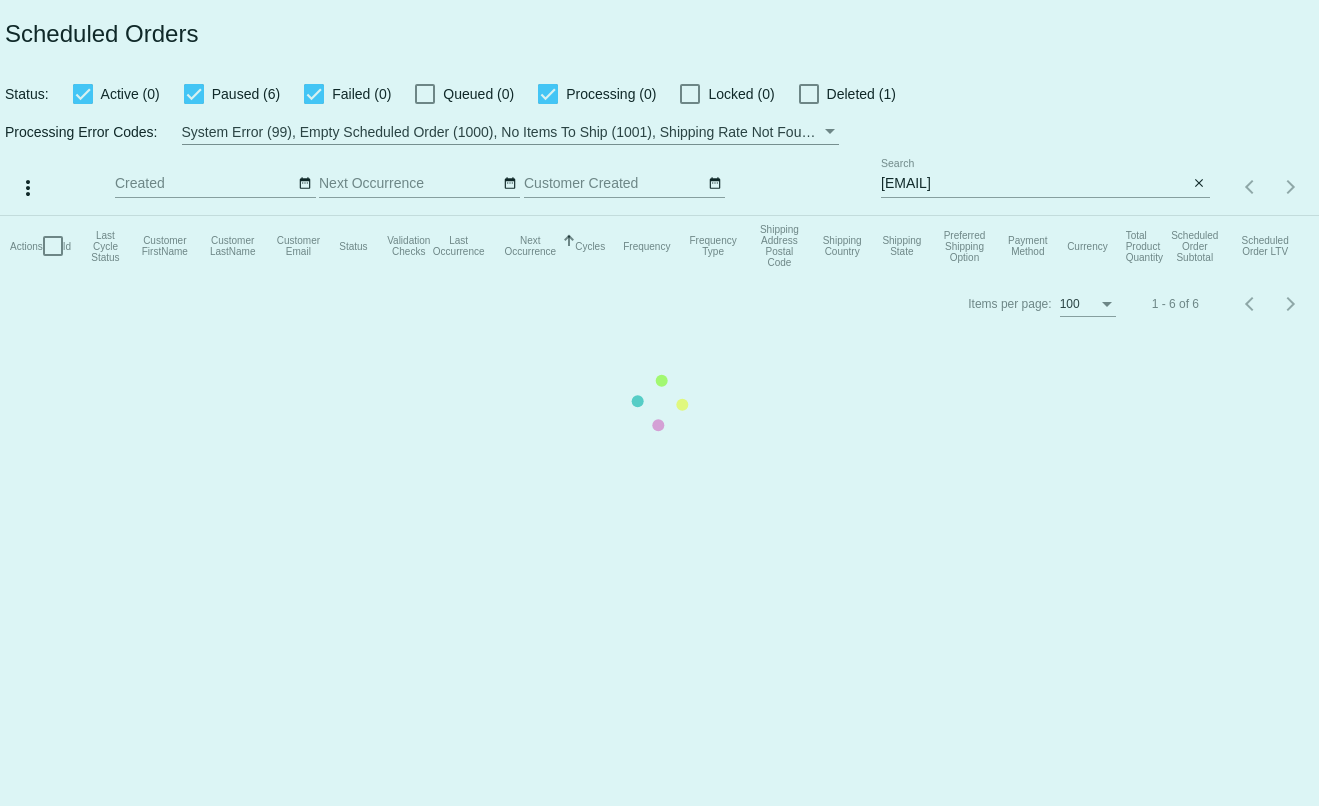 click on "Actions
Id   Last Cycle Status   Customer FirstName   Customer LastName   Customer Email   Status   Validation Checks   Last Occurrence   Next Occurrence   Sorted by NextOccurrenceUtc ascending  Cycles   Frequency   Frequency Type   Shipping Address Postal Code
Shipping Country
Shipping State
Preferred Shipping Option
Payment Method   Currency   Total Product Quantity   Scheduled Order Subtotal
Scheduled Order LTV" 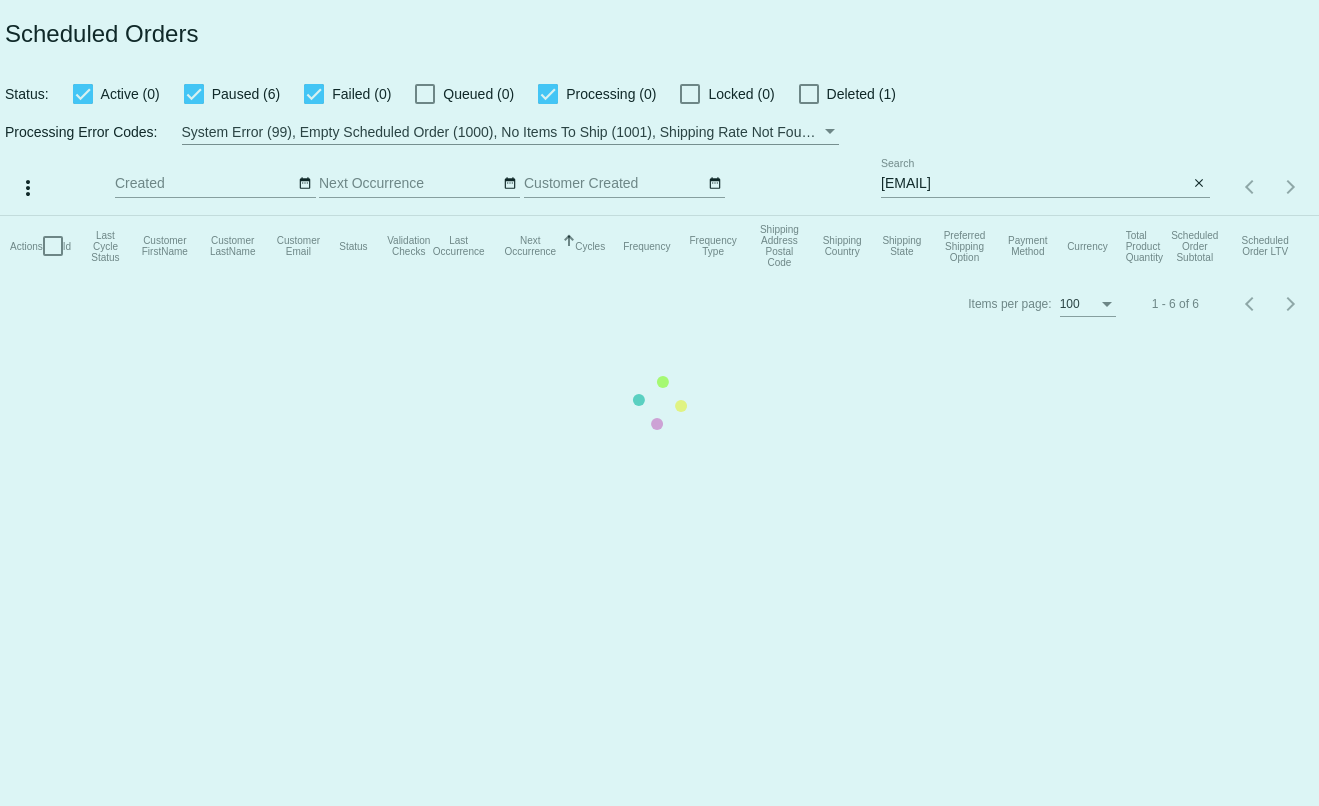 click on "Actions
Id   Last Cycle Status   Customer FirstName   Customer LastName   Customer Email   Status   Validation Checks   Last Occurrence   Next Occurrence   Sorted by NextOccurrenceUtc ascending  Cycles   Frequency   Frequency Type   Shipping Address Postal Code
Shipping Country
Shipping State
Preferred Shipping Option
Payment Method   Currency   Total Product Quantity   Scheduled Order Subtotal
Scheduled Order LTV" 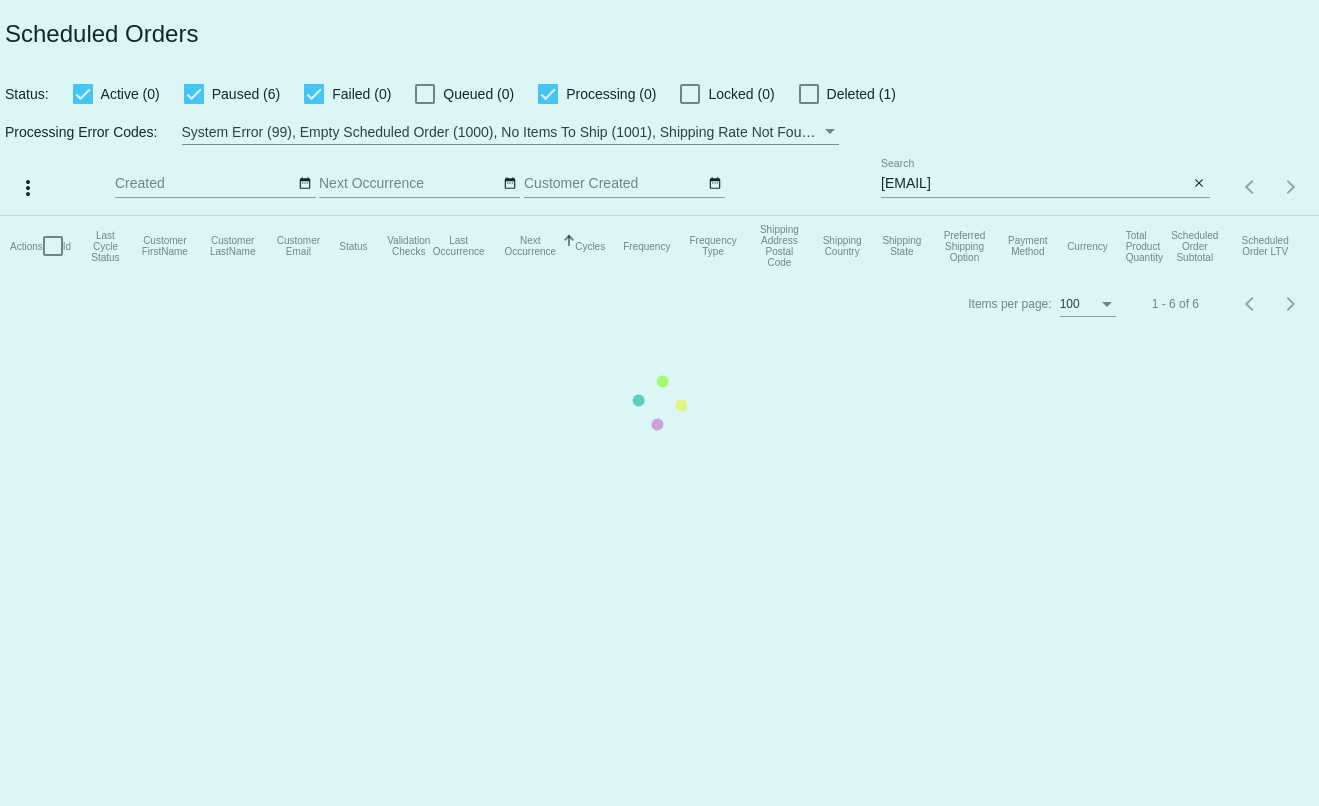 click on "Actions
Id   Last Cycle Status   Customer FirstName   Customer LastName   Customer Email   Status   Validation Checks   Last Occurrence   Next Occurrence   Sorted by NextOccurrenceUtc ascending  Cycles   Frequency   Frequency Type   Shipping Address Postal Code
Shipping Country
Shipping State
Preferred Shipping Option
Payment Method   Currency   Total Product Quantity   Scheduled Order Subtotal
Scheduled Order LTV" 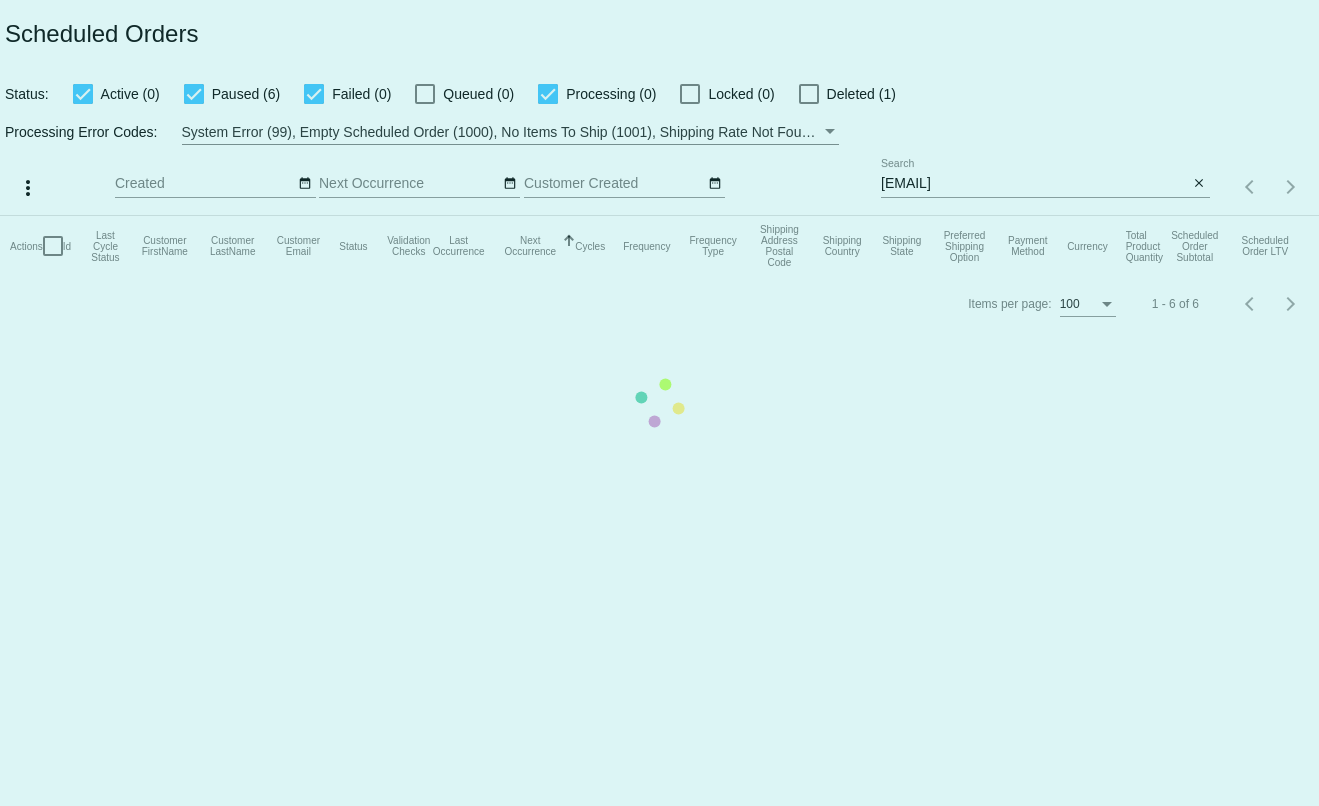 click on "Actions
Id   Last Cycle Status   Customer FirstName   Customer LastName   Customer Email   Status   Validation Checks   Last Occurrence   Next Occurrence   Sorted by NextOccurrenceUtc ascending  Cycles   Frequency   Frequency Type   Shipping Address Postal Code
Shipping Country
Shipping State
Preferred Shipping Option
Payment Method   Currency   Total Product Quantity   Scheduled Order Subtotal
Scheduled Order LTV" 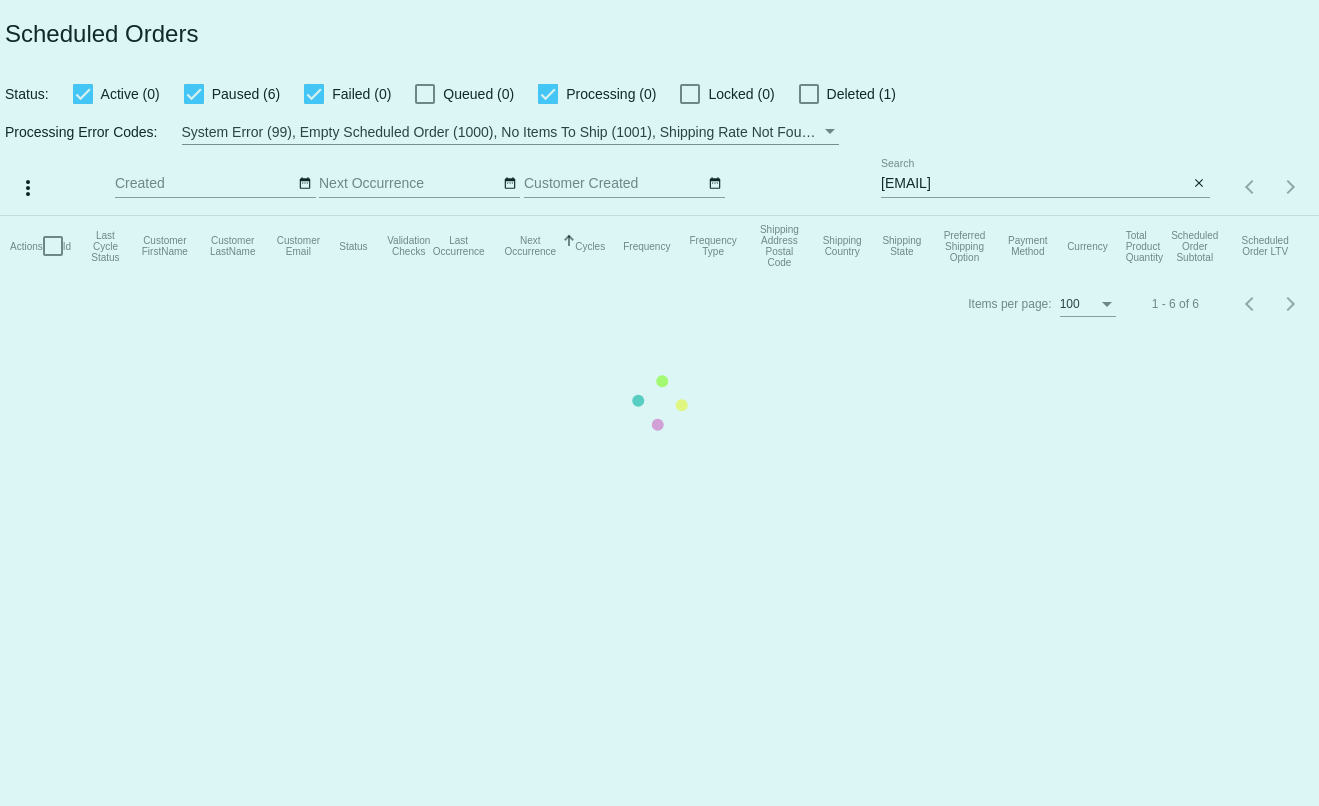 click on "Actions
Id   Last Cycle Status   Customer FirstName   Customer LastName   Customer Email   Status   Validation Checks   Last Occurrence   Next Occurrence   Sorted by NextOccurrenceUtc ascending  Cycles   Frequency   Frequency Type   Shipping Address Postal Code
Shipping Country
Shipping State
Preferred Shipping Option
Payment Method   Currency   Total Product Quantity   Scheduled Order Subtotal
Scheduled Order LTV" 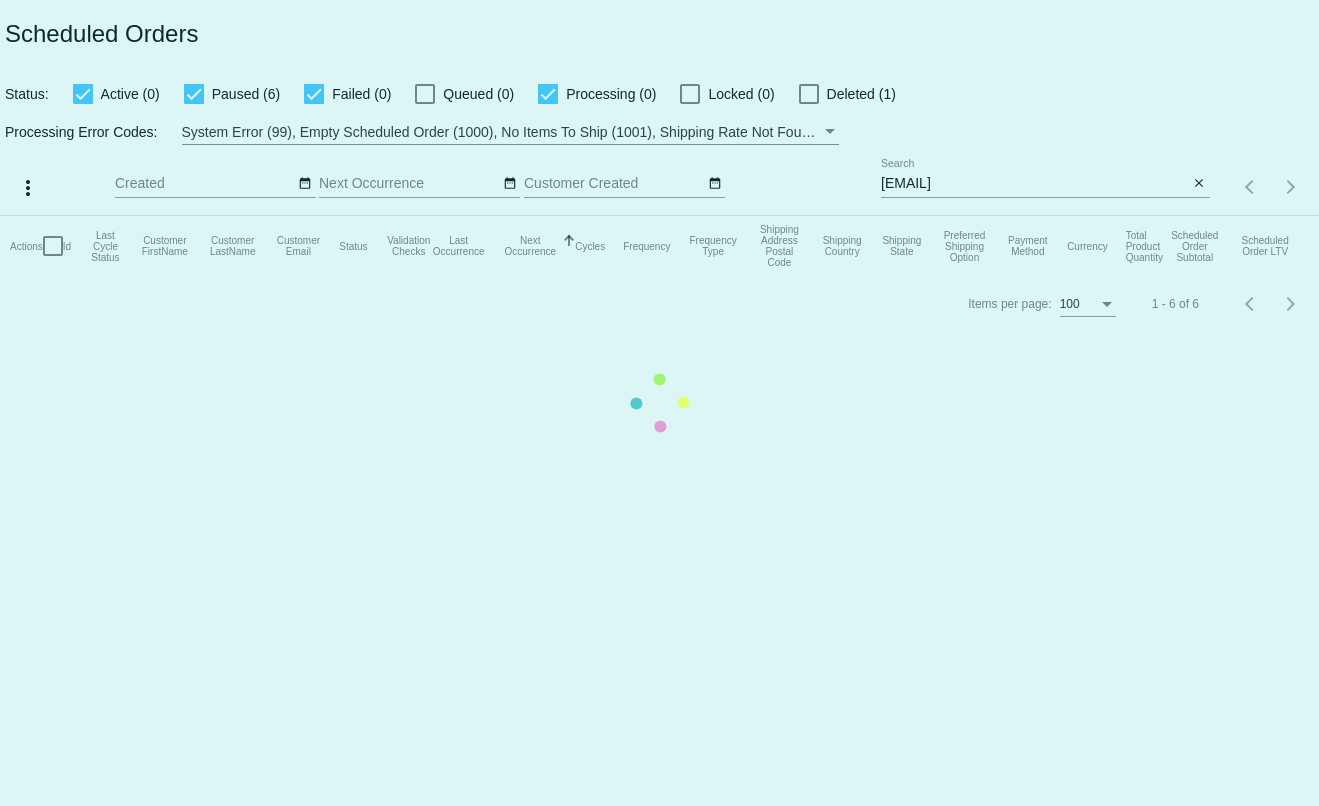 click on "Actions
Id   Last Cycle Status   Customer FirstName   Customer LastName   Customer Email   Status   Validation Checks   Last Occurrence   Next Occurrence   Sorted by NextOccurrenceUtc ascending  Cycles   Frequency   Frequency Type   Shipping Address Postal Code
Shipping Country
Shipping State
Preferred Shipping Option
Payment Method   Currency   Total Product Quantity   Scheduled Order Subtotal
Scheduled Order LTV" 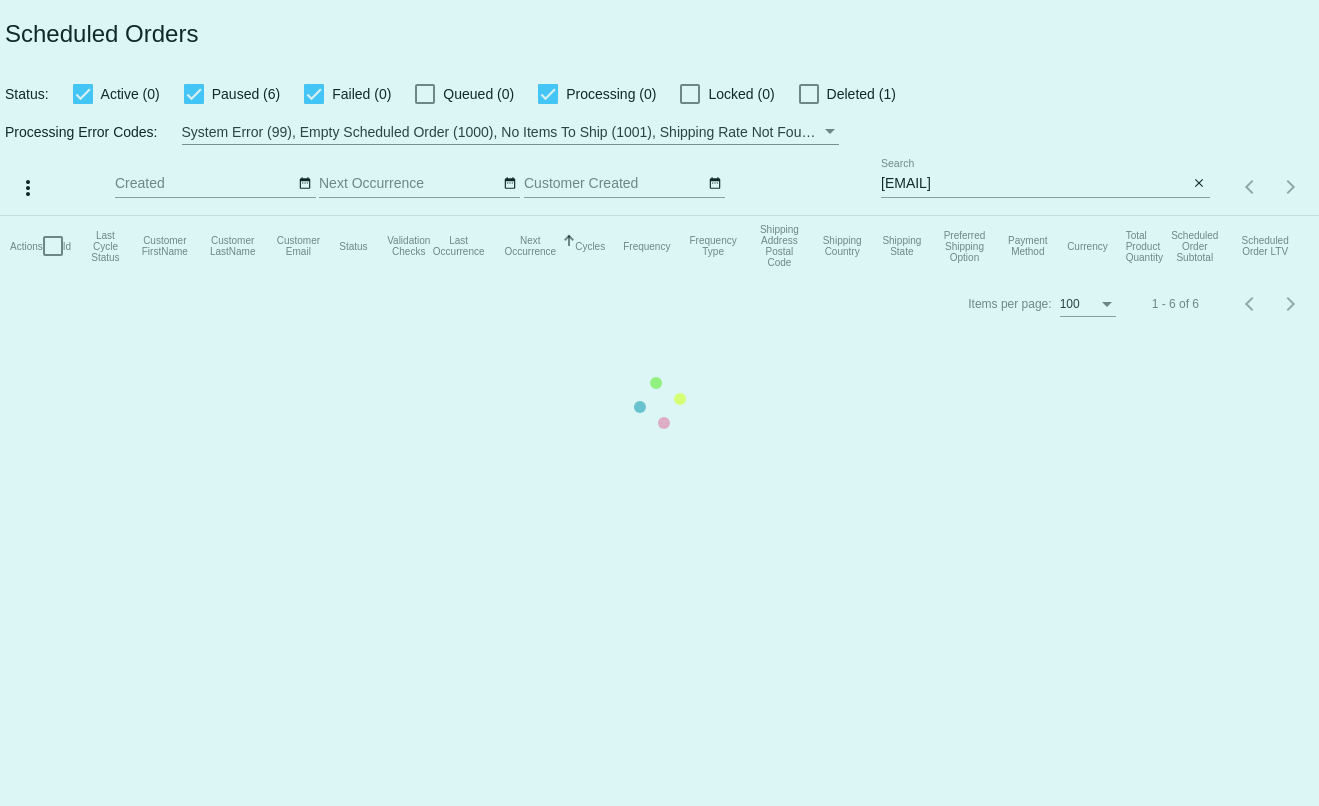 click on "Actions
Id   Last Cycle Status   Customer FirstName   Customer LastName   Customer Email   Status   Validation Checks   Last Occurrence   Next Occurrence   Sorted by NextOccurrenceUtc ascending  Cycles   Frequency   Frequency Type   Shipping Address Postal Code
Shipping Country
Shipping State
Preferred Shipping Option
Payment Method   Currency   Total Product Quantity   Scheduled Order Subtotal
Scheduled Order LTV" 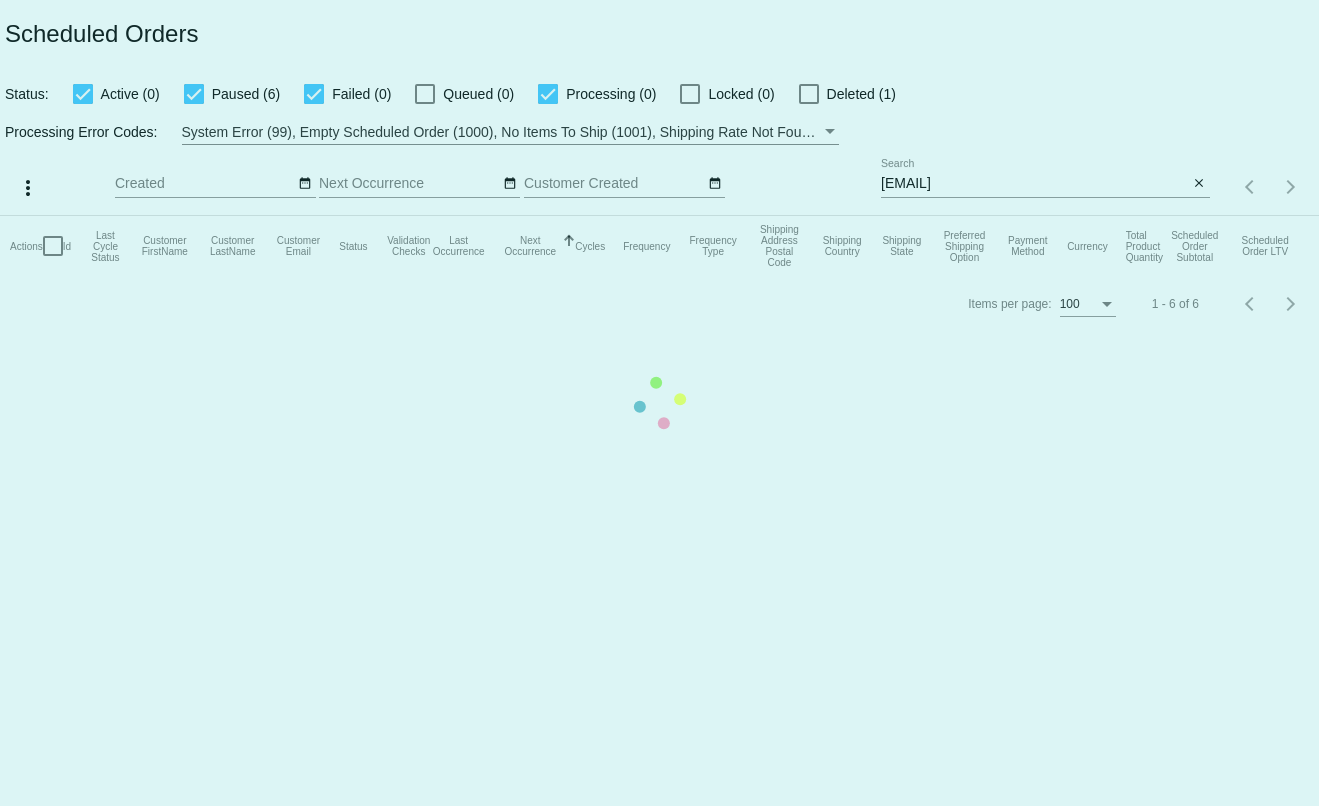 click on "Actions
Id   Last Cycle Status   Customer FirstName   Customer LastName   Customer Email   Status   Validation Checks   Last Occurrence   Next Occurrence   Sorted by NextOccurrenceUtc ascending  Cycles   Frequency   Frequency Type   Shipping Address Postal Code
Shipping Country
Shipping State
Preferred Shipping Option
Payment Method   Currency   Total Product Quantity   Scheduled Order Subtotal
Scheduled Order LTV" 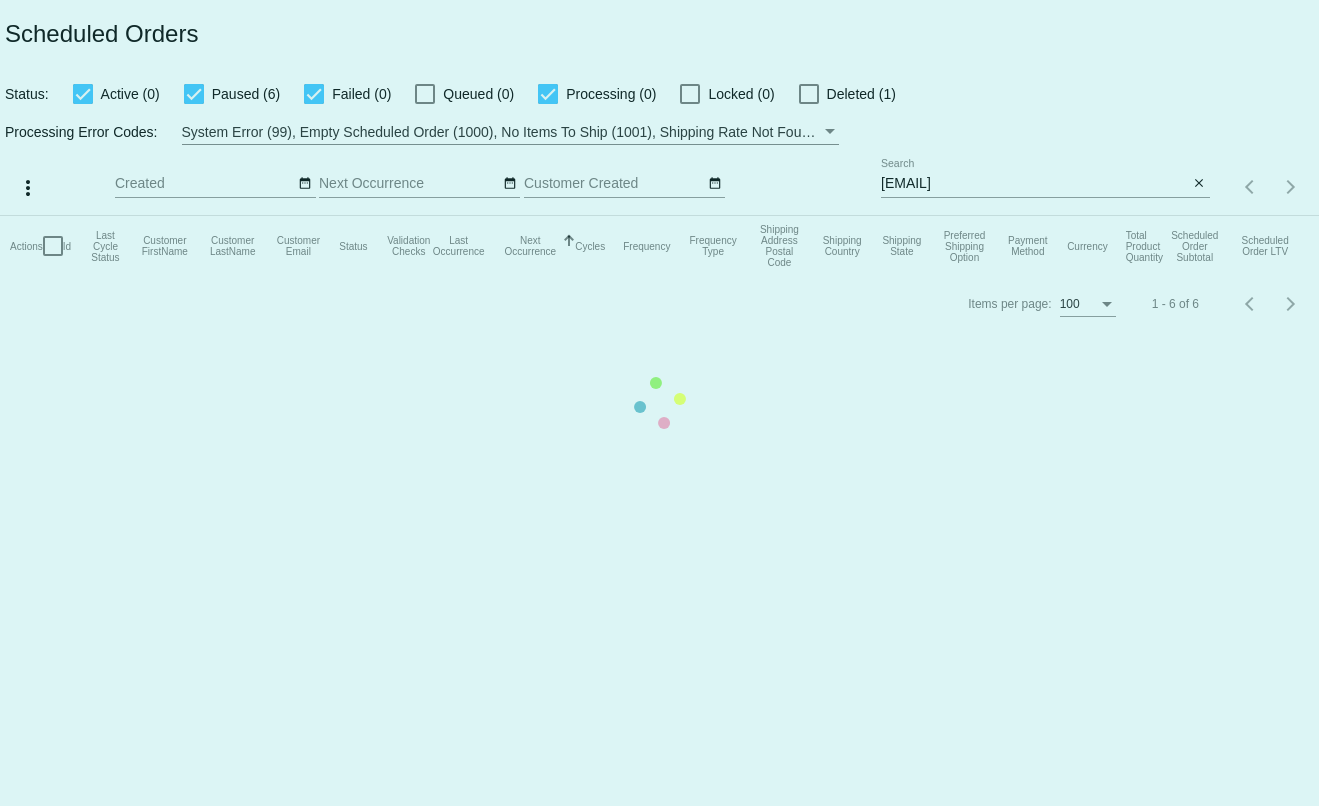 click on "Actions
Id   Last Cycle Status   Customer FirstName   Customer LastName   Customer Email   Status   Validation Checks   Last Occurrence   Next Occurrence   Sorted by NextOccurrenceUtc ascending  Cycles   Frequency   Frequency Type   Shipping Address Postal Code
Shipping Country
Shipping State
Preferred Shipping Option
Payment Method   Currency   Total Product Quantity   Scheduled Order Subtotal
Scheduled Order LTV" 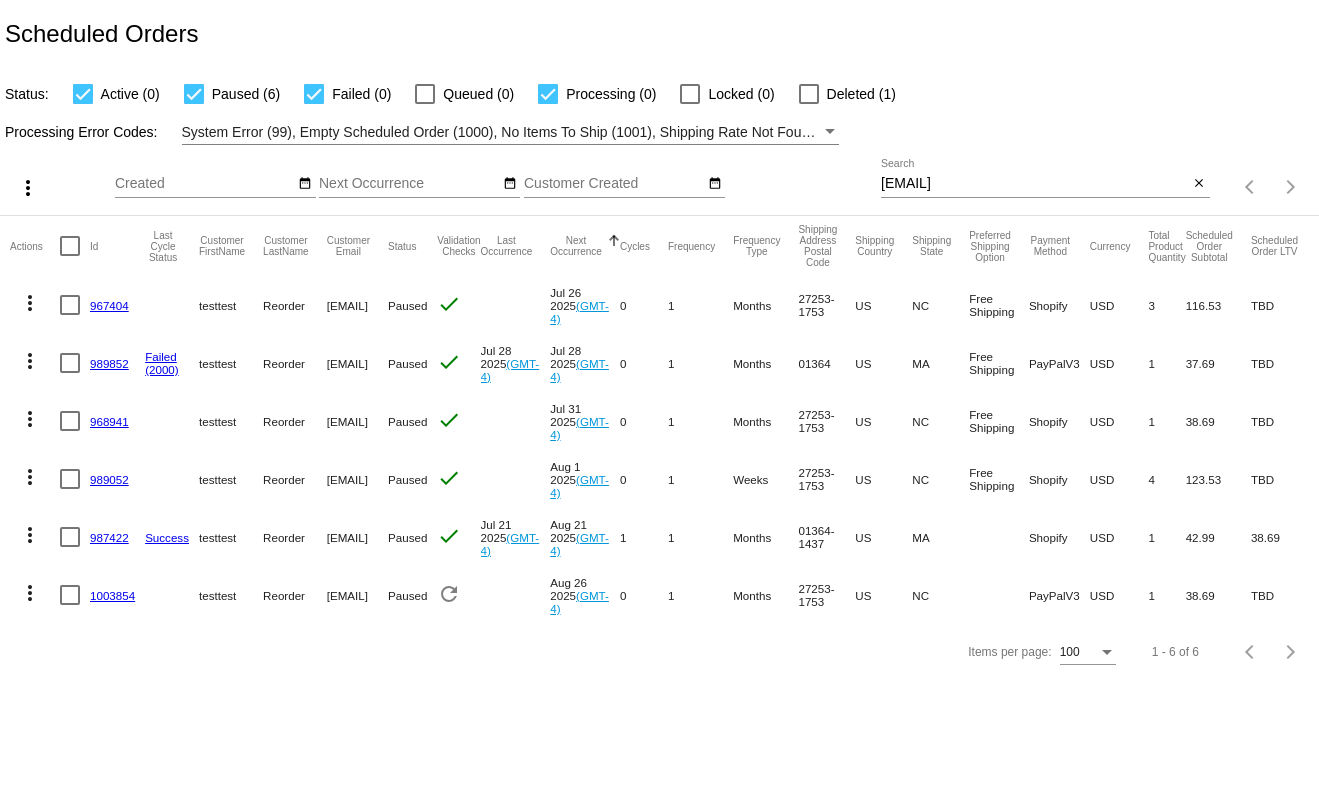 click on "close" 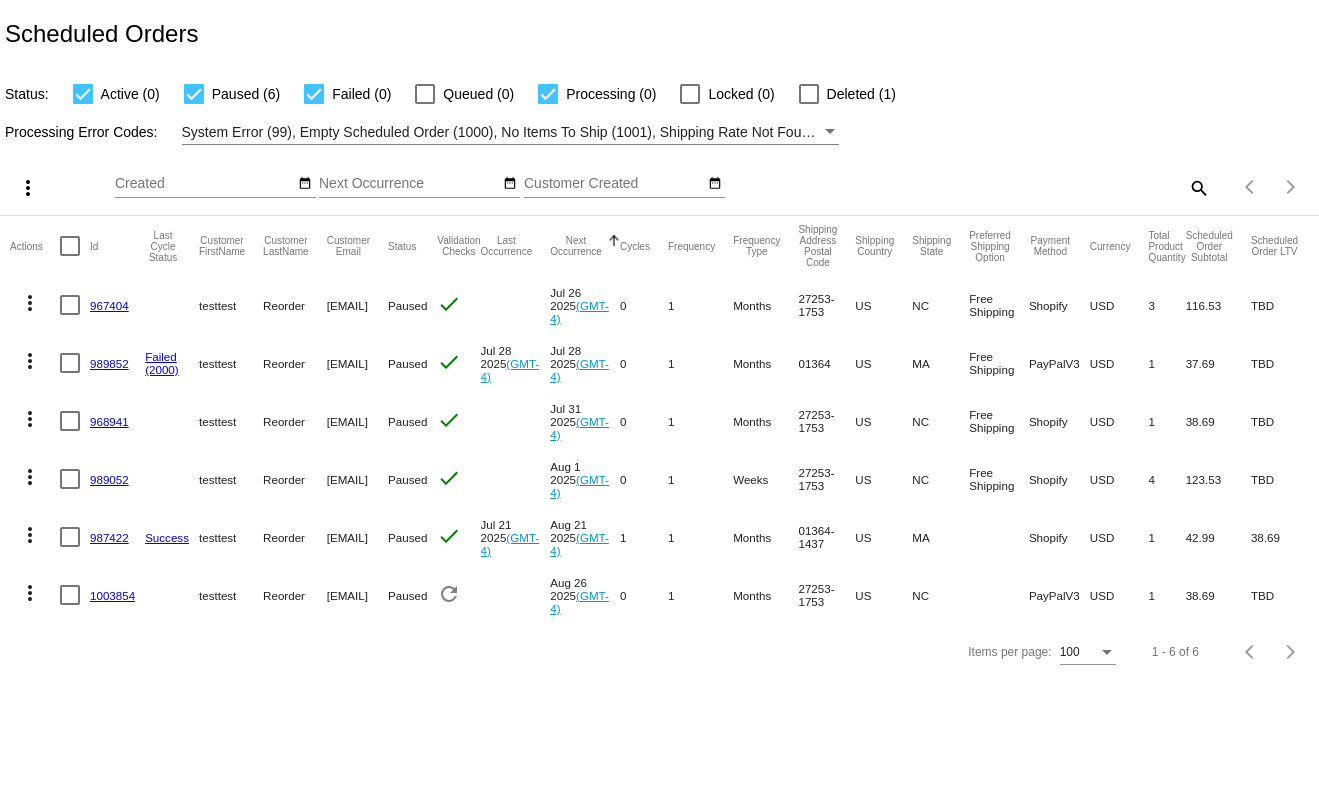 click on "search" 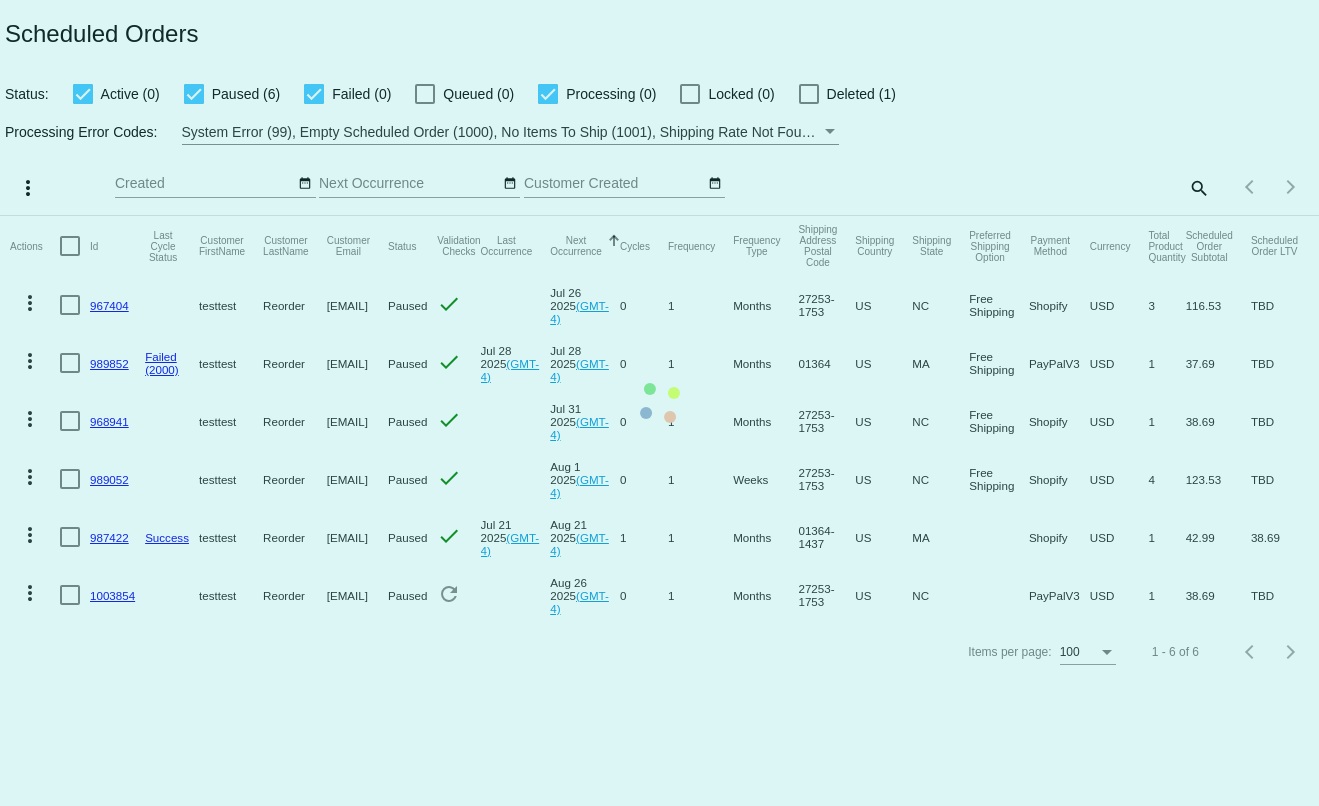 click on "Actions
Id   Last Cycle Status   Customer FirstName   Customer LastName   Customer Email   Status   Validation Checks   Last Occurrence   Next Occurrence   Sorted by NextOccurrenceUtc ascending  Cycles   Frequency   Frequency Type   Shipping Address Postal Code
Shipping Country
Shipping State
Preferred Shipping Option
Payment Method   Currency   Total Product Quantity   Scheduled Order Subtotal
Scheduled Order LTV
more_vert
967404
testtest
Reorder
johnny@kattouf.com
Paused
check
Jul 26 2025
(GMT-4)
0  1  Months  27253-1753  US  NC  Free Shipping  Shopify  USD  3  116.53  TBD
more_vert" 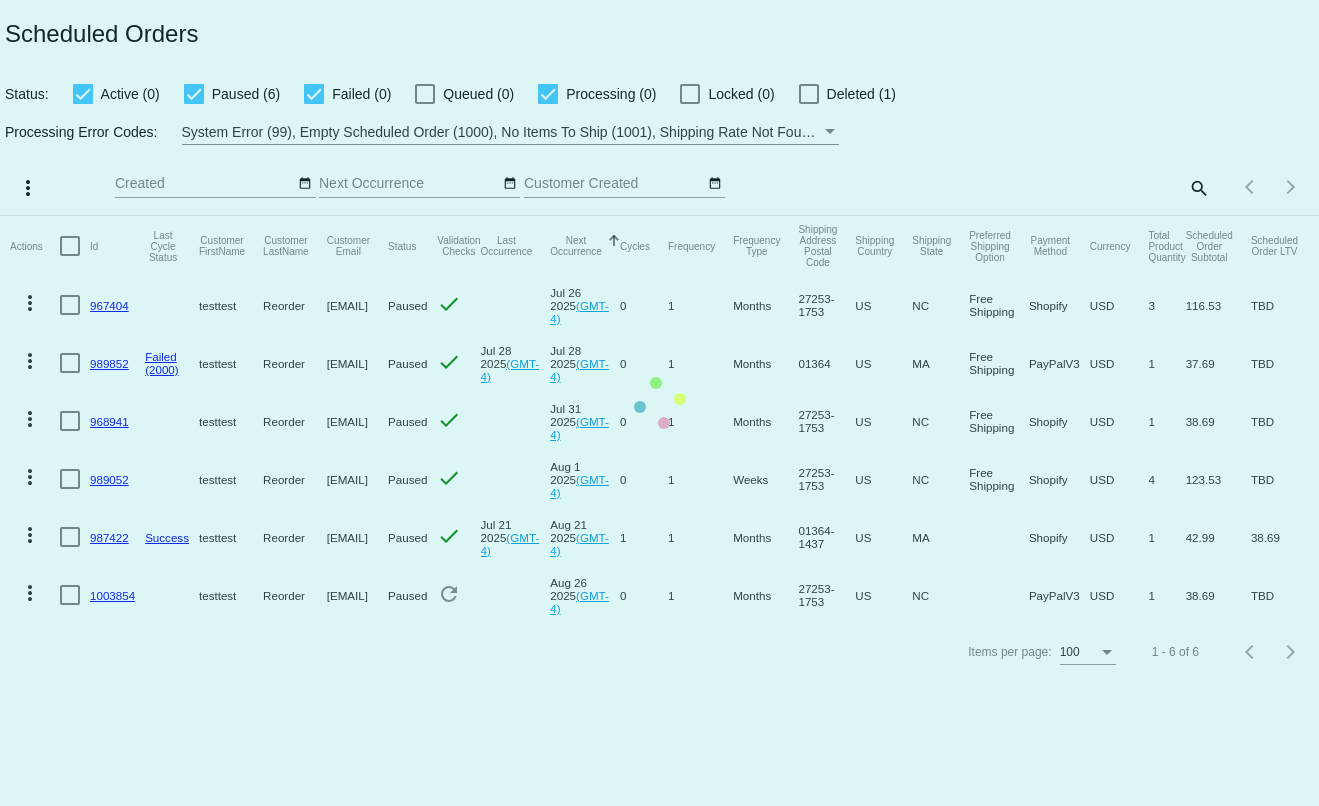 click on "Actions
Id   Last Cycle Status   Customer FirstName   Customer LastName   Customer Email   Status   Validation Checks   Last Occurrence   Next Occurrence   Sorted by NextOccurrenceUtc ascending  Cycles   Frequency   Frequency Type   Shipping Address Postal Code
Shipping Country
Shipping State
Preferred Shipping Option
Payment Method   Currency   Total Product Quantity   Scheduled Order Subtotal
Scheduled Order LTV
more_vert
967404
testtest
Reorder
johnny@kattouf.com
Paused
check
Jul 26 2025
(GMT-4)
0  1  Months  27253-1753  US  NC  Free Shipping  Shopify  USD  3  116.53  TBD
more_vert" 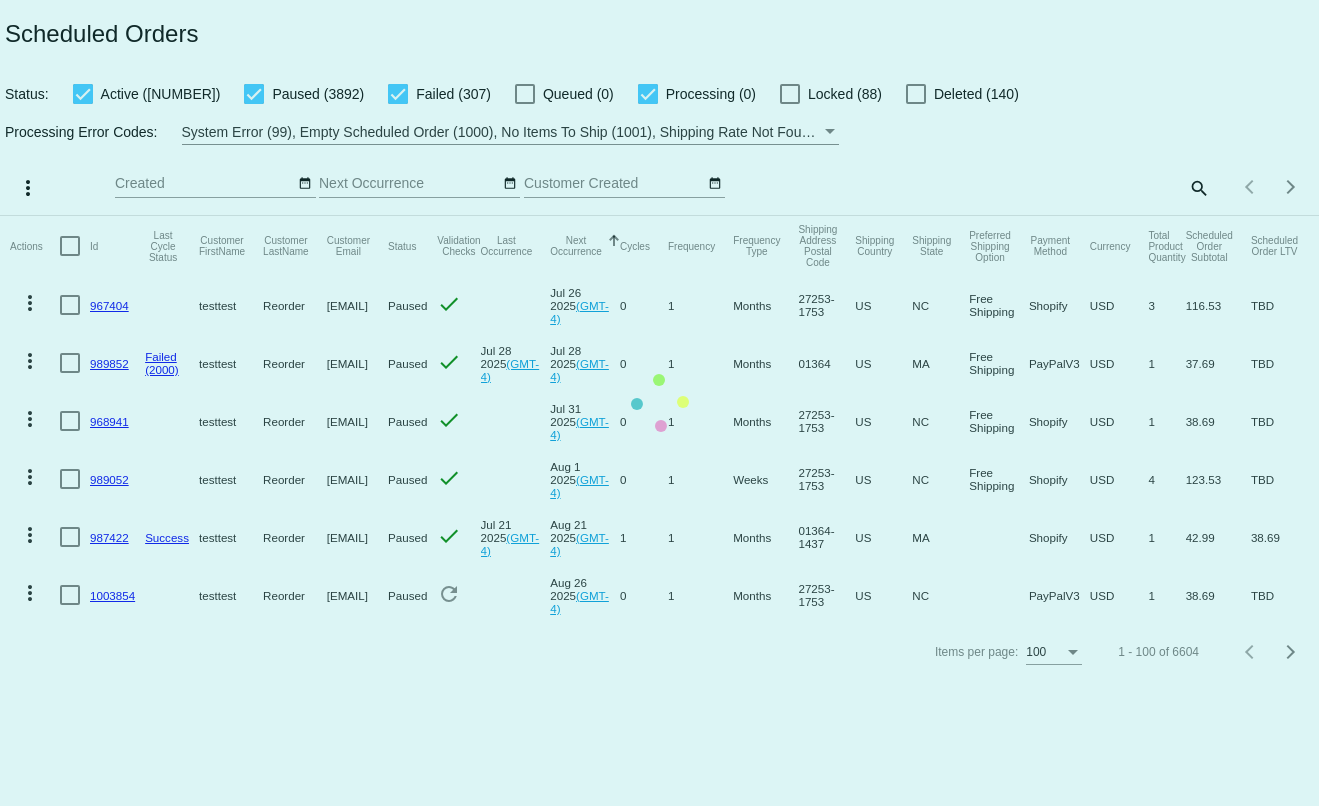 click on "Actions
Id   Last Cycle Status   Customer FirstName   Customer LastName   Customer Email   Status   Validation Checks   Last Occurrence   Next Occurrence   Sorted by NextOccurrenceUtc ascending  Cycles   Frequency   Frequency Type   Shipping Address Postal Code
Shipping Country
Shipping State
Preferred Shipping Option
Payment Method   Currency   Total Product Quantity   Scheduled Order Subtotal
Scheduled Order LTV
more_vert
967404
testtest
Reorder
johnny@kattouf.com
Paused
check
Jul 26 2025
(GMT-4)
0  1  Months  27253-1753  US  NC  Free Shipping  Shopify  USD  3  116.53  TBD
more_vert" 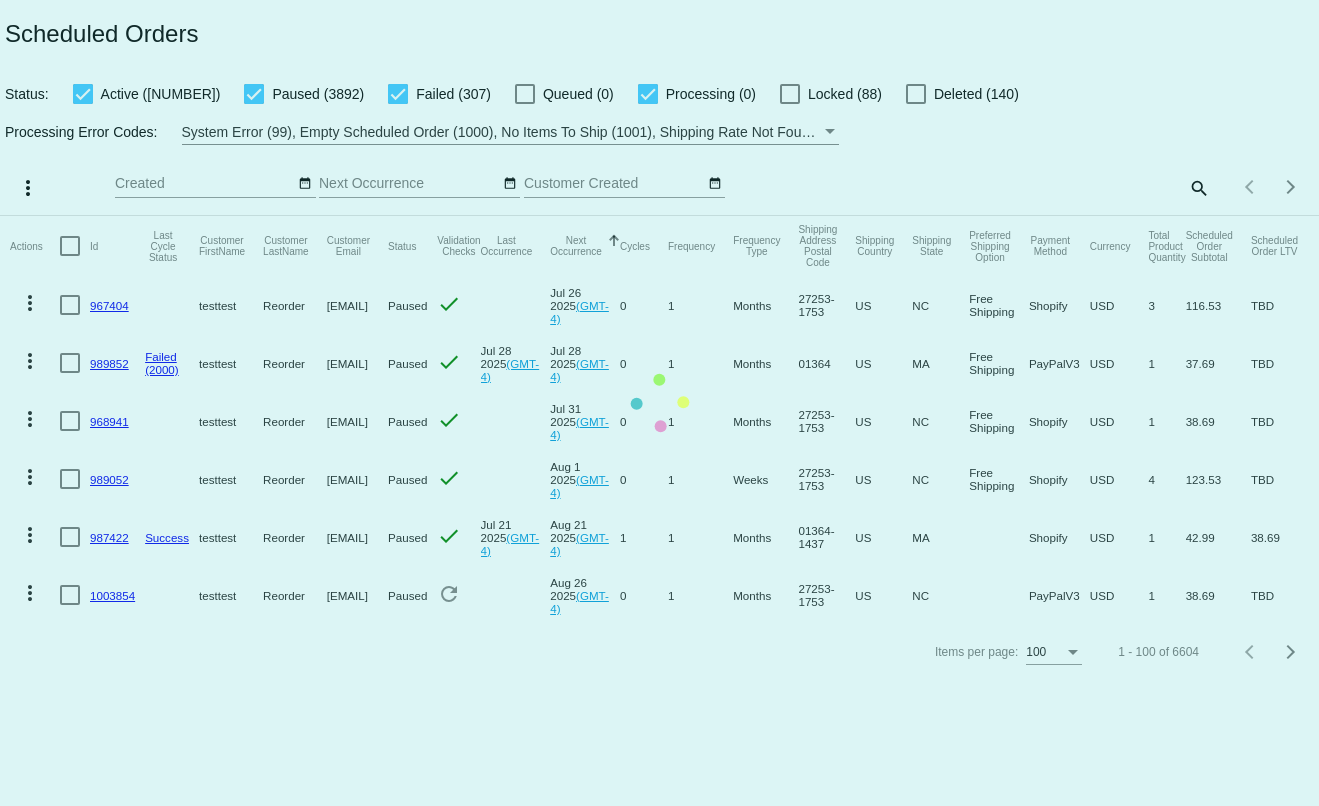 click on "Actions
Id   Last Cycle Status   Customer FirstName   Customer LastName   Customer Email   Status   Validation Checks   Last Occurrence   Next Occurrence   Sorted by NextOccurrenceUtc ascending  Cycles   Frequency   Frequency Type   Shipping Address Postal Code
Shipping Country
Shipping State
Preferred Shipping Option
Payment Method   Currency   Total Product Quantity   Scheduled Order Subtotal
Scheduled Order LTV
more_vert
967404
testtest
Reorder
johnny@kattouf.com
Paused
check
Jul 26 2025
(GMT-4)
0  1  Months  27253-1753  US  NC  Free Shipping  Shopify  USD  3  116.53  TBD
more_vert" 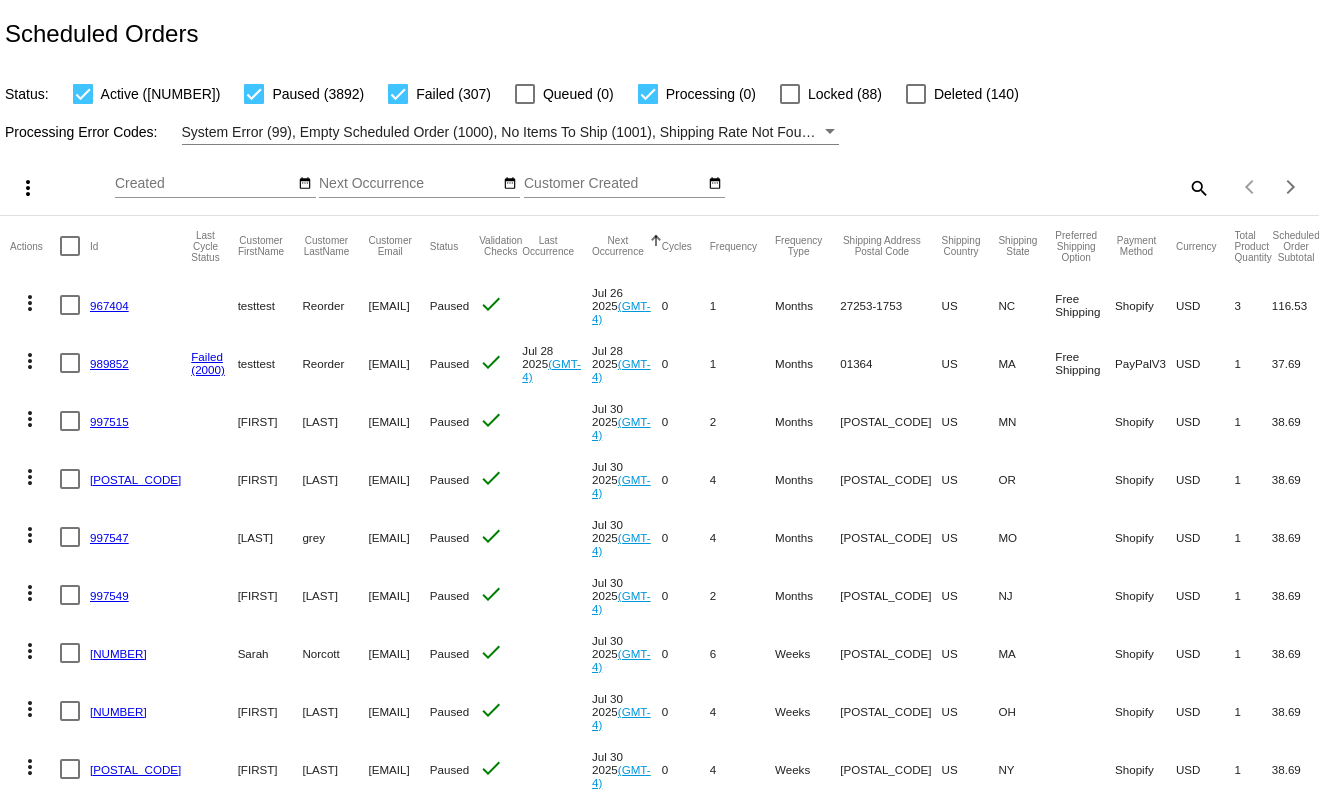 click on "search" 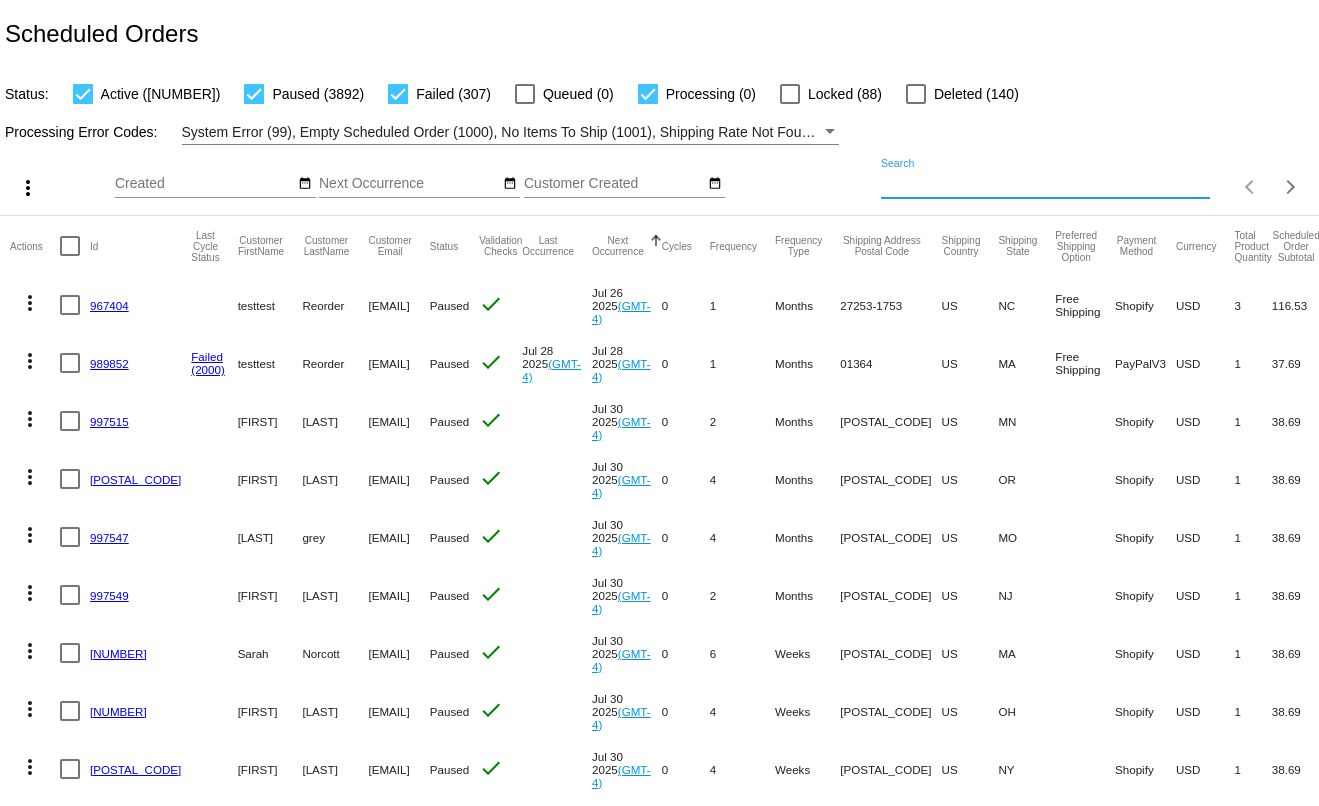 click on "Search" at bounding box center [1045, 184] 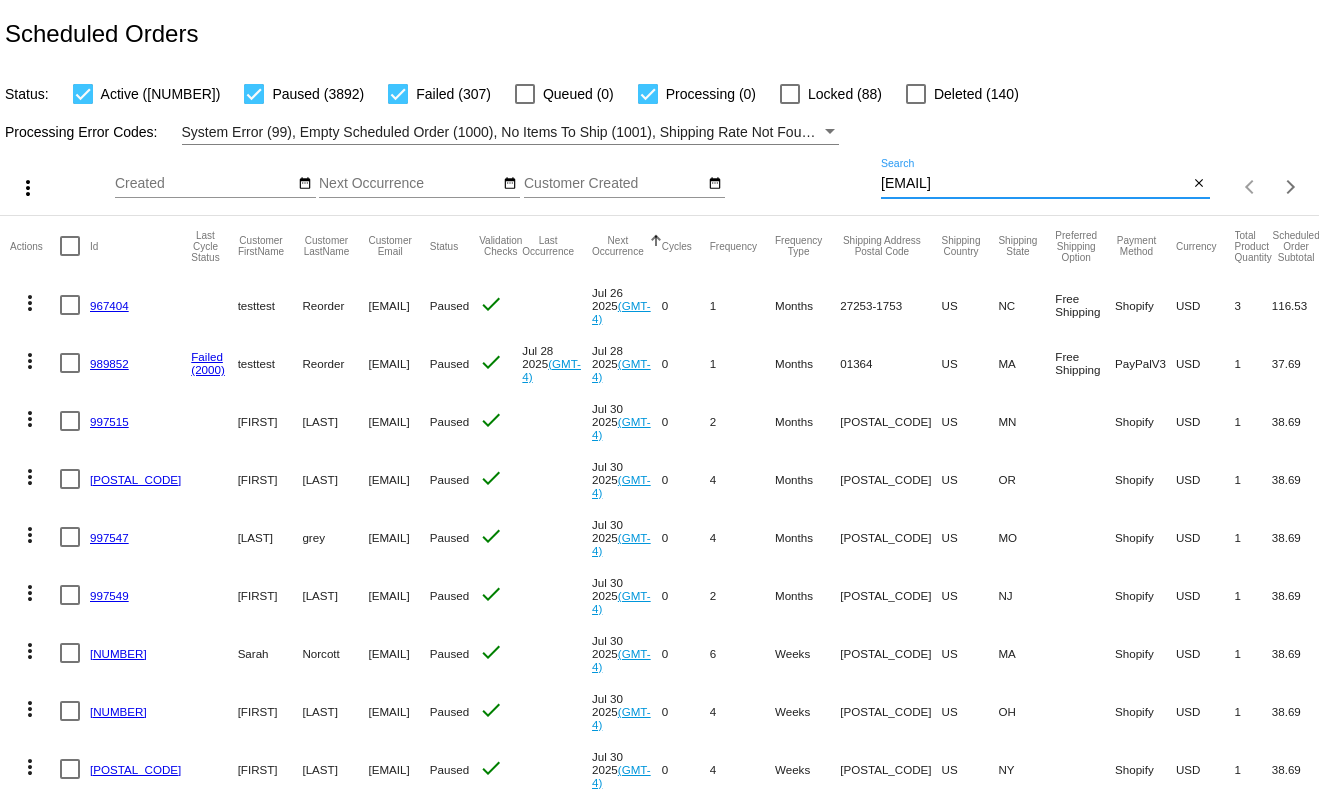 type on "ccgenta@gmail.com" 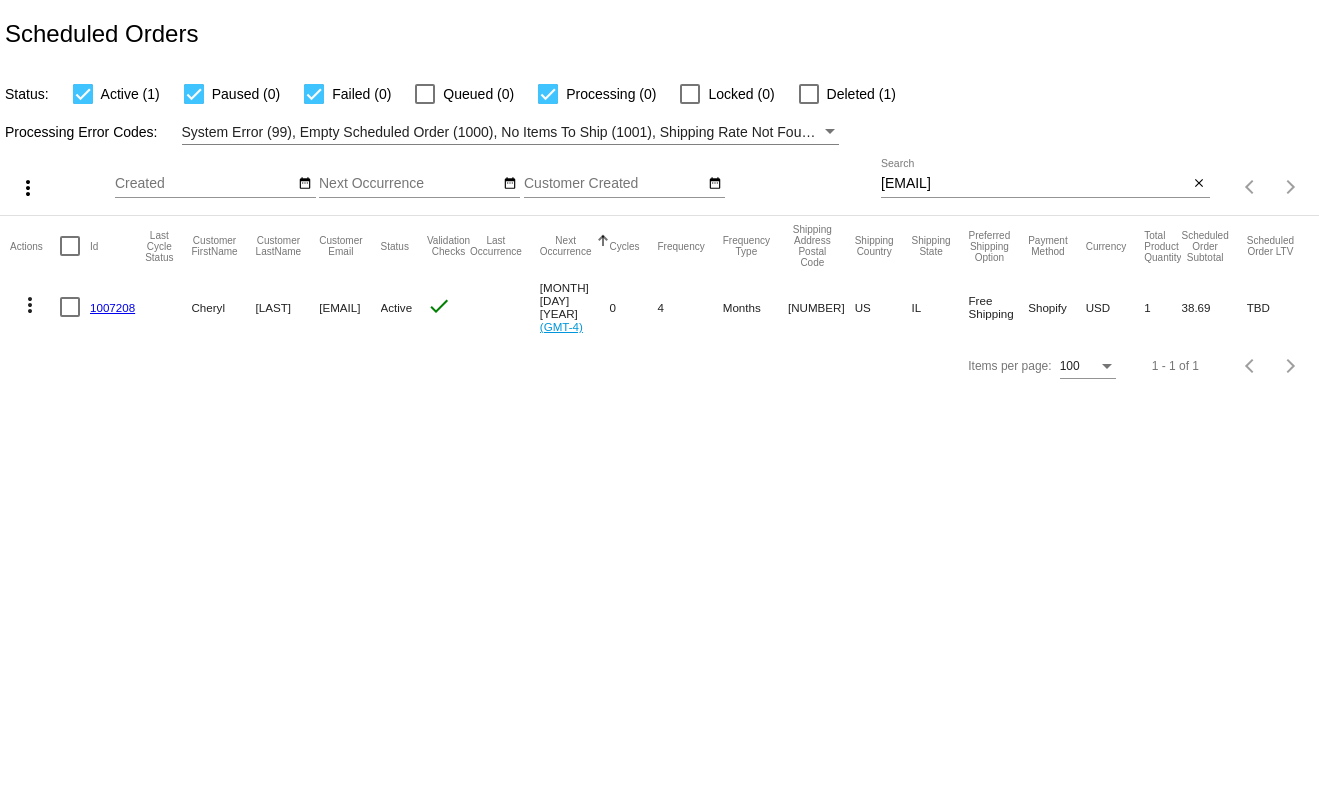 click on "1007208" 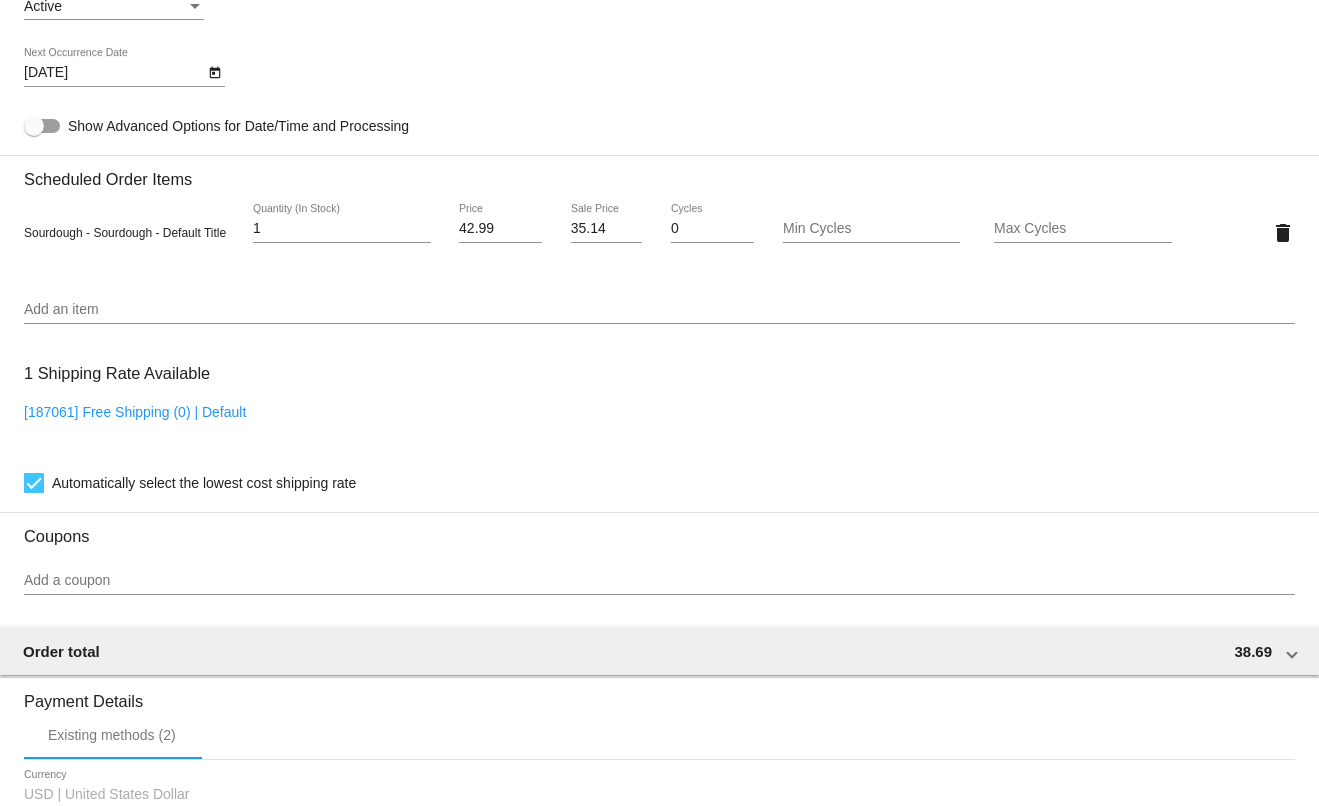 scroll, scrollTop: 1469, scrollLeft: 0, axis: vertical 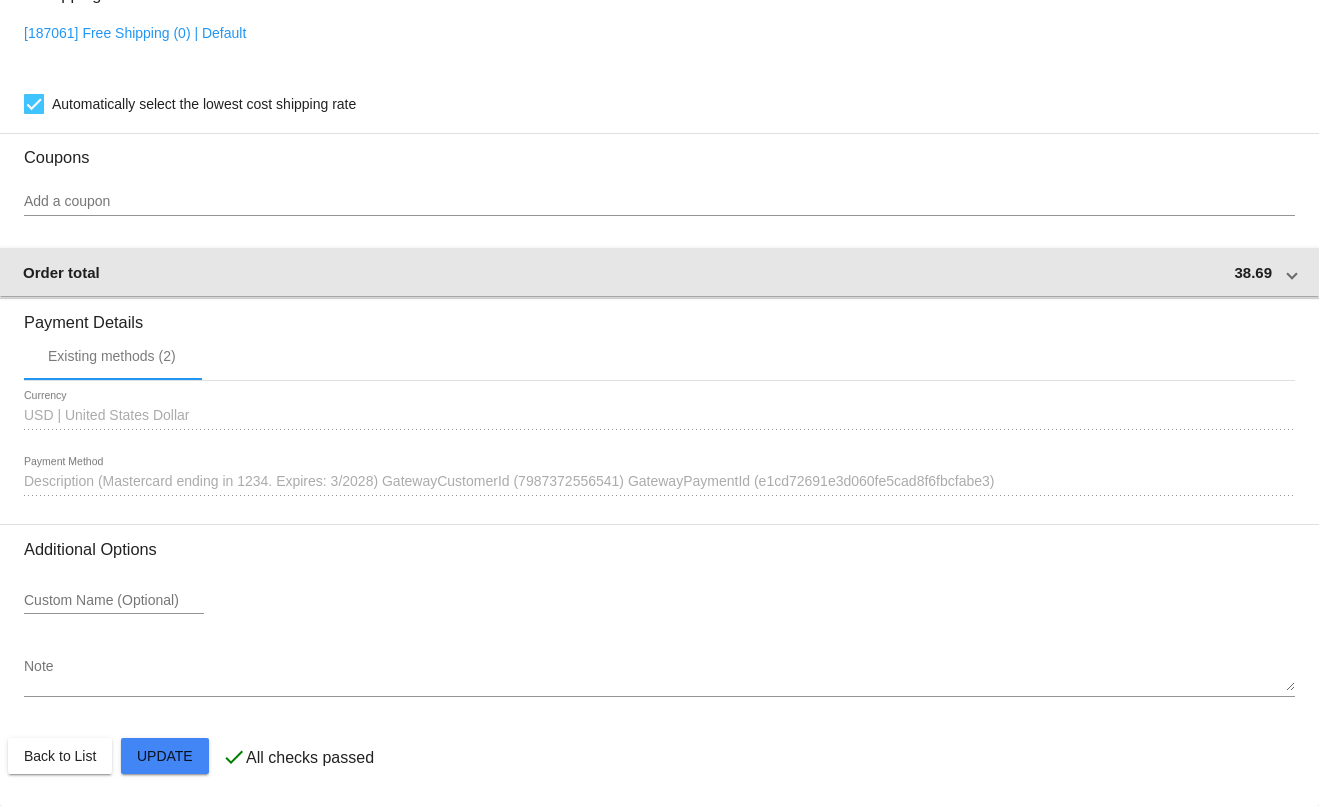 click on "Order total
38.69" at bounding box center (659, 272) 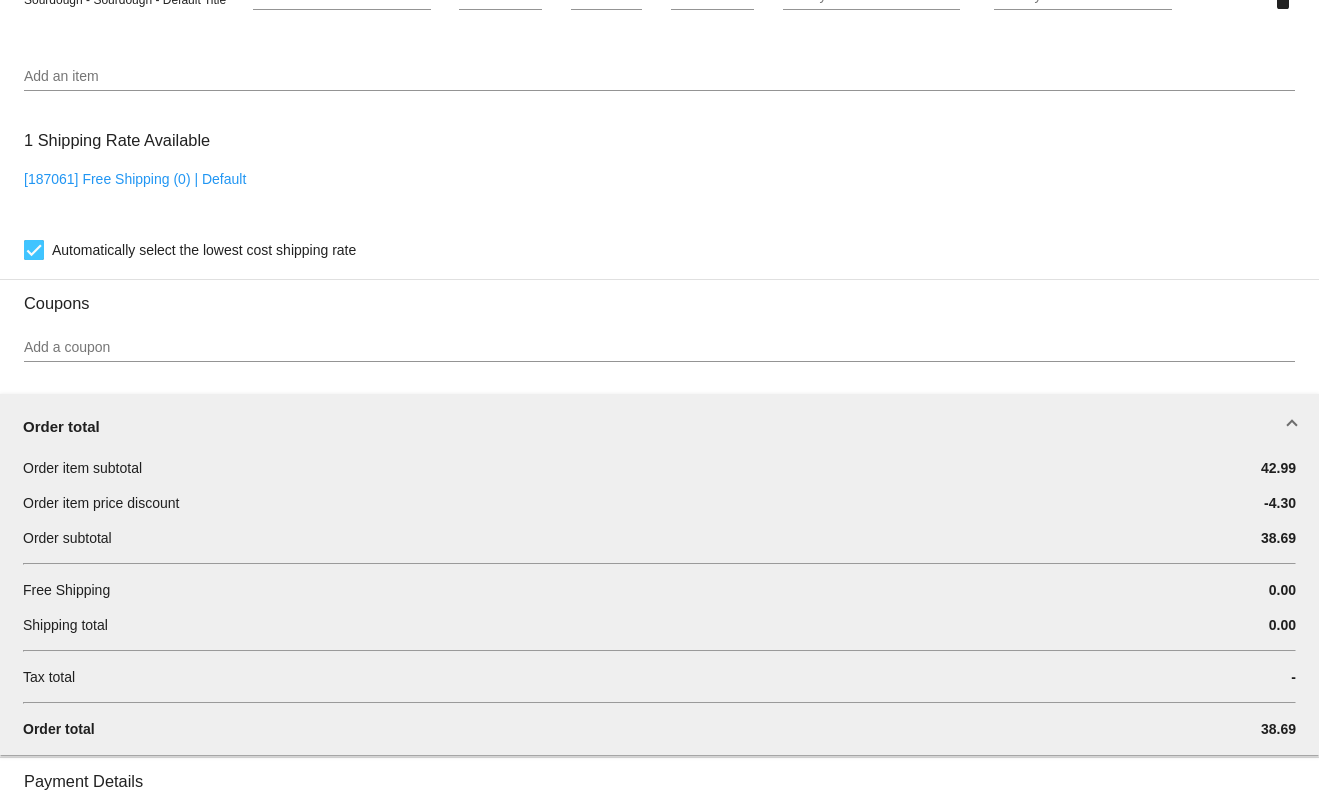 scroll, scrollTop: 800, scrollLeft: 0, axis: vertical 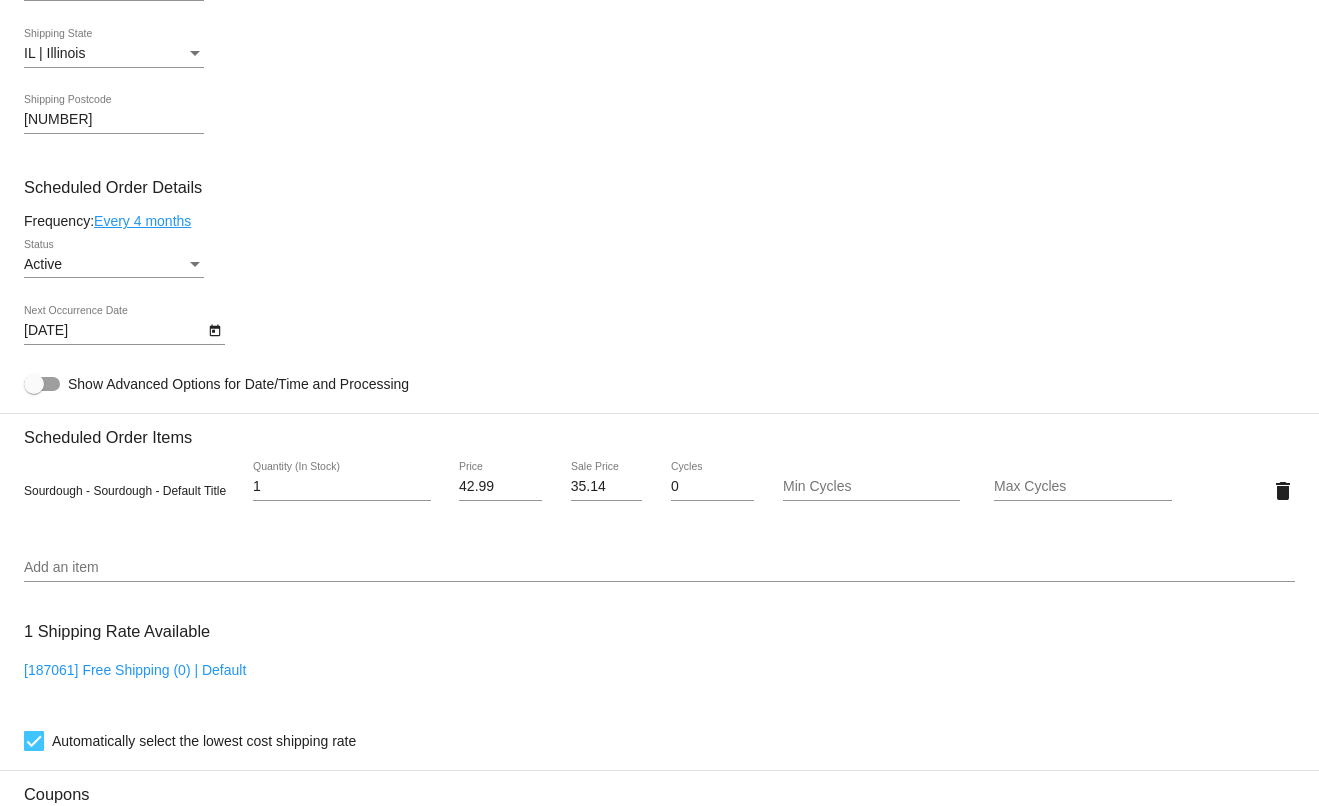 click on "35.14" at bounding box center (607, 487) 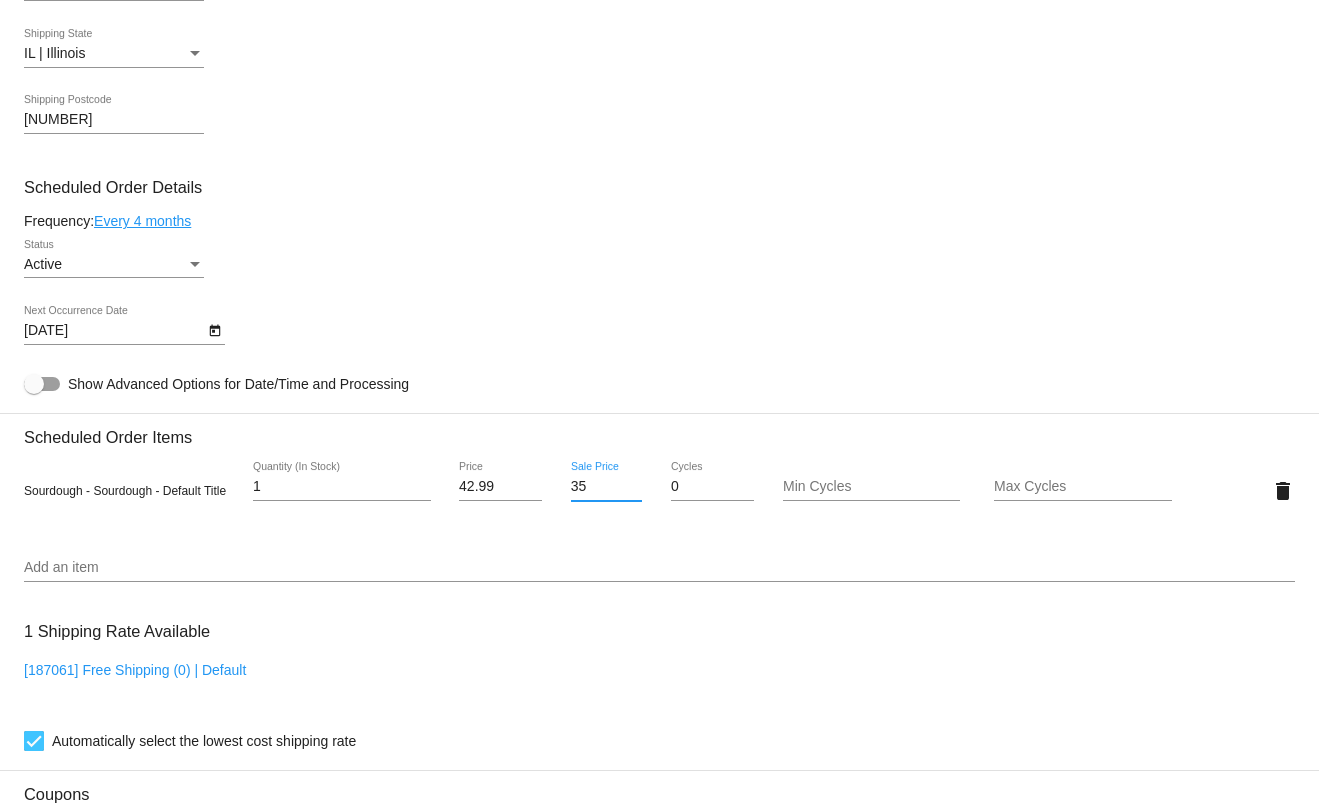click on "35" at bounding box center (607, 487) 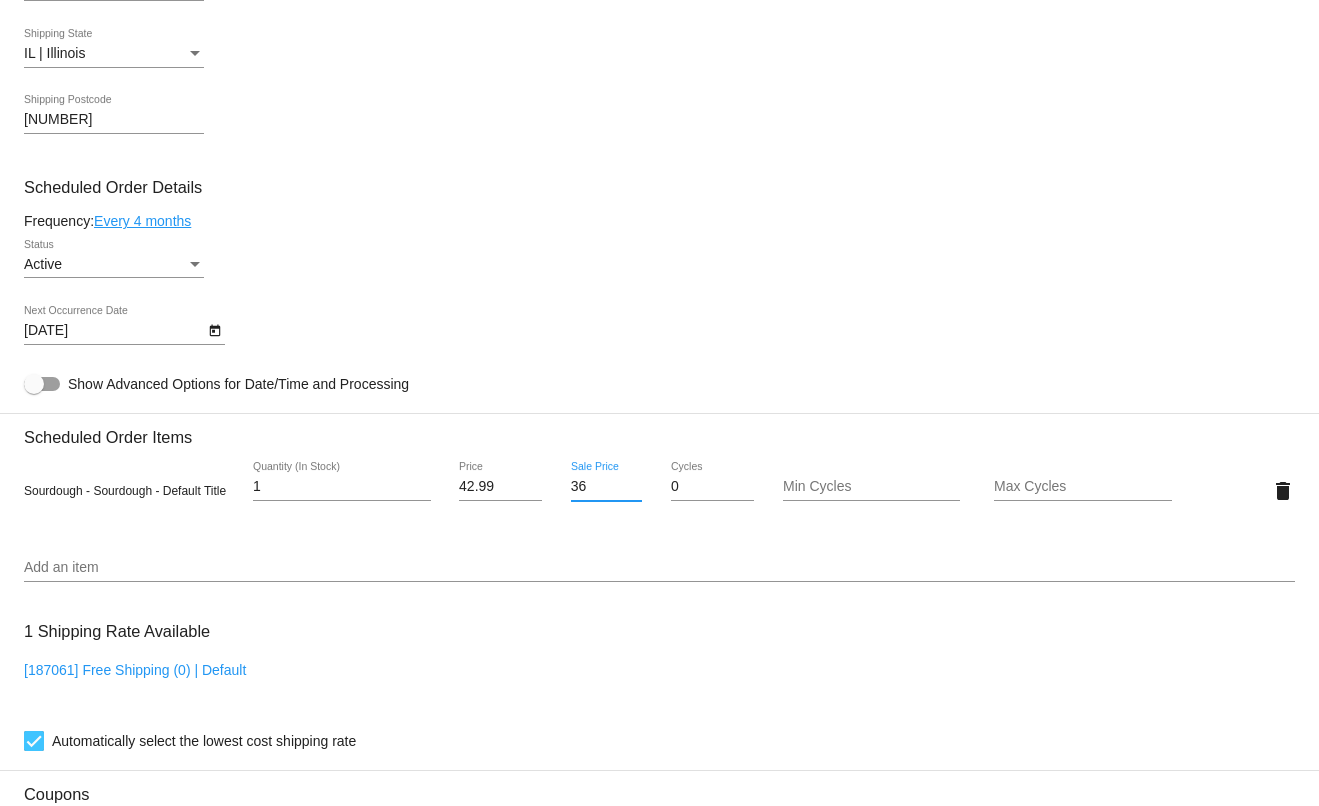 click on "36" at bounding box center [607, 487] 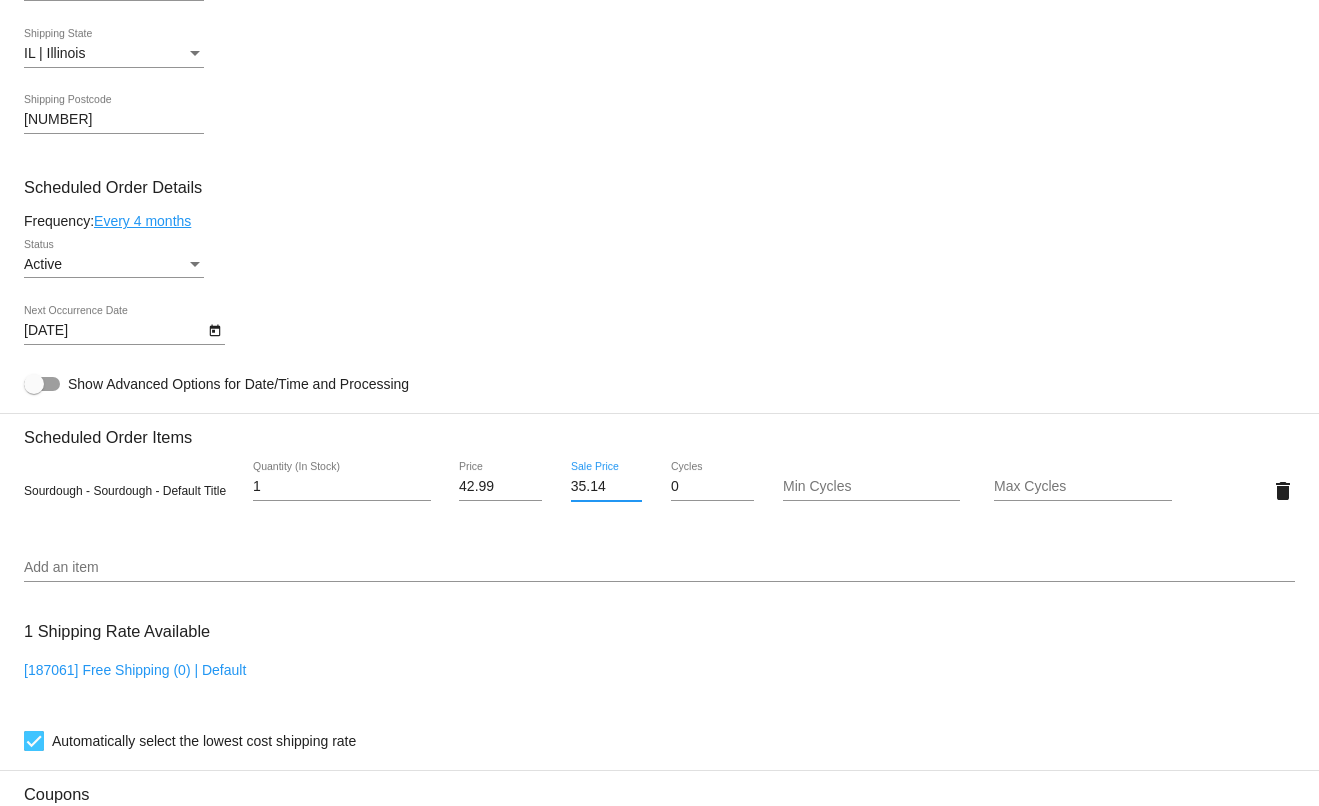 type on "35.14" 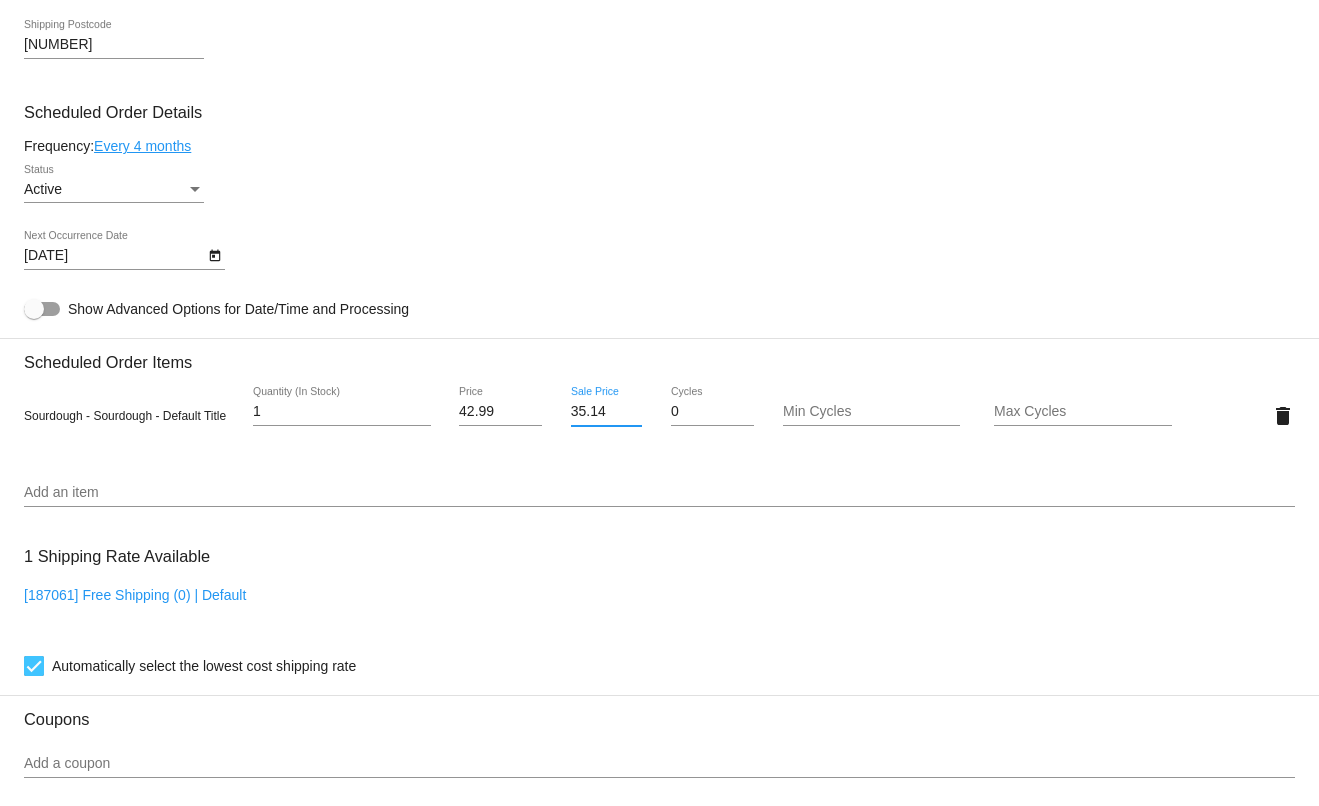 scroll, scrollTop: 882, scrollLeft: 0, axis: vertical 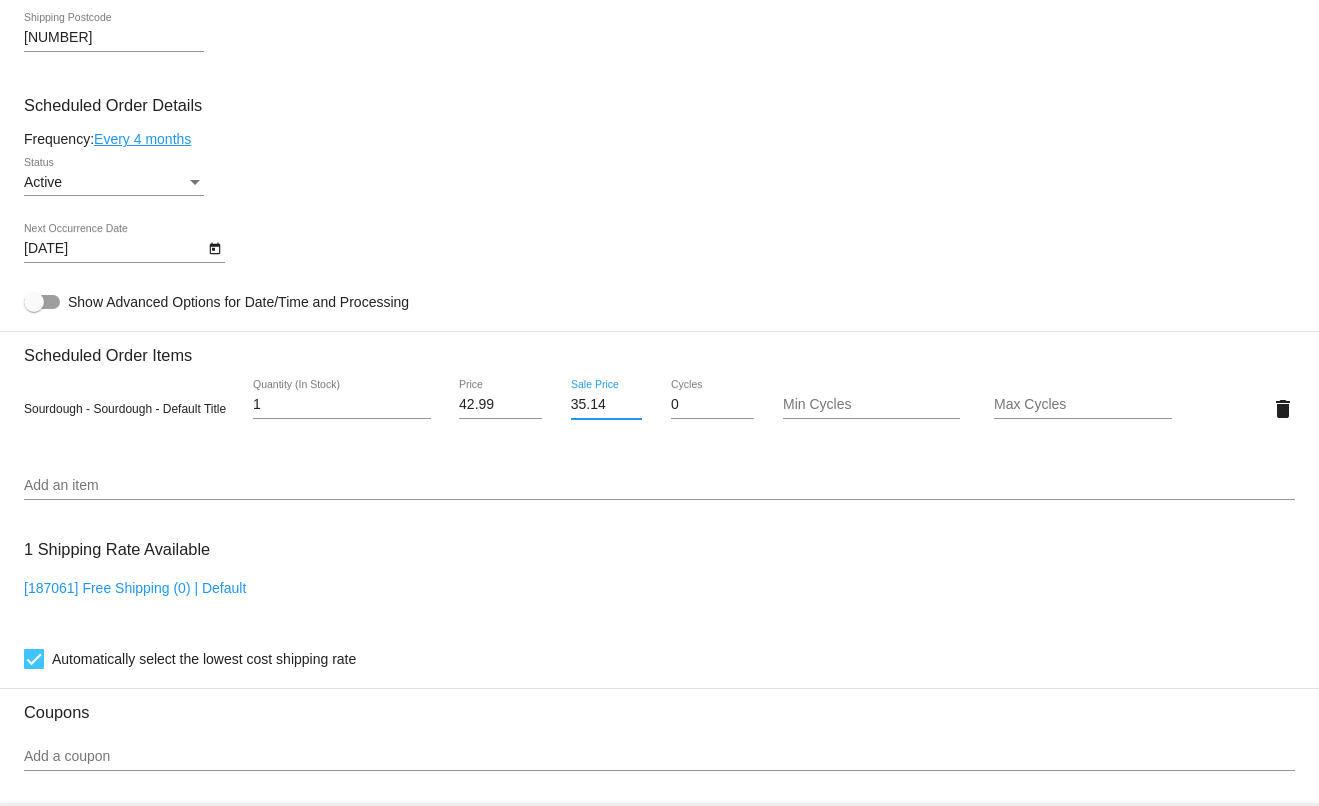 click on "Customer
6138174: Cheryl Genta
ccgenta@gmail.com
Customer Shipping
Enter Shipping Address Select A Saved Address (0)
Cheryl
Shipping First Name
Genta
Shipping Last Name
US | USA
Shipping Country
12 Roselawn Ave.
Shipping Street 1
Shipping Street 2
Fairview Heights
Shipping City
IL | Illinois
Shipping State
62208
Shipping Postcode
Scheduled Order Details
Frequency:
Every 4 months
Active
Status
1" 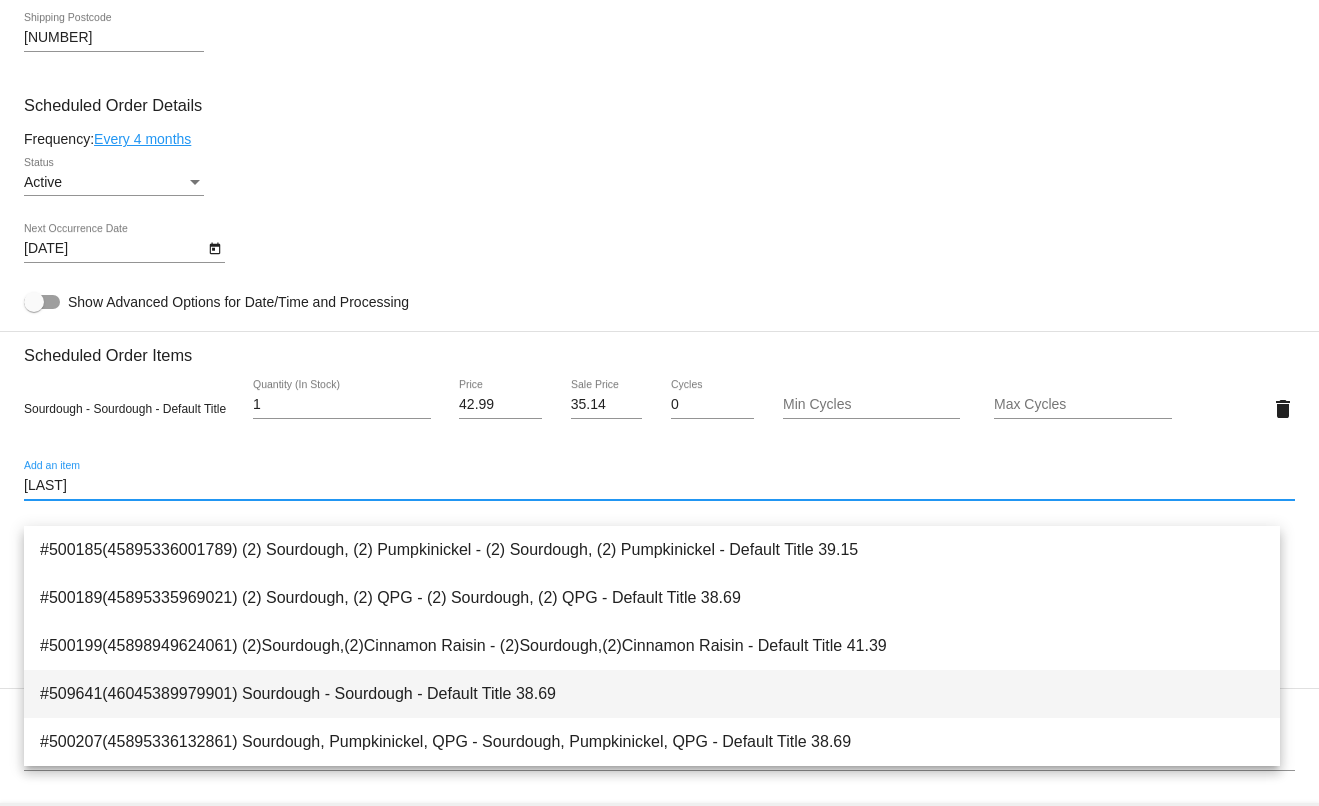 type on "sourdough" 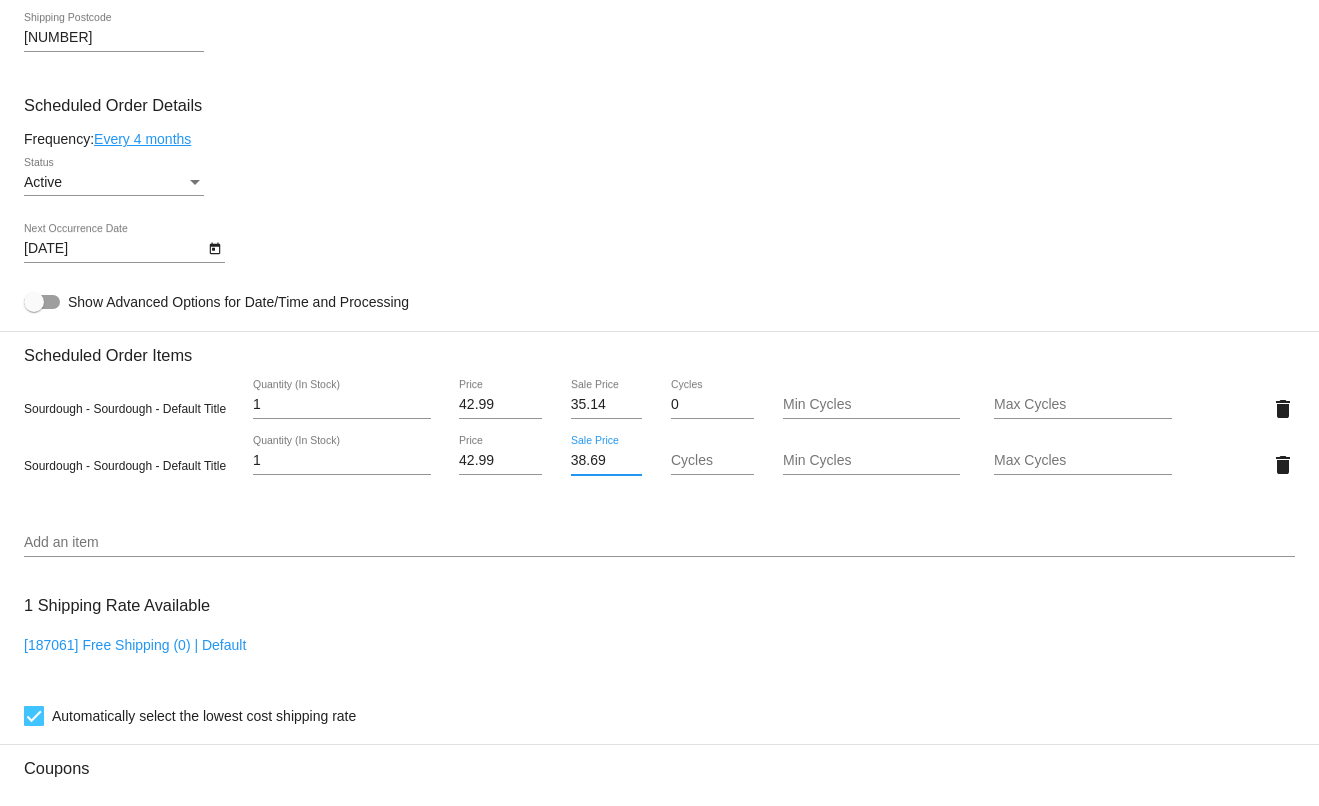 click on "38.69" at bounding box center [607, 461] 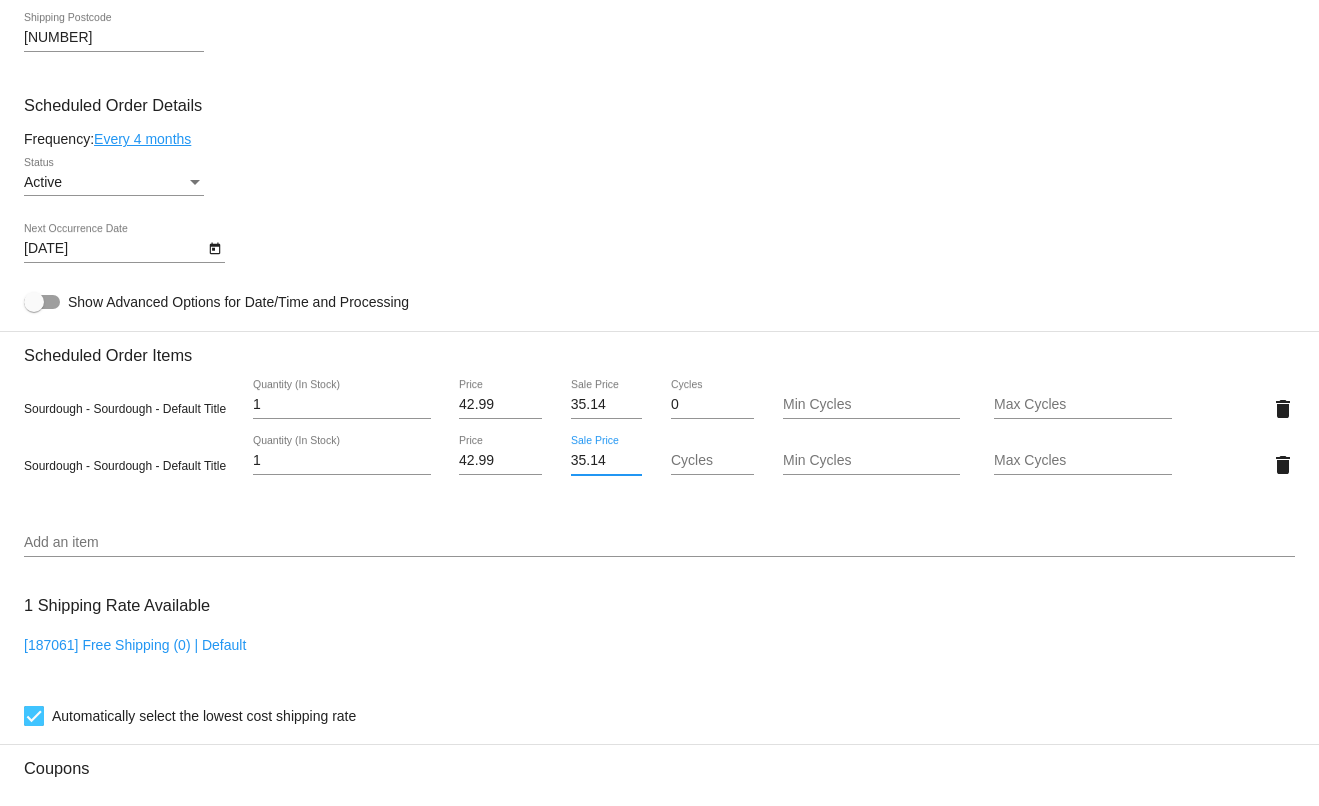 type on "35.14" 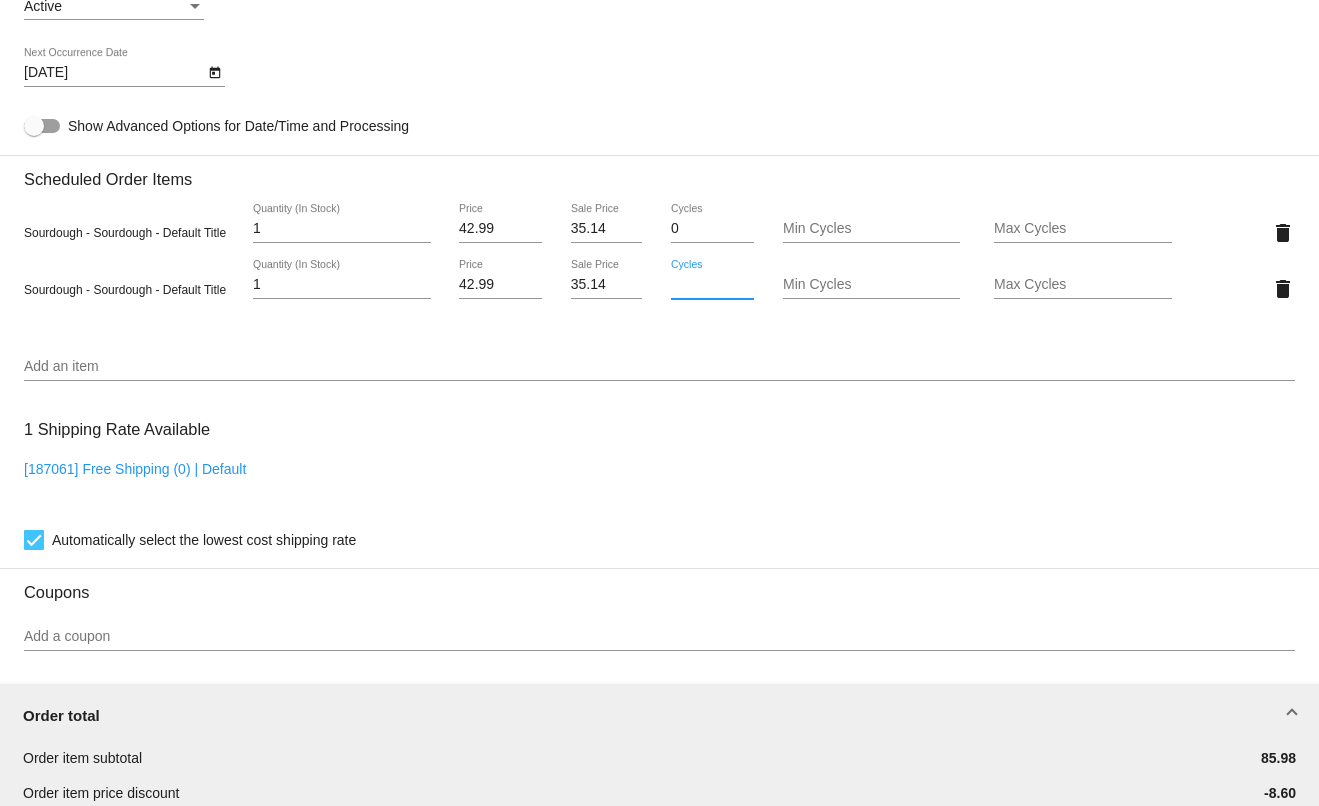 scroll, scrollTop: 982, scrollLeft: 0, axis: vertical 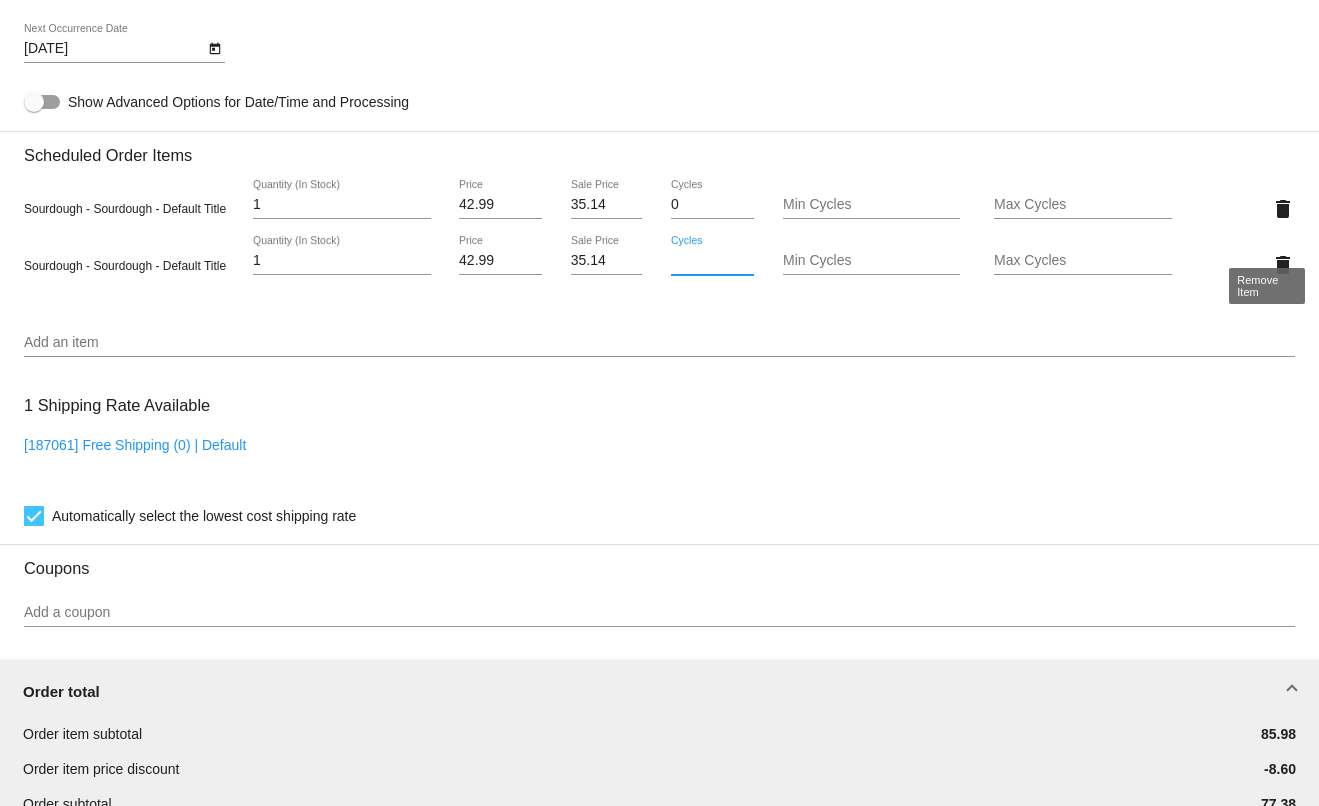 click on "Customer
6138174: Cheryl Genta
ccgenta@gmail.com
Customer Shipping
Enter Shipping Address Select A Saved Address (0)
Cheryl
Shipping First Name
Genta
Shipping Last Name
US | USA
Shipping Country
12 Roselawn Ave.
Shipping Street 1
Shipping Street 2
Fairview Heights
Shipping City
IL | Illinois
Shipping State
62208
Shipping Postcode
Scheduled Order Details
Frequency:
Every 4 months
Active
Status
1" 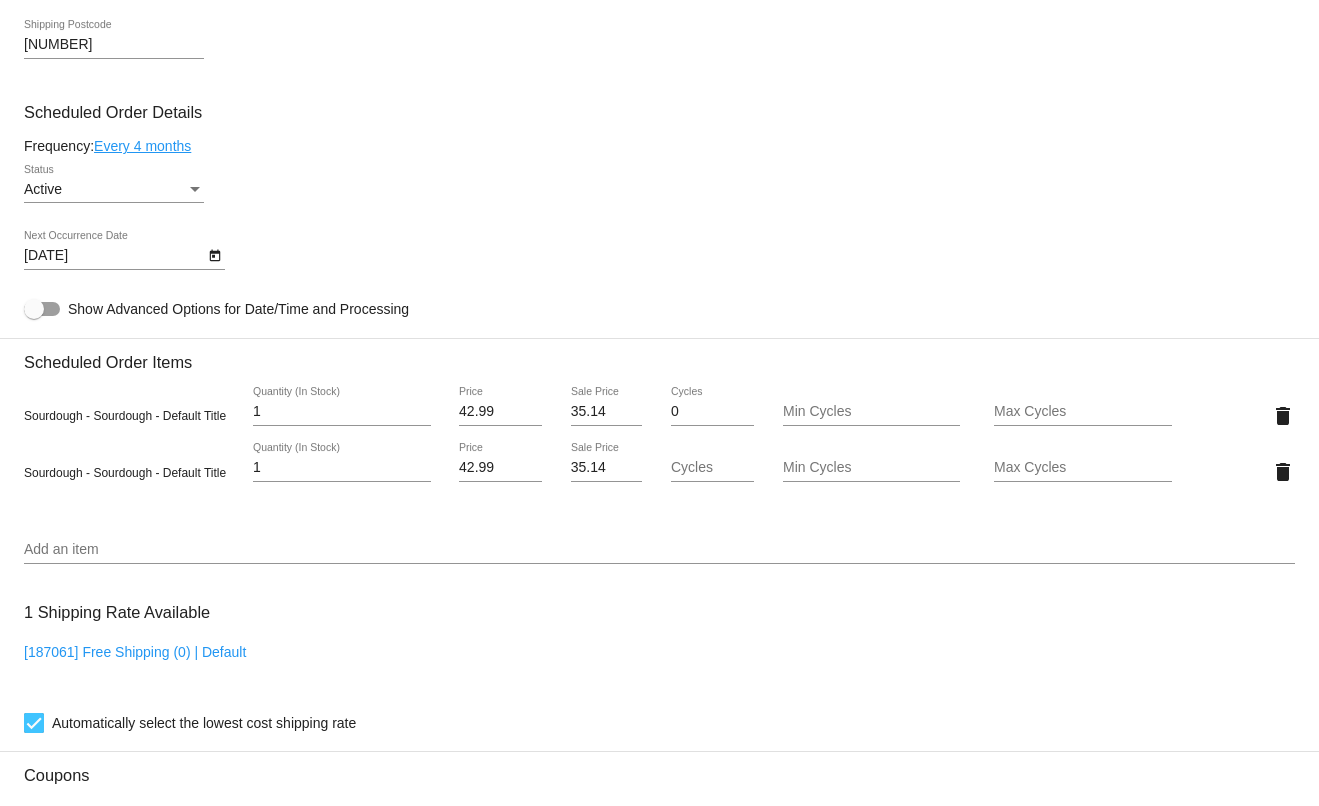 scroll, scrollTop: 782, scrollLeft: 0, axis: vertical 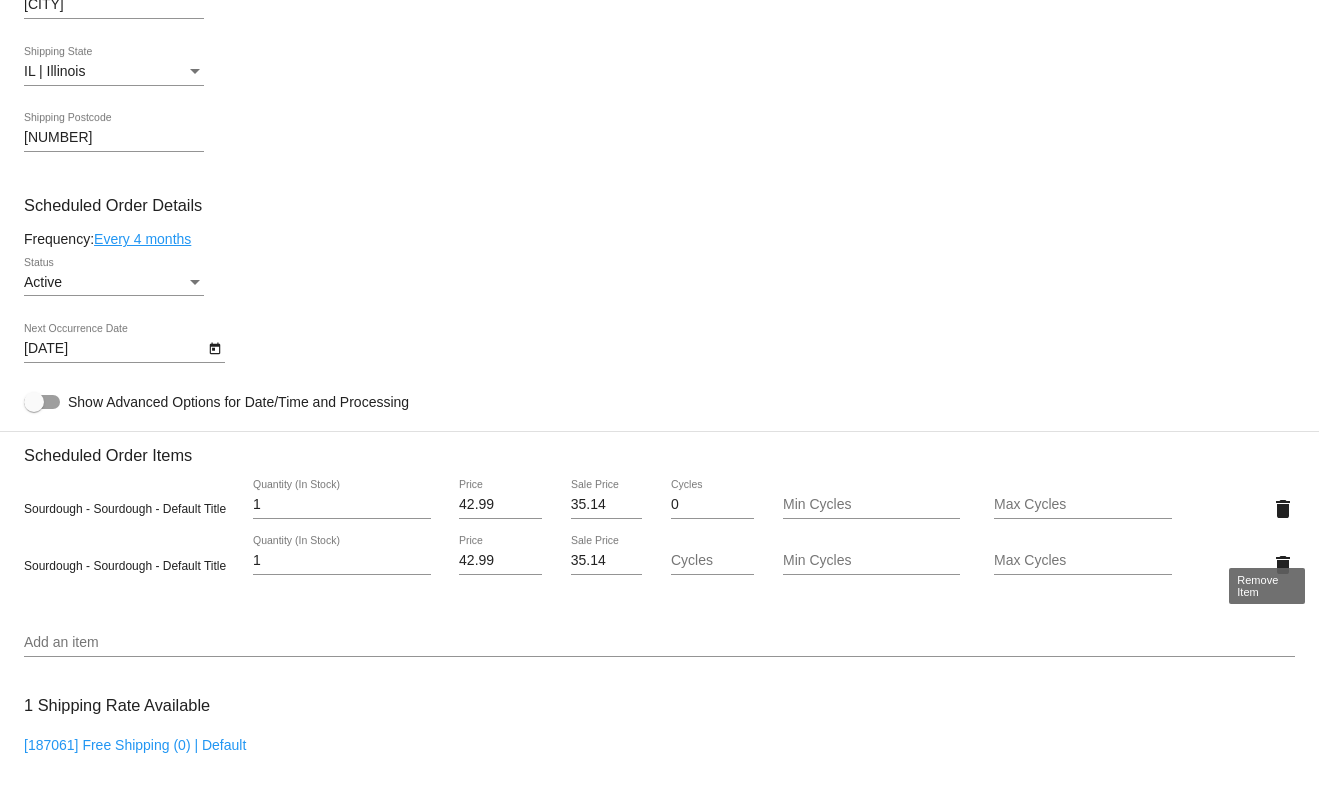 click on "delete" 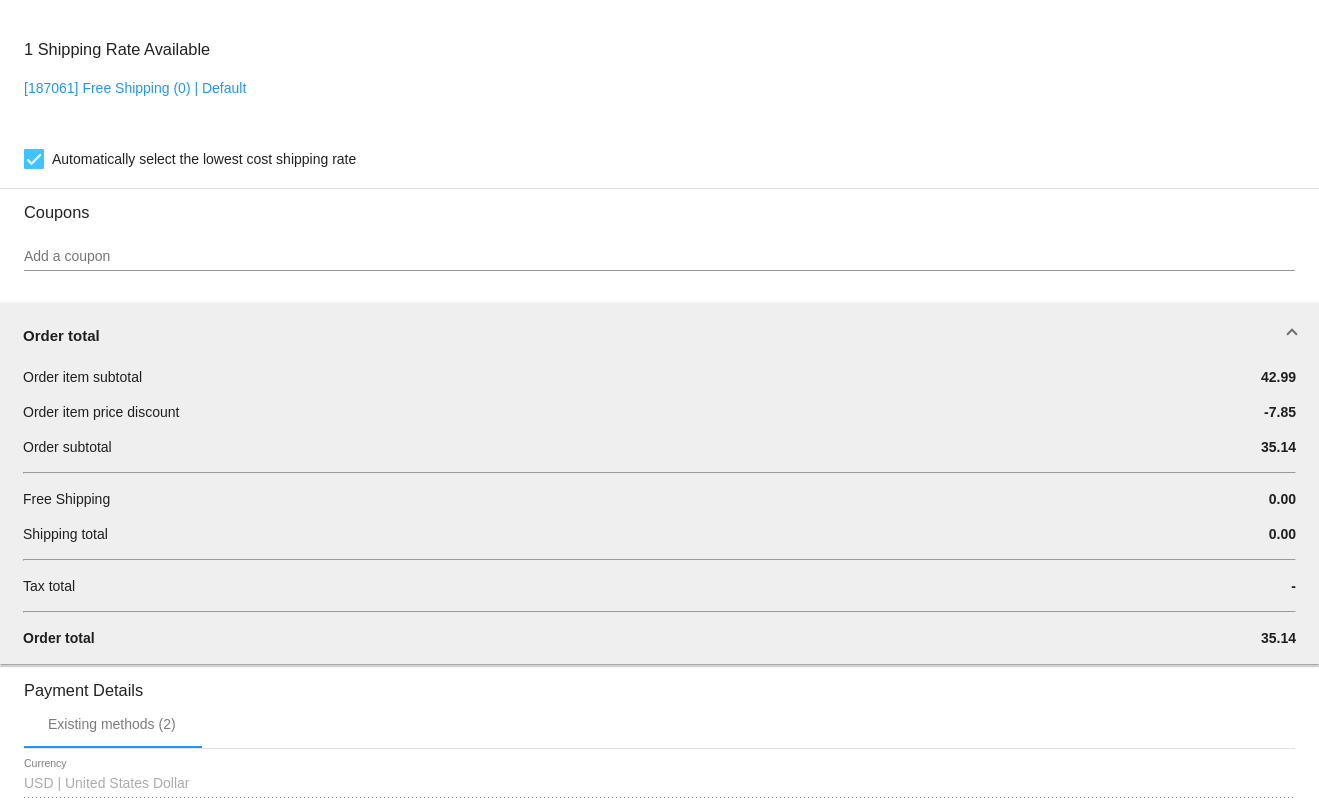 scroll, scrollTop: 782, scrollLeft: 0, axis: vertical 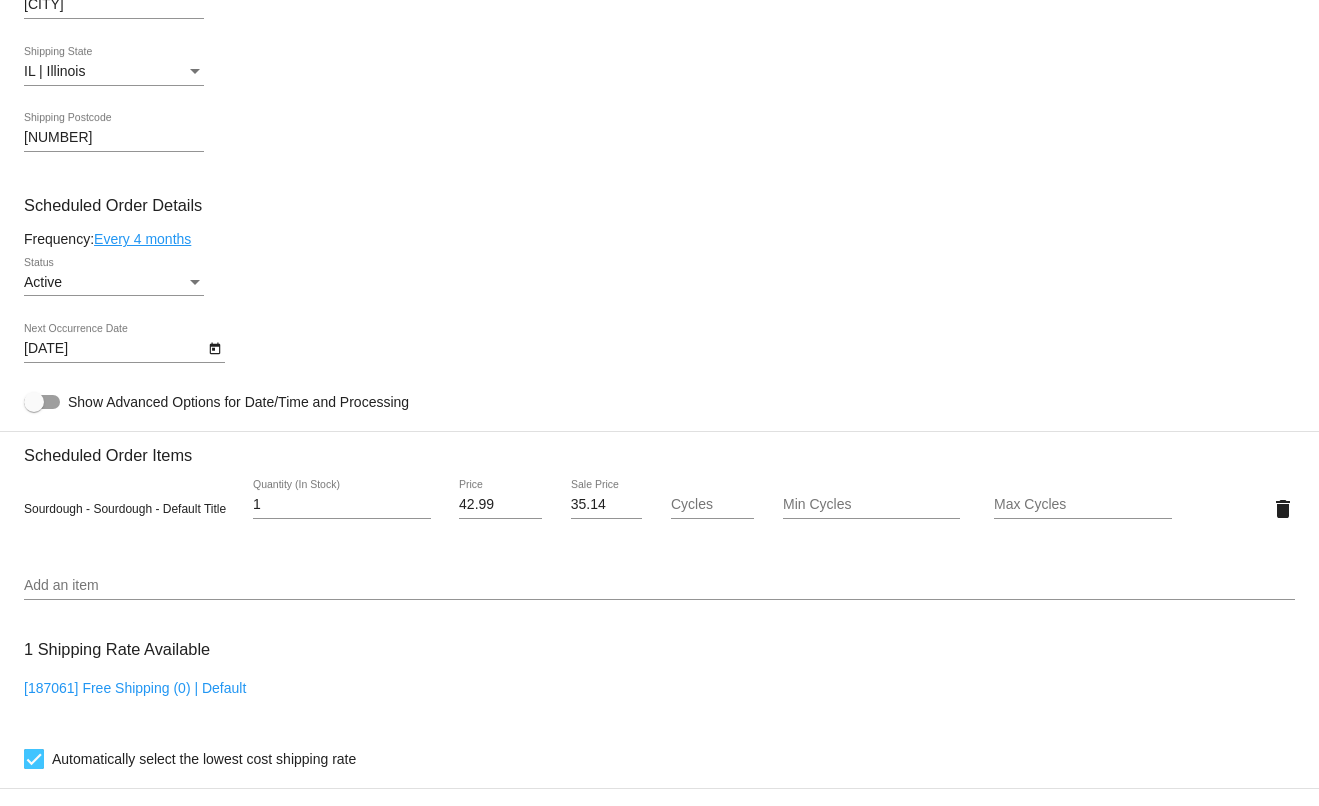 click on "12/6/2025
Next Occurrence Date" 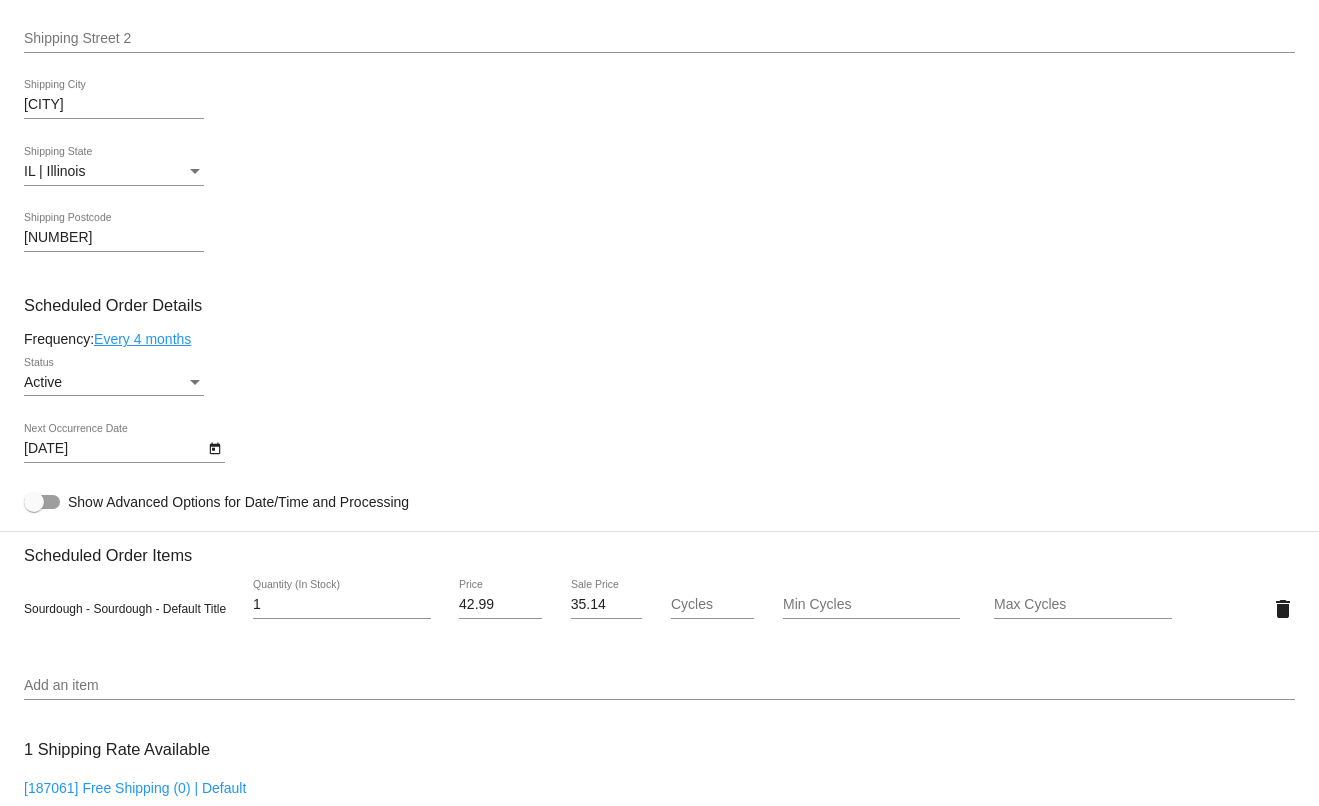 scroll, scrollTop: 0, scrollLeft: 0, axis: both 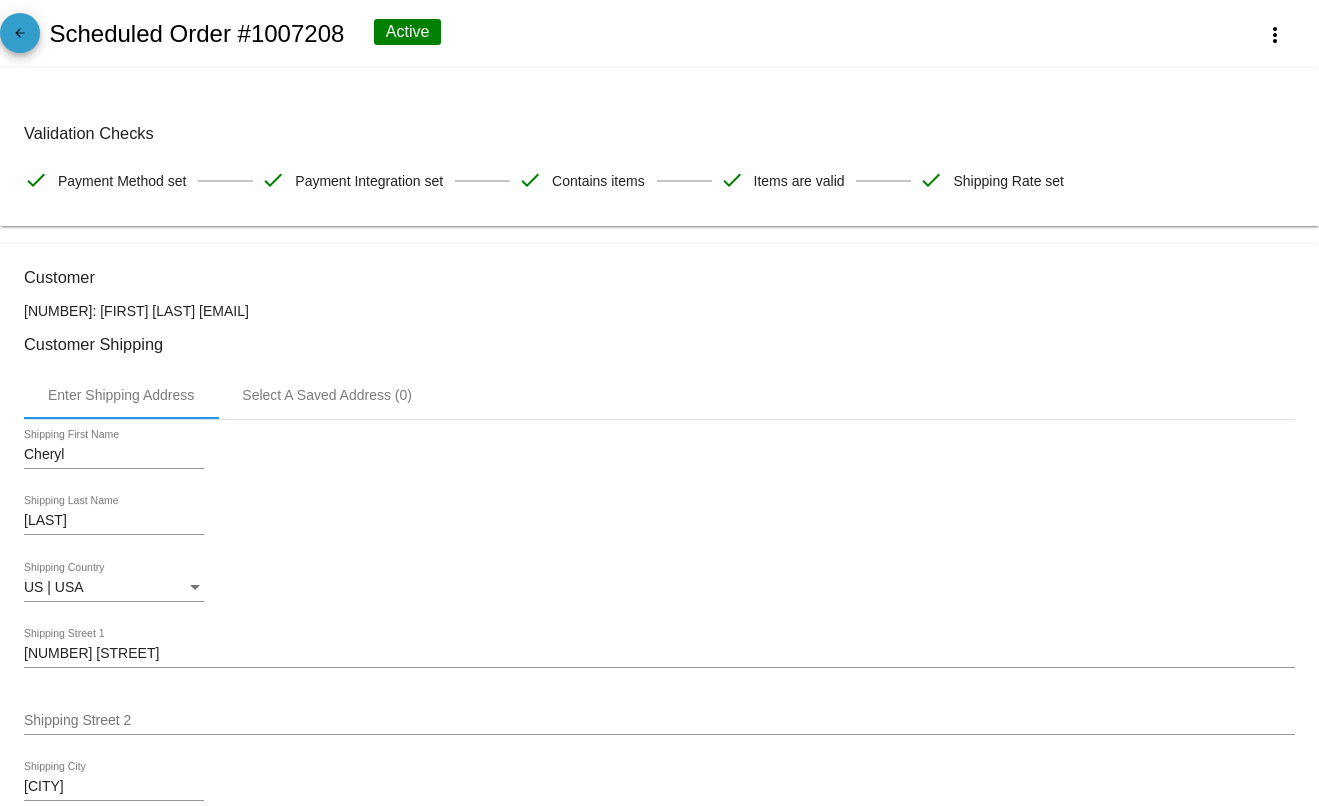 click on "arrow_back" 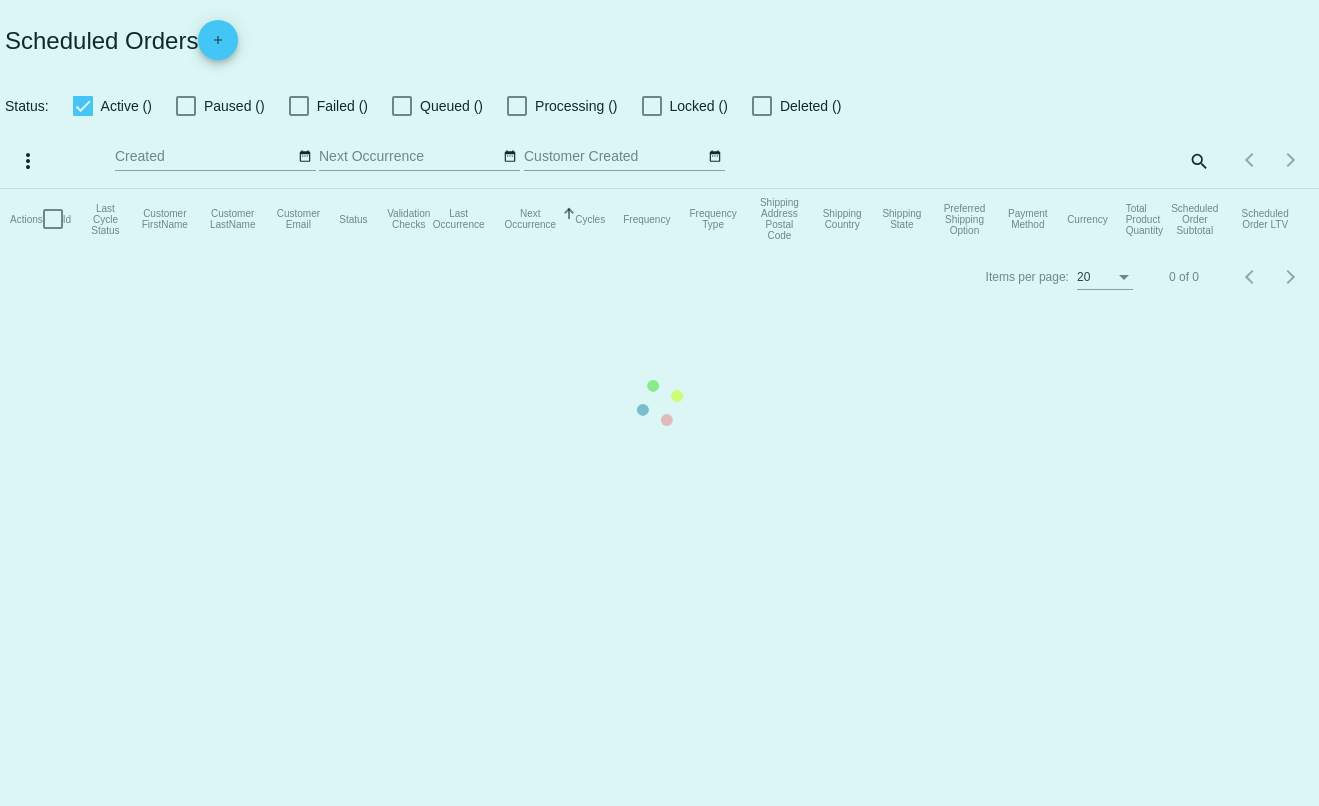 checkbox on "true" 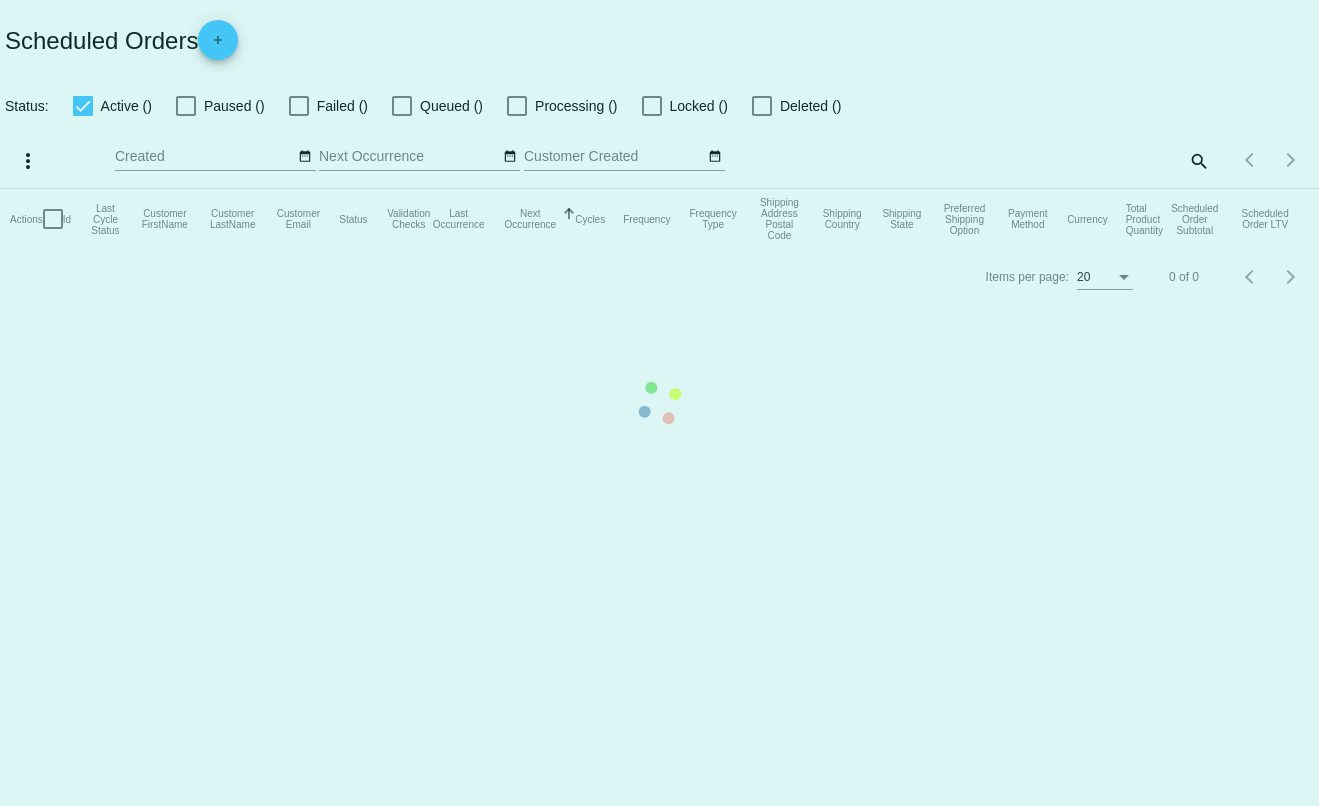 checkbox on "true" 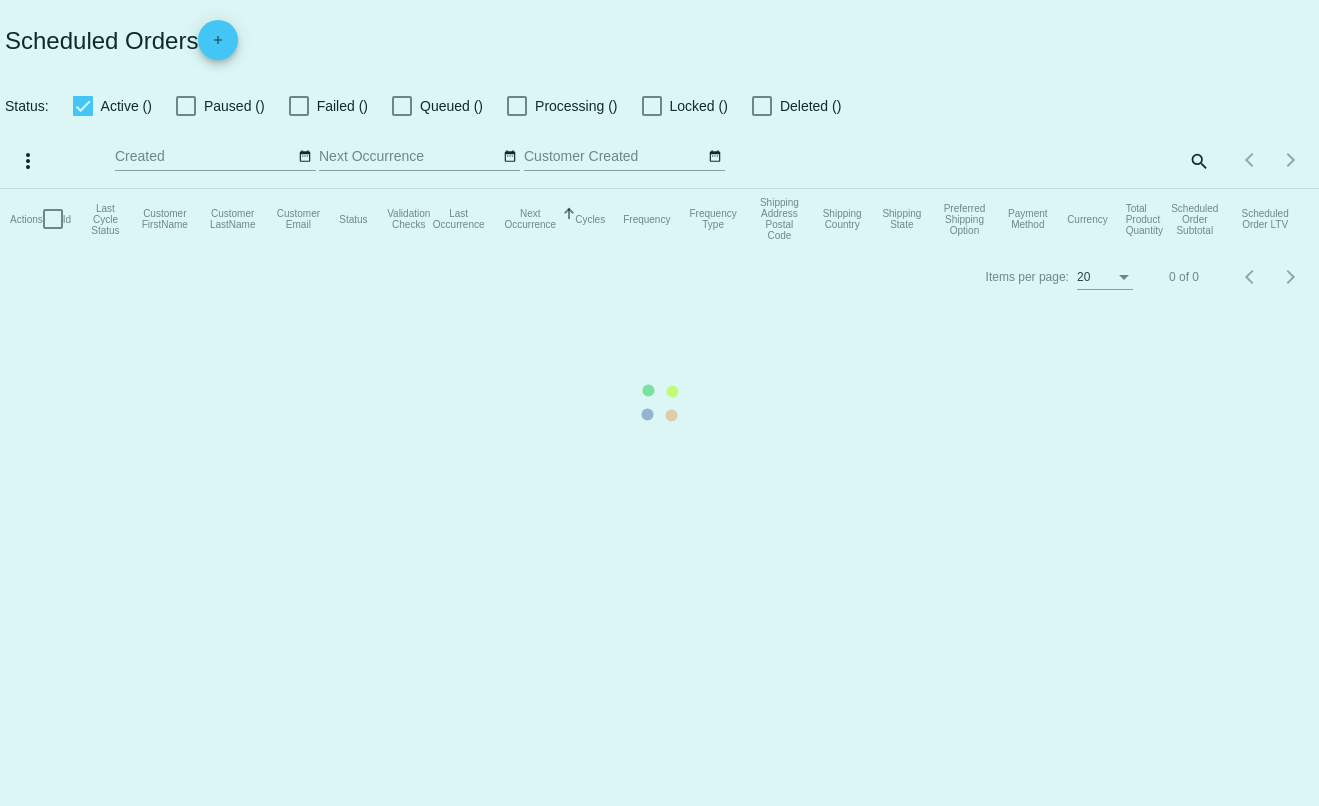checkbox on "true" 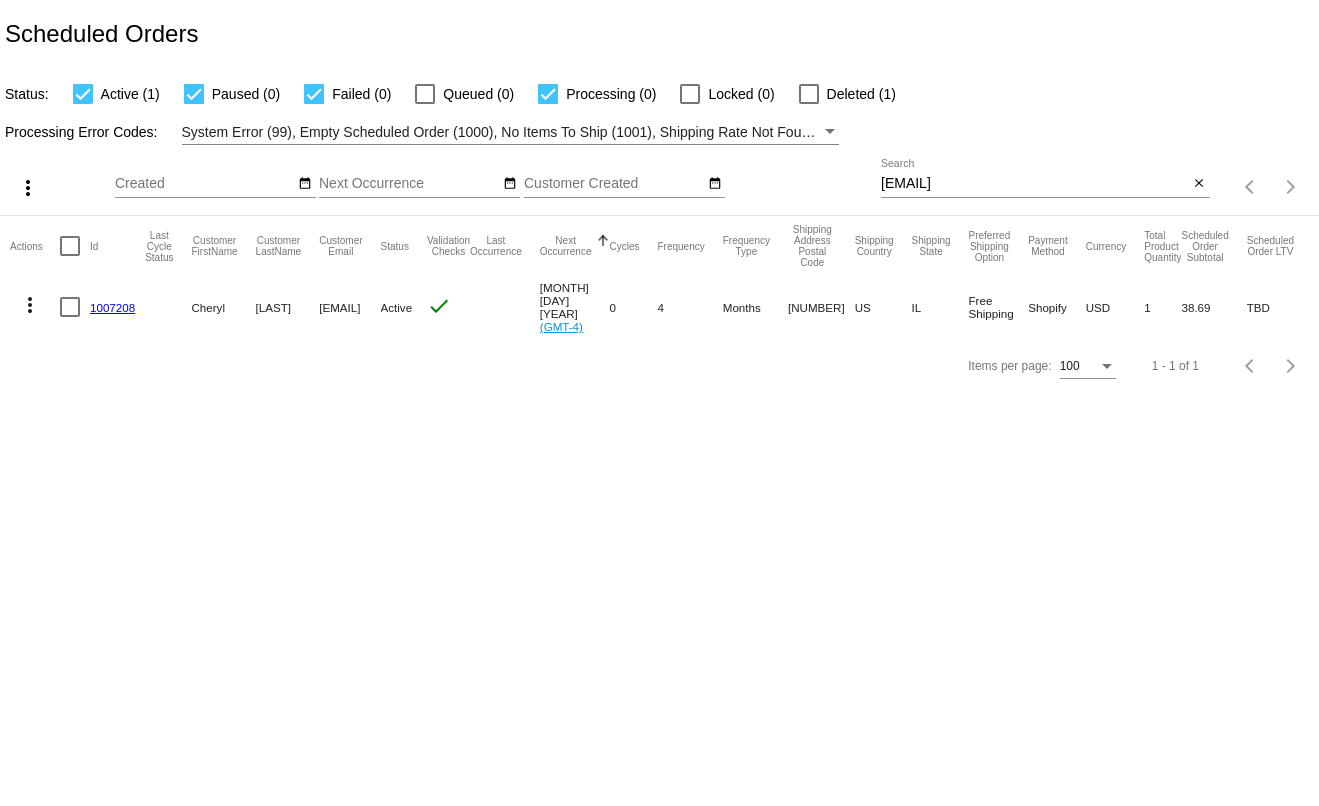 scroll, scrollTop: 0, scrollLeft: 0, axis: both 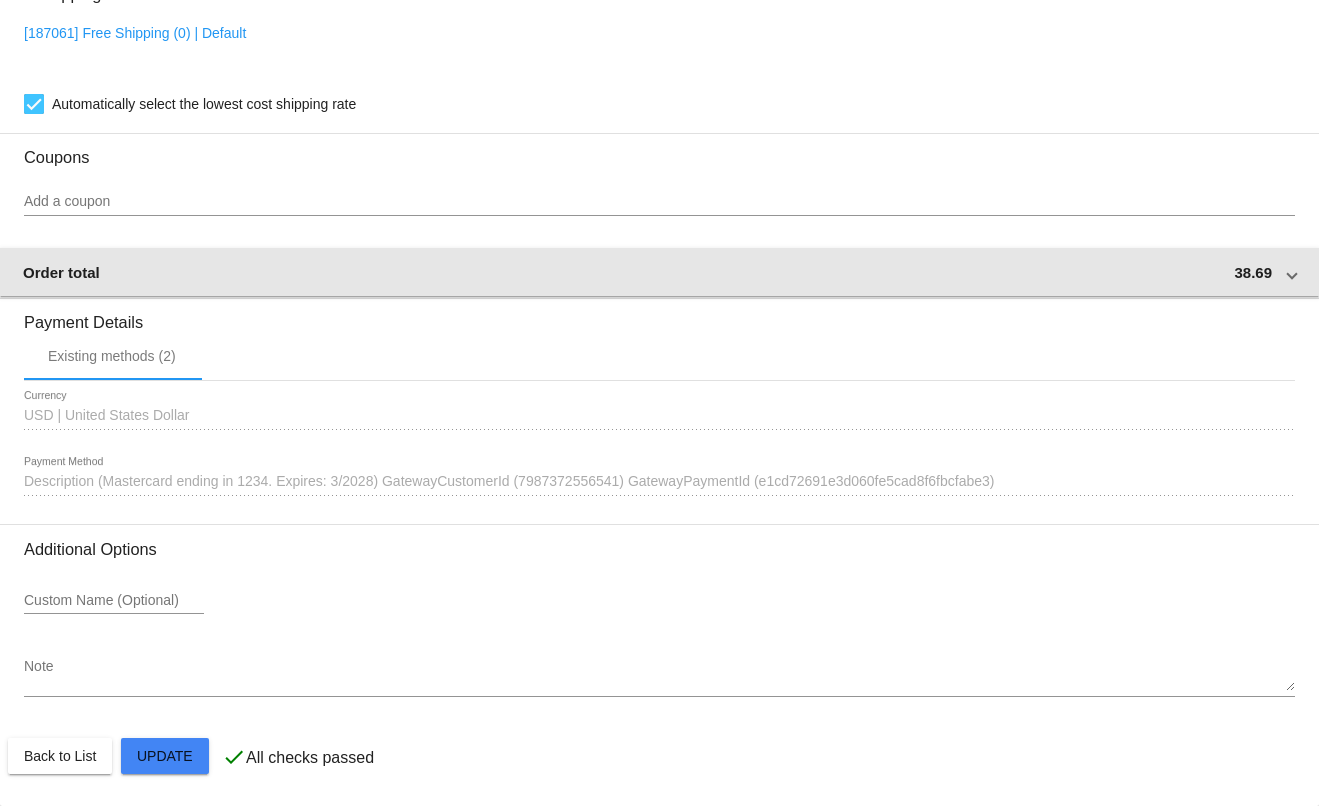 click on "Order total
38.69" at bounding box center [655, 272] 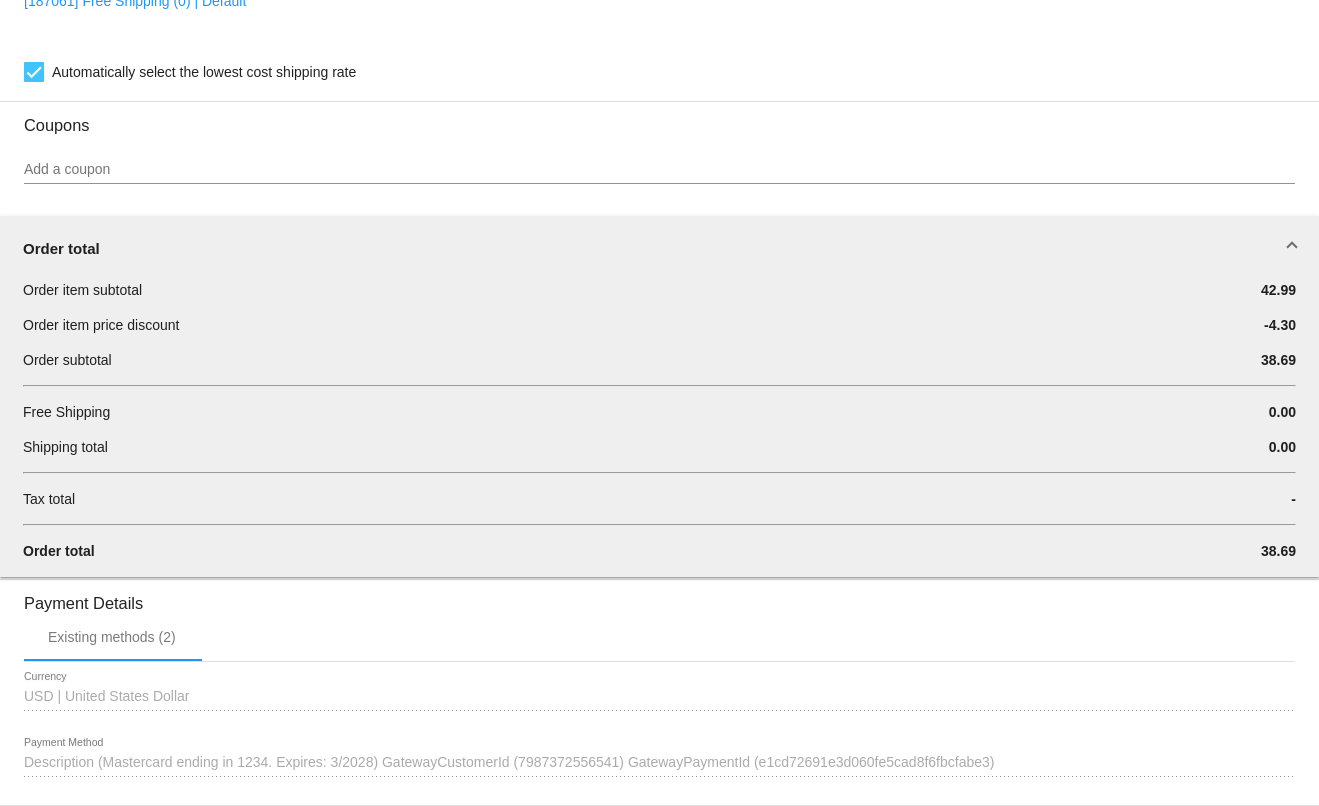 click on "Order total" at bounding box center (655, 248) 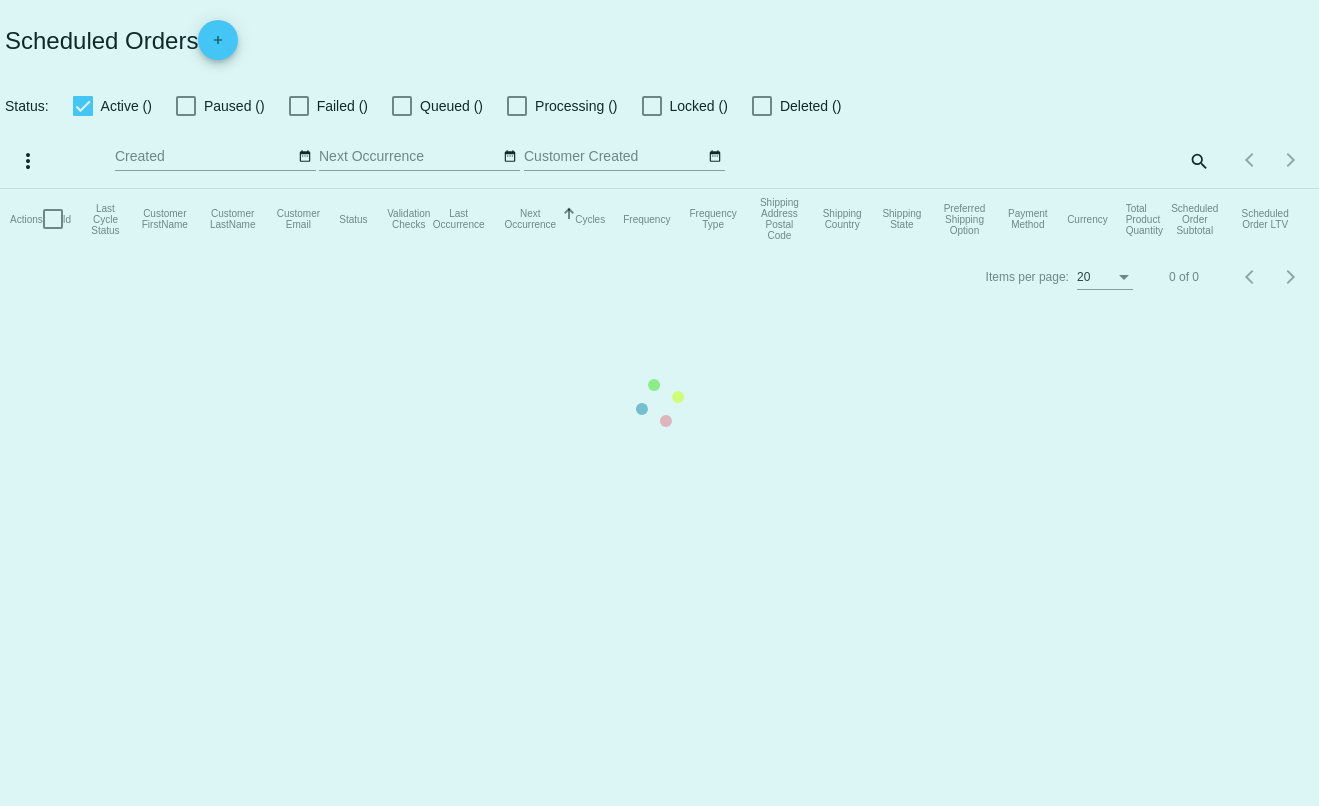 checkbox on "true" 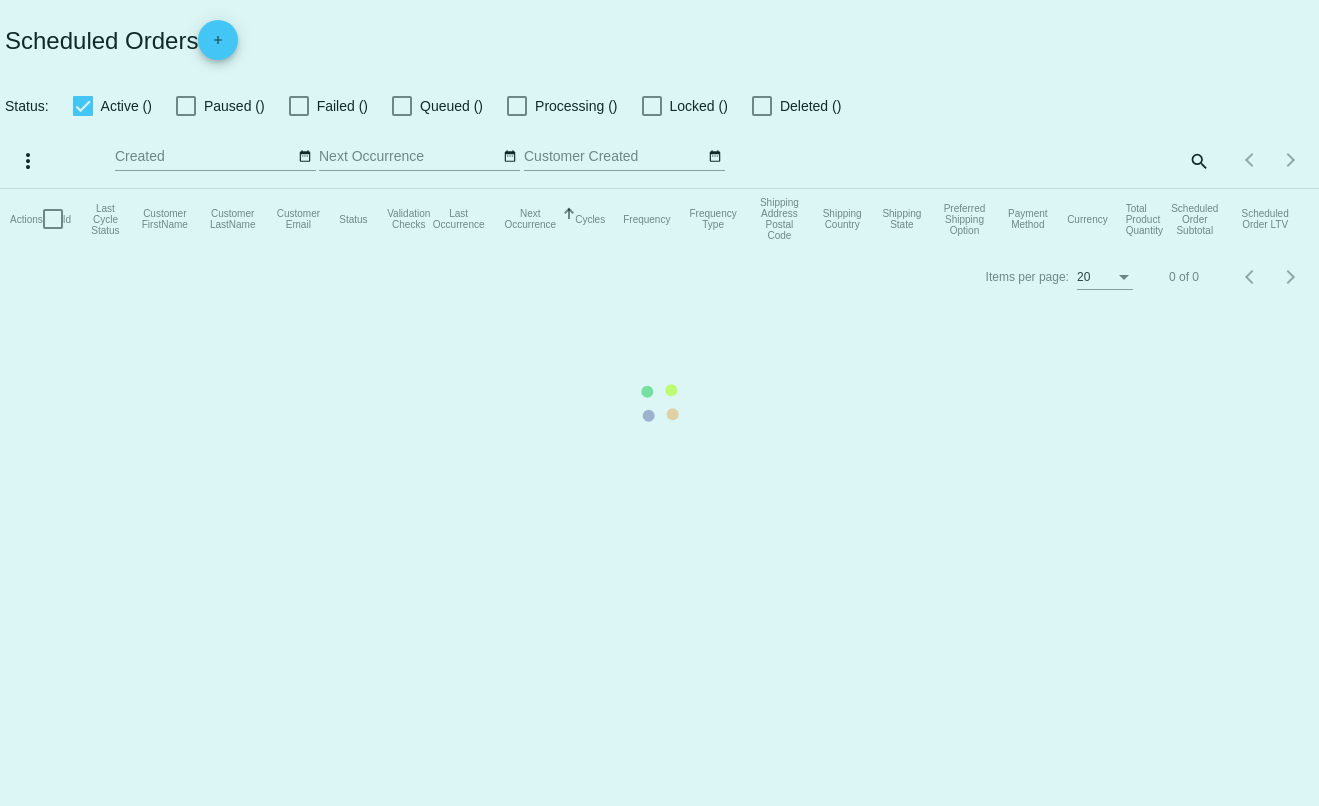 checkbox on "true" 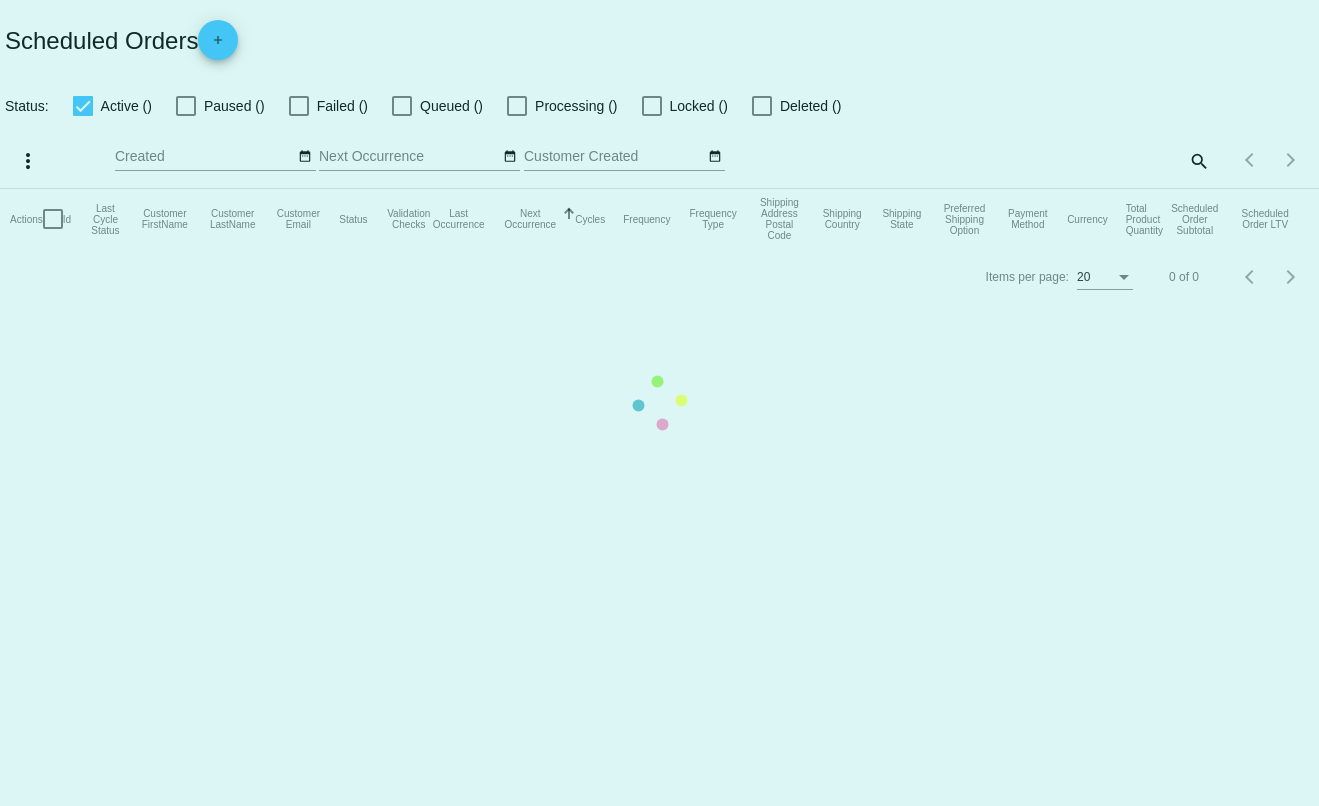 checkbox on "true" 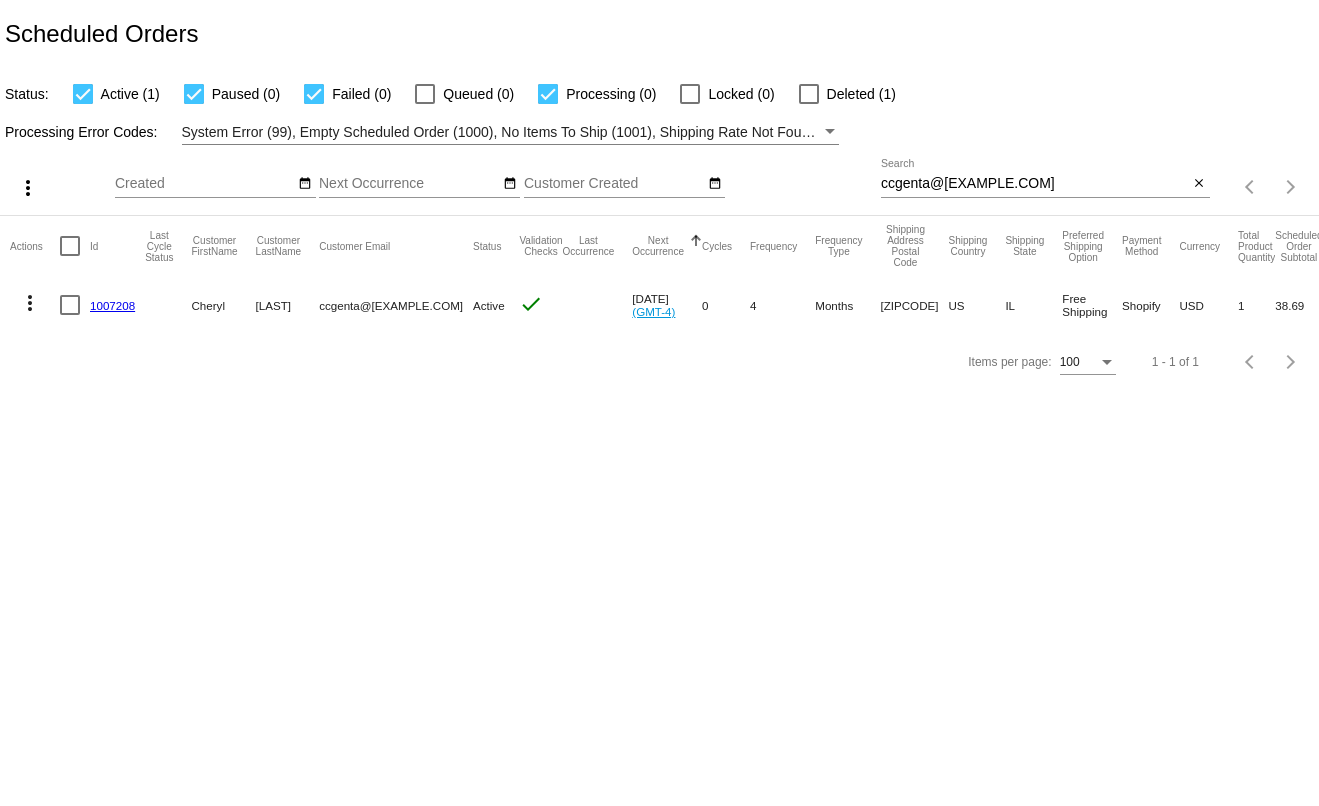 type on "[EMAIL]" 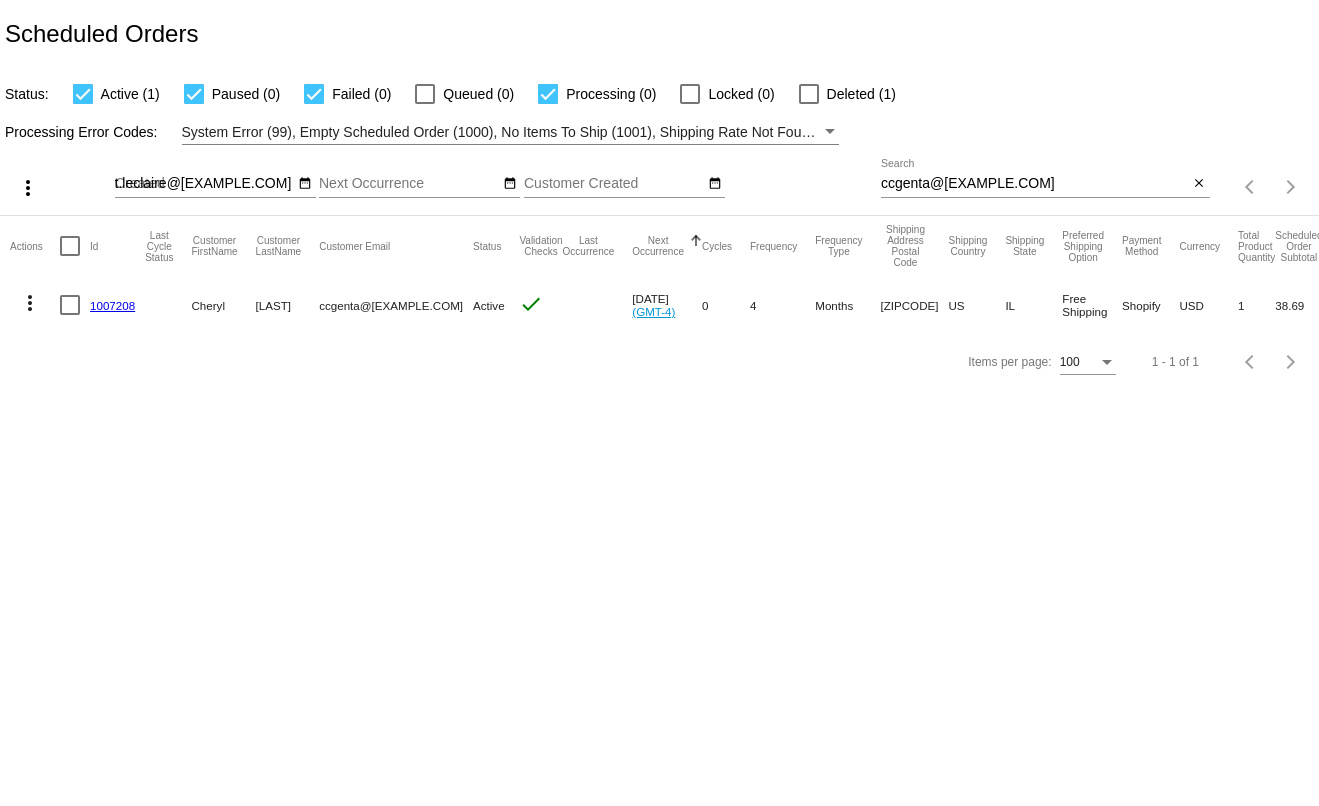 scroll, scrollTop: 0, scrollLeft: 0, axis: both 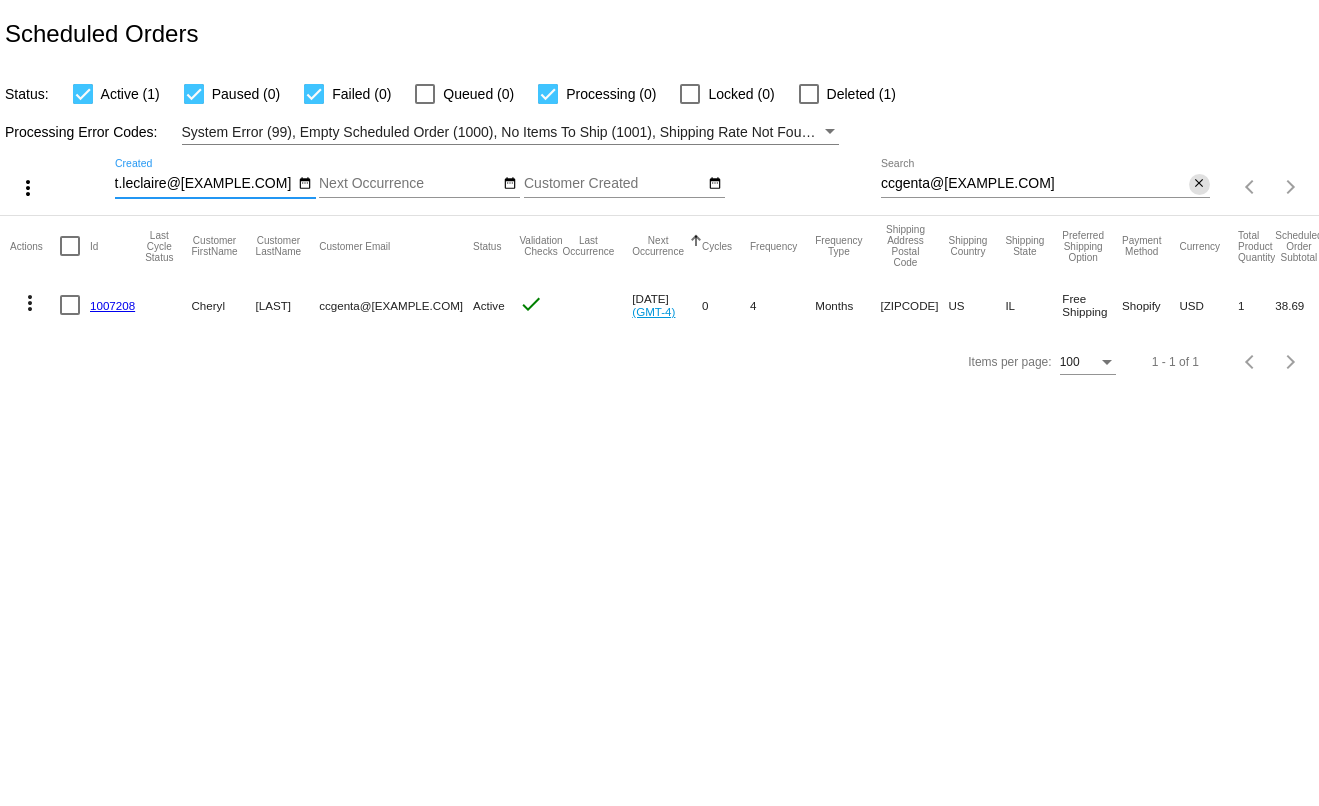 click on "close" 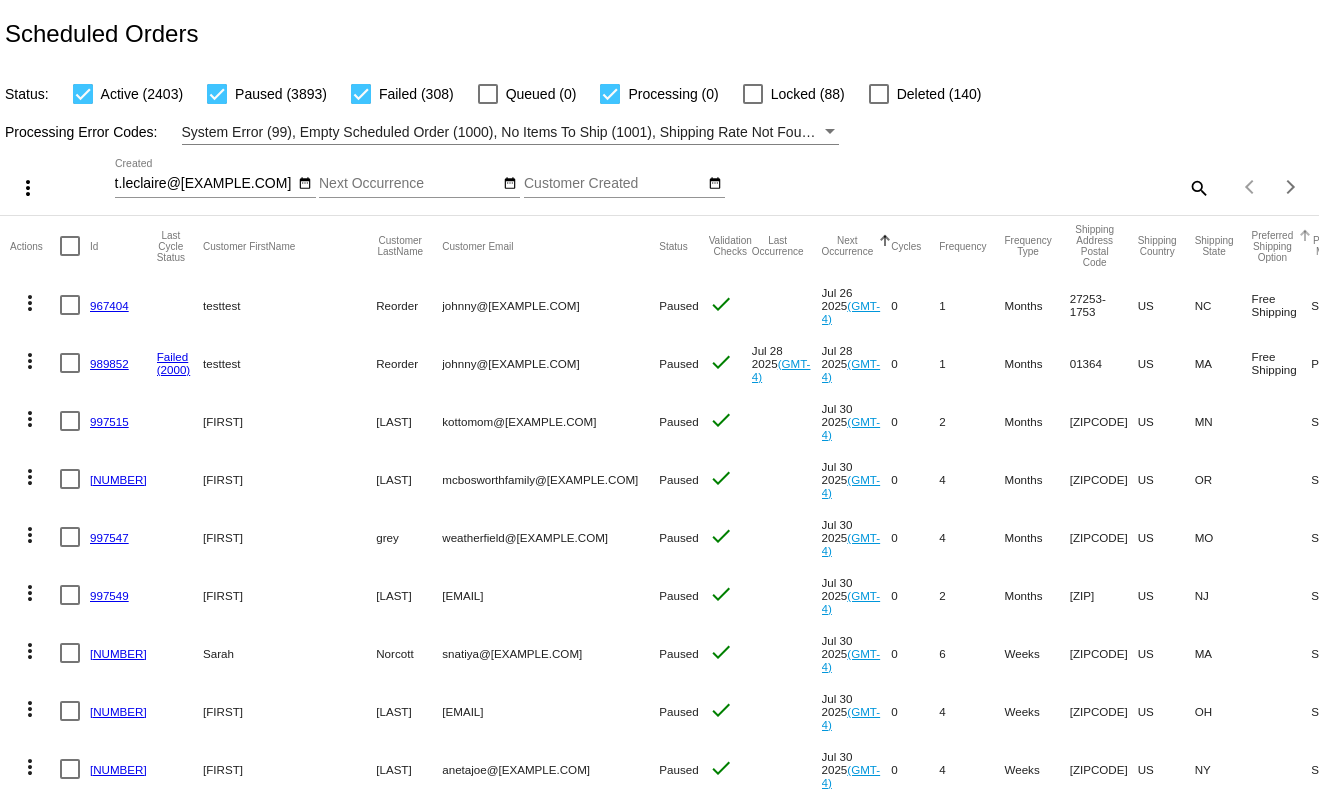 click on "Preferred Shipping Option" 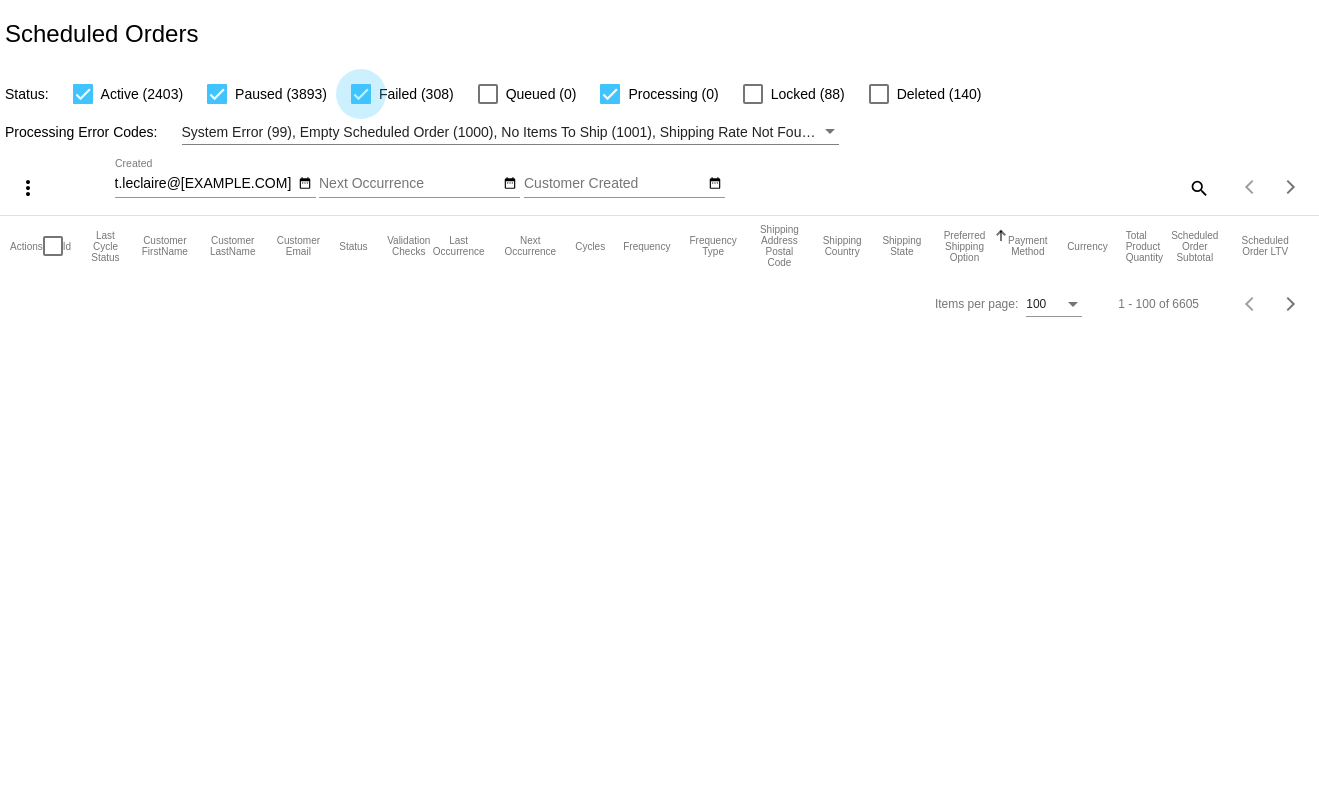 click at bounding box center (361, 94) 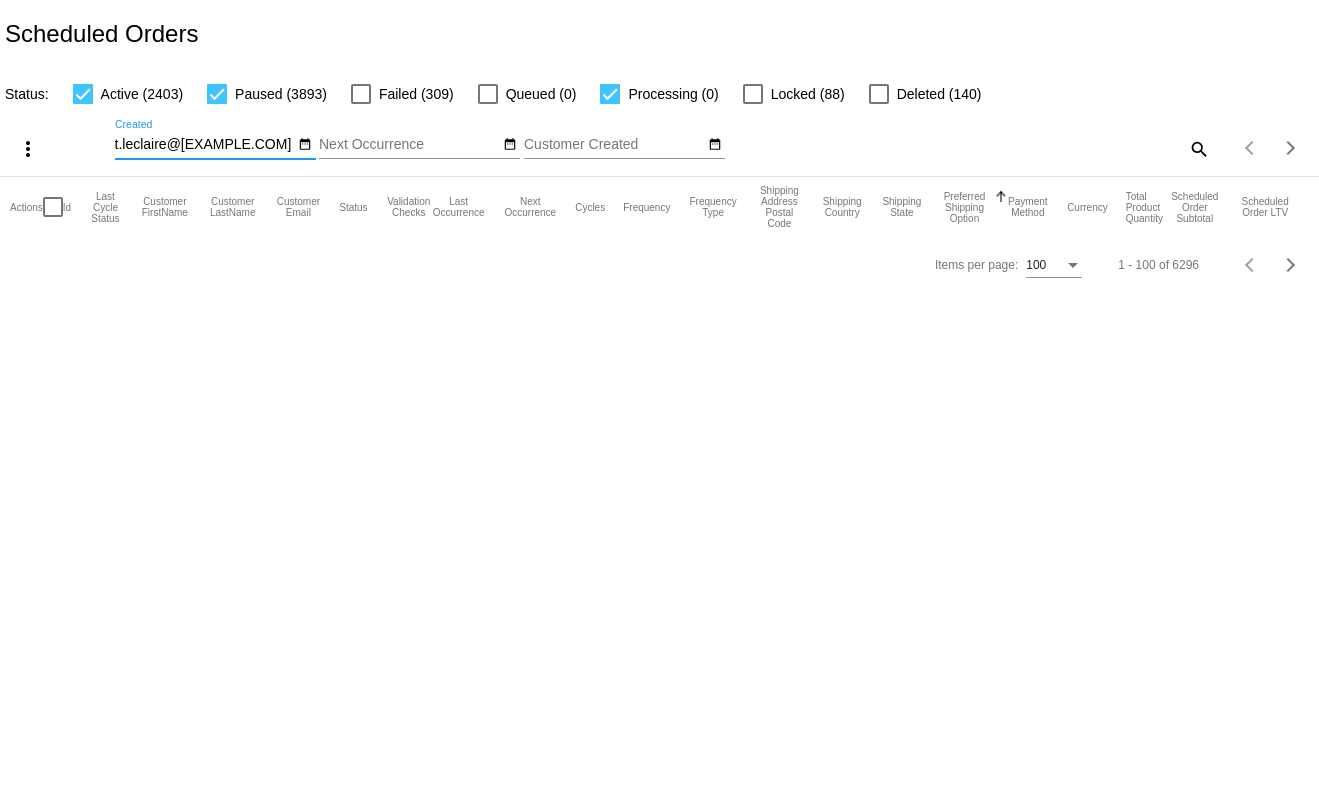 click on "[EMAIL]" at bounding box center (205, 145) 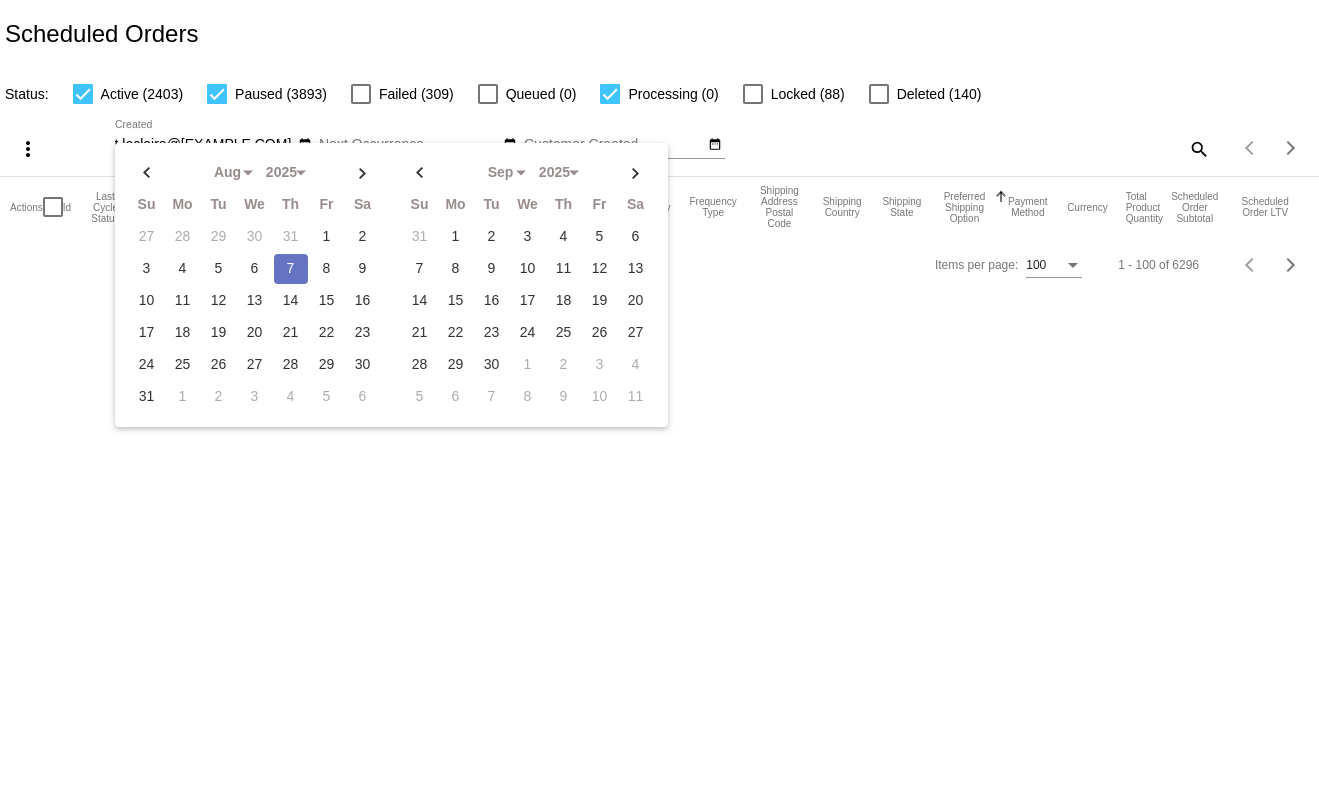 click on "Aug
Jan
Feb
Mar
Apr
Su Mo Tu We Th Fr Sa" 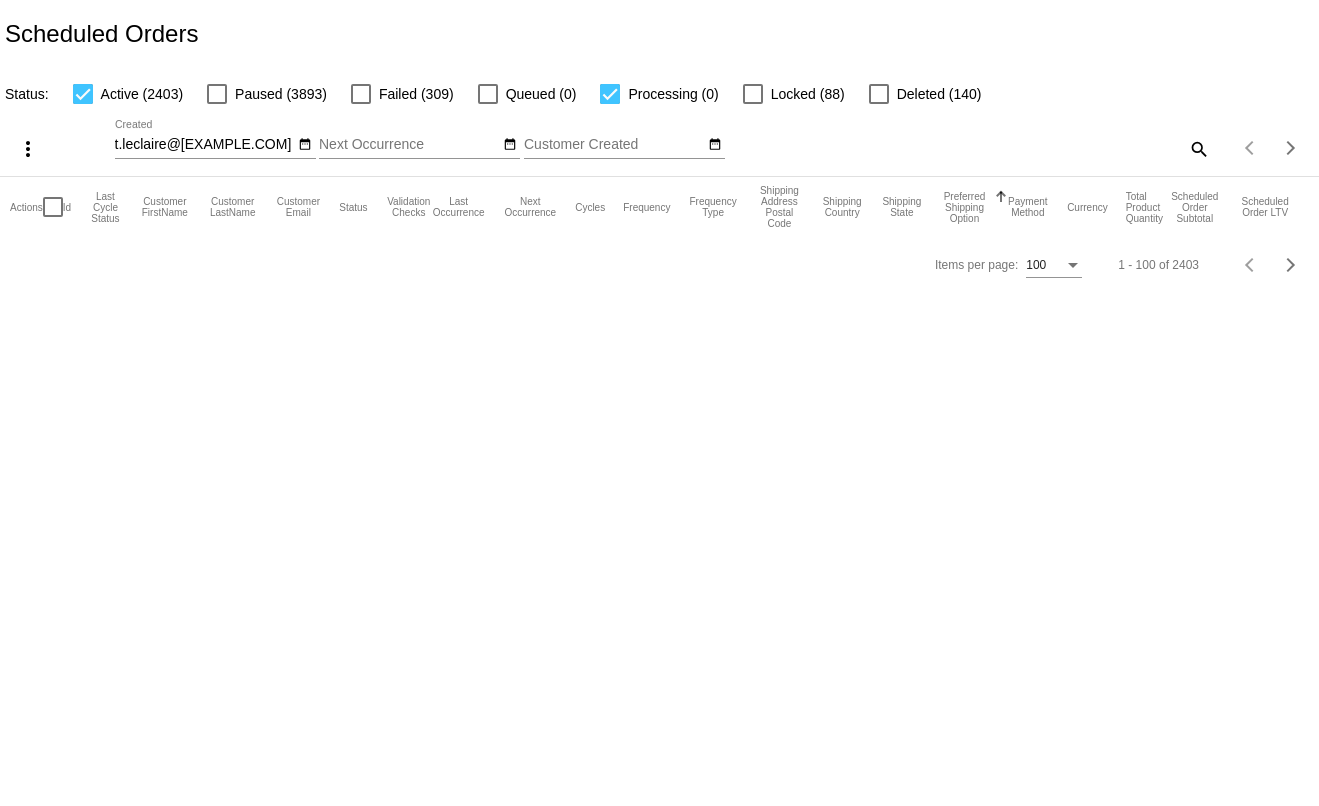 click on "[EMAIL]" at bounding box center [205, 145] 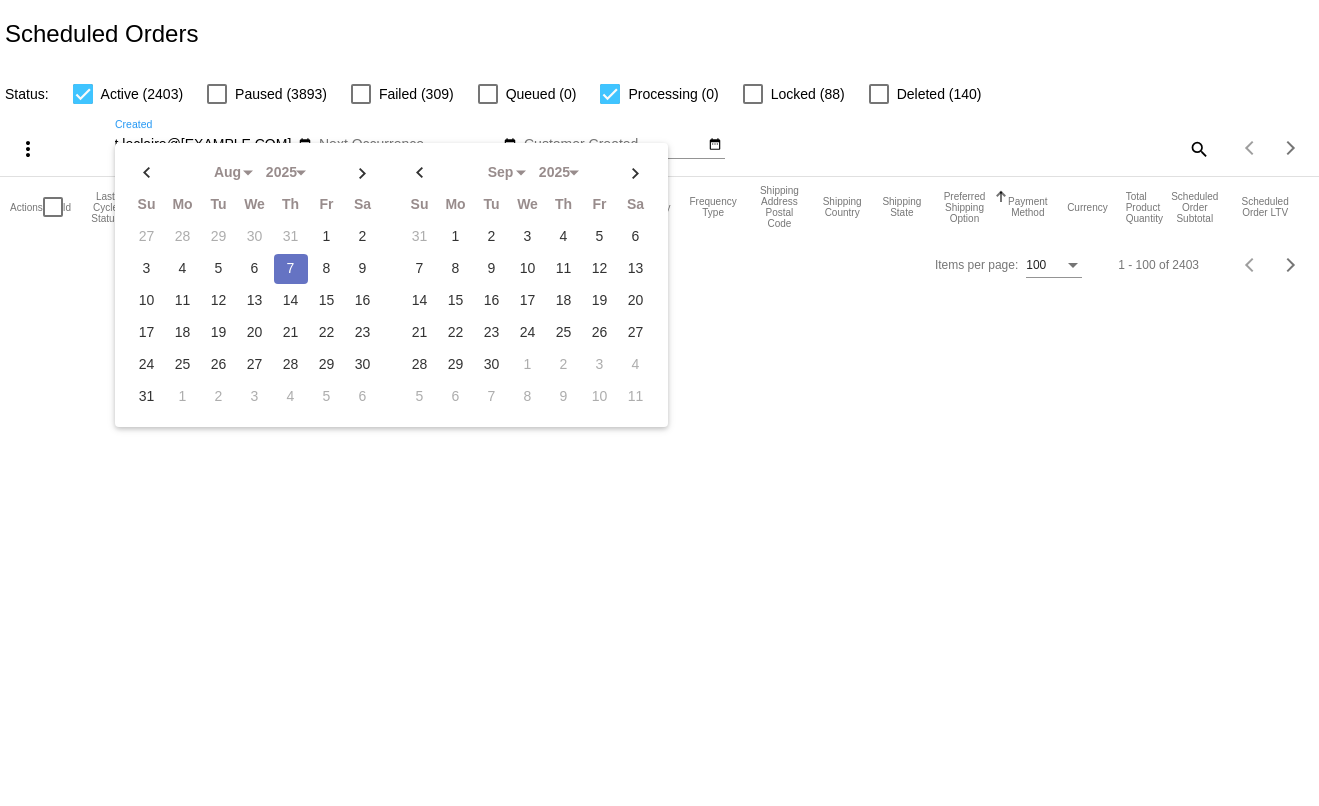 click on "Aug
Jan
Feb
Mar
Apr
Su Mo Tu We Th Fr Sa" 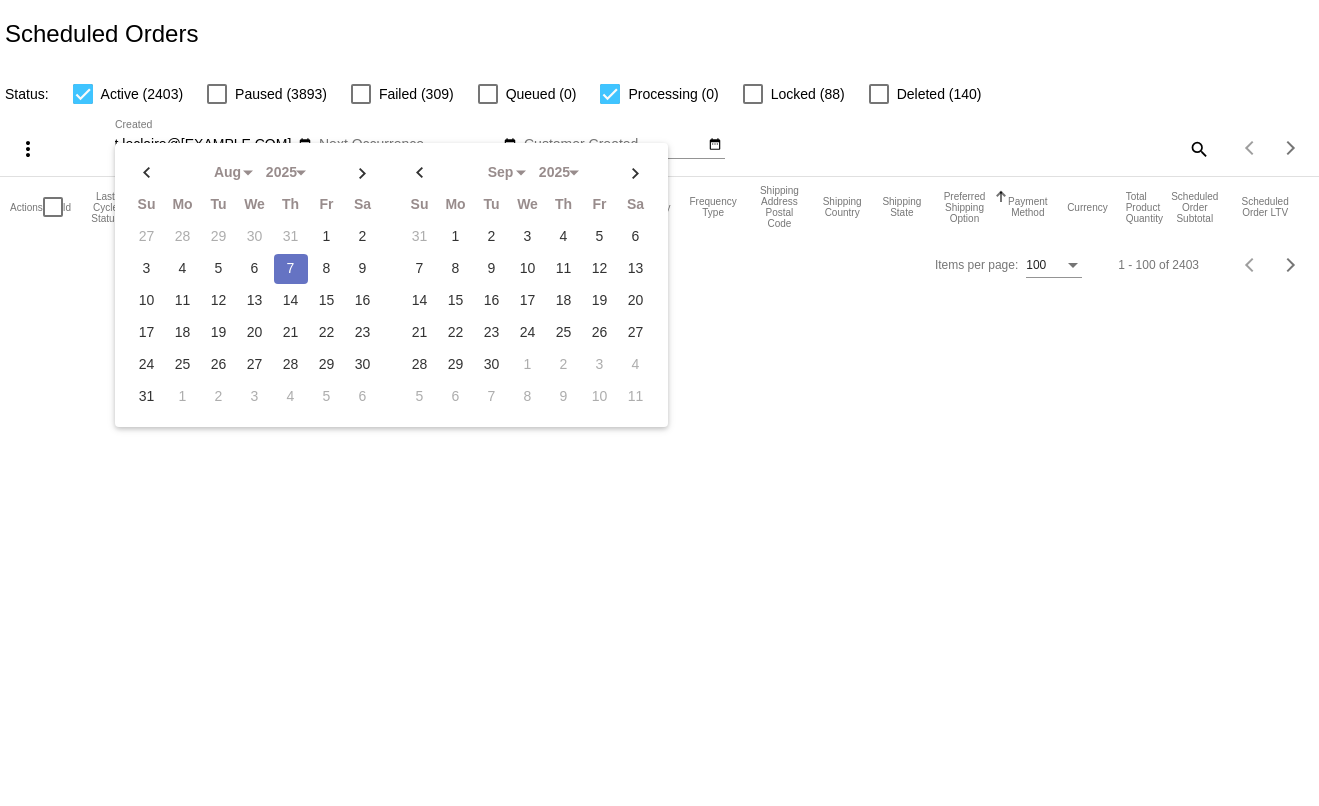 click on "Aug
Jan
Feb
Mar
Apr
Su Mo Tu We Th Fr Sa" 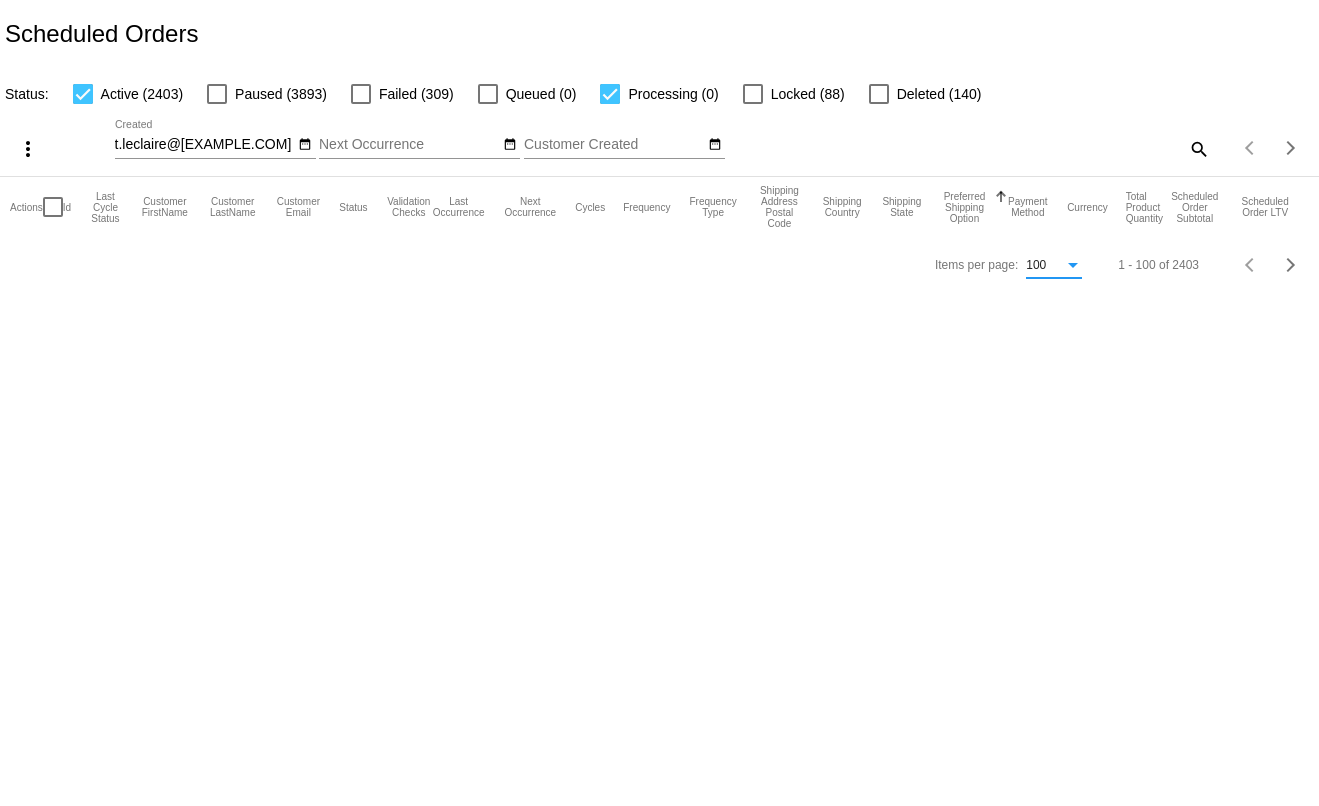 click on "100" at bounding box center (1045, 266) 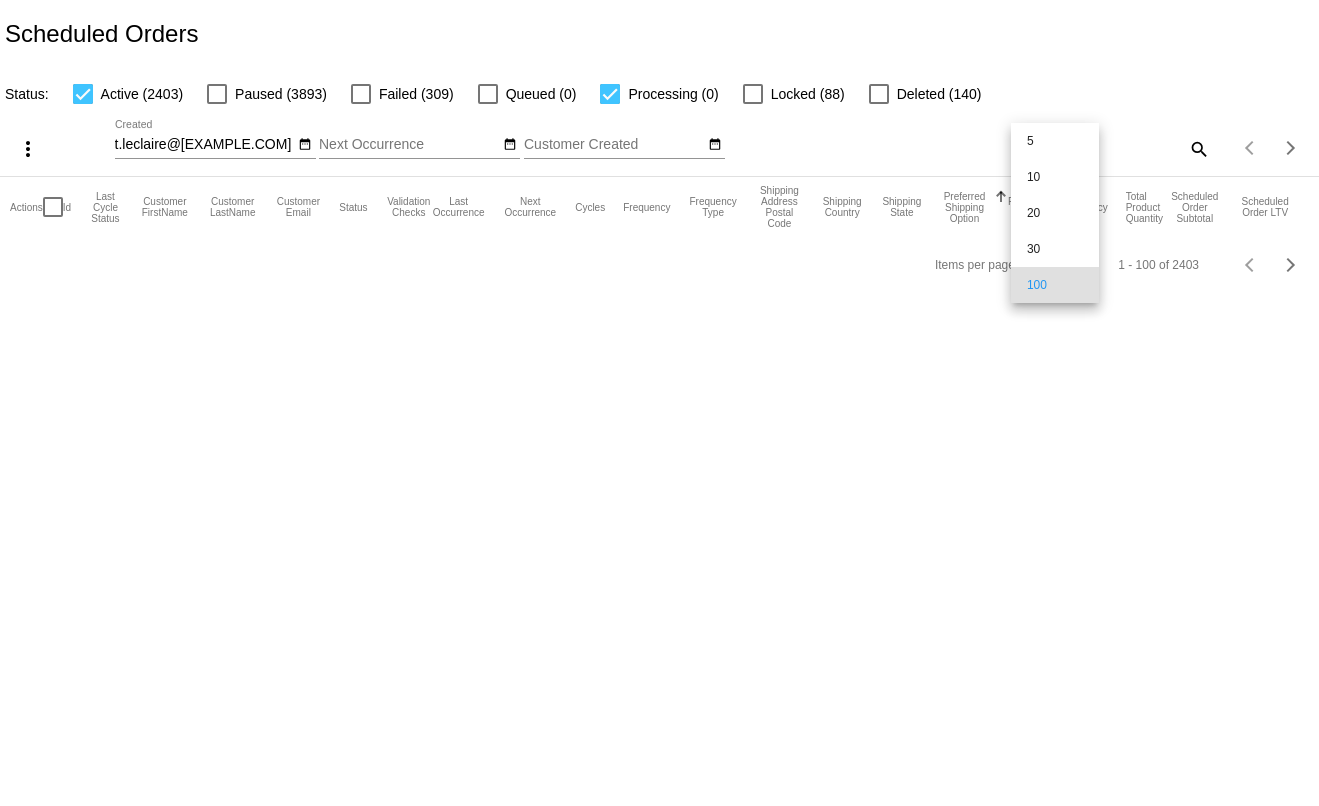 click on "100" at bounding box center (1055, 285) 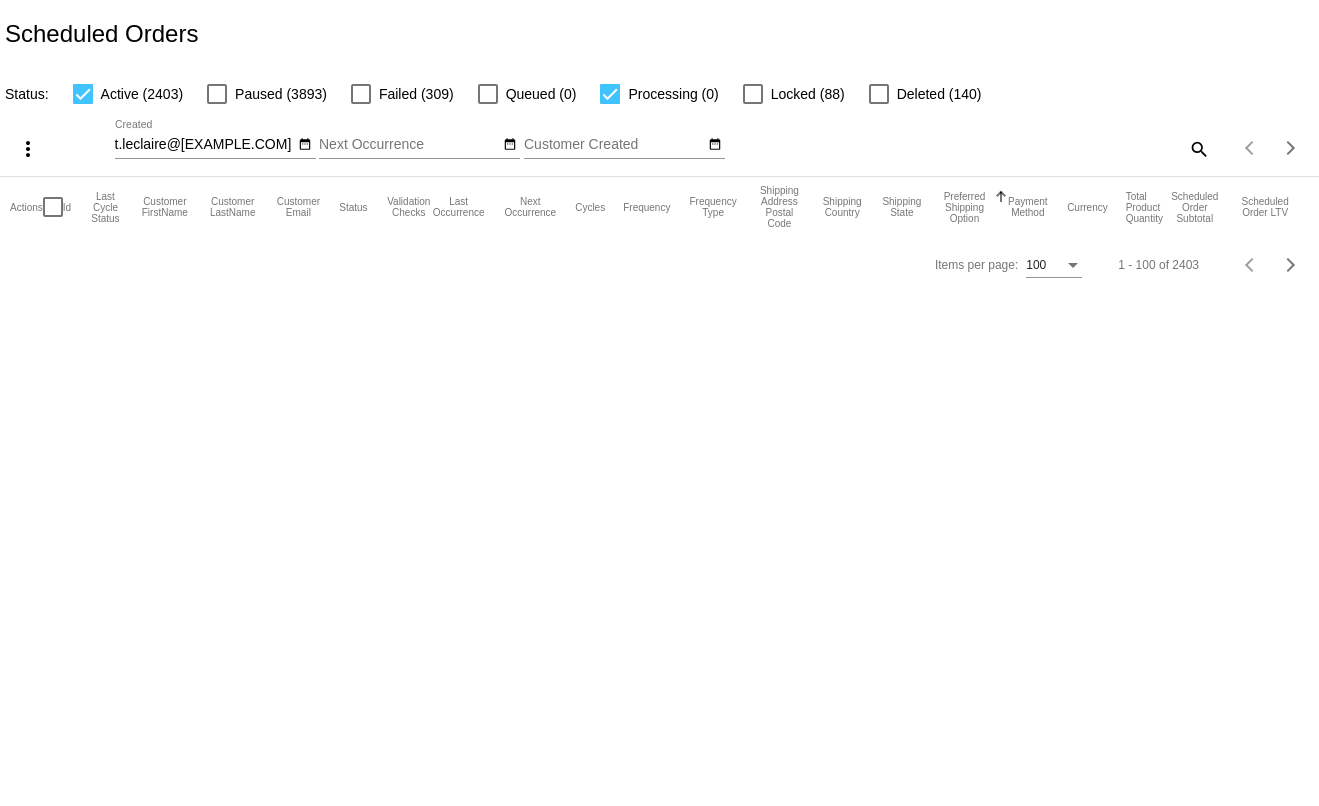 click on "Preferred Shipping Option" 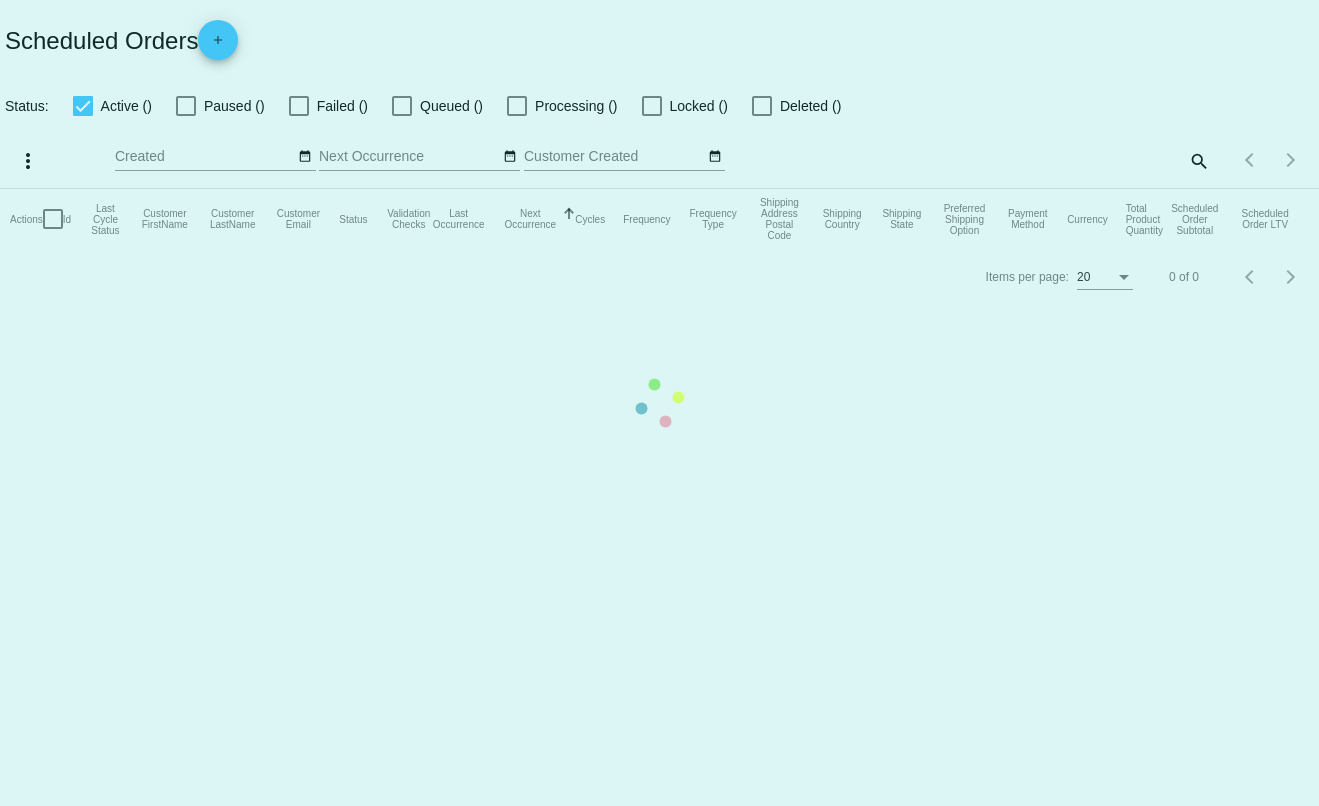 checkbox on "true" 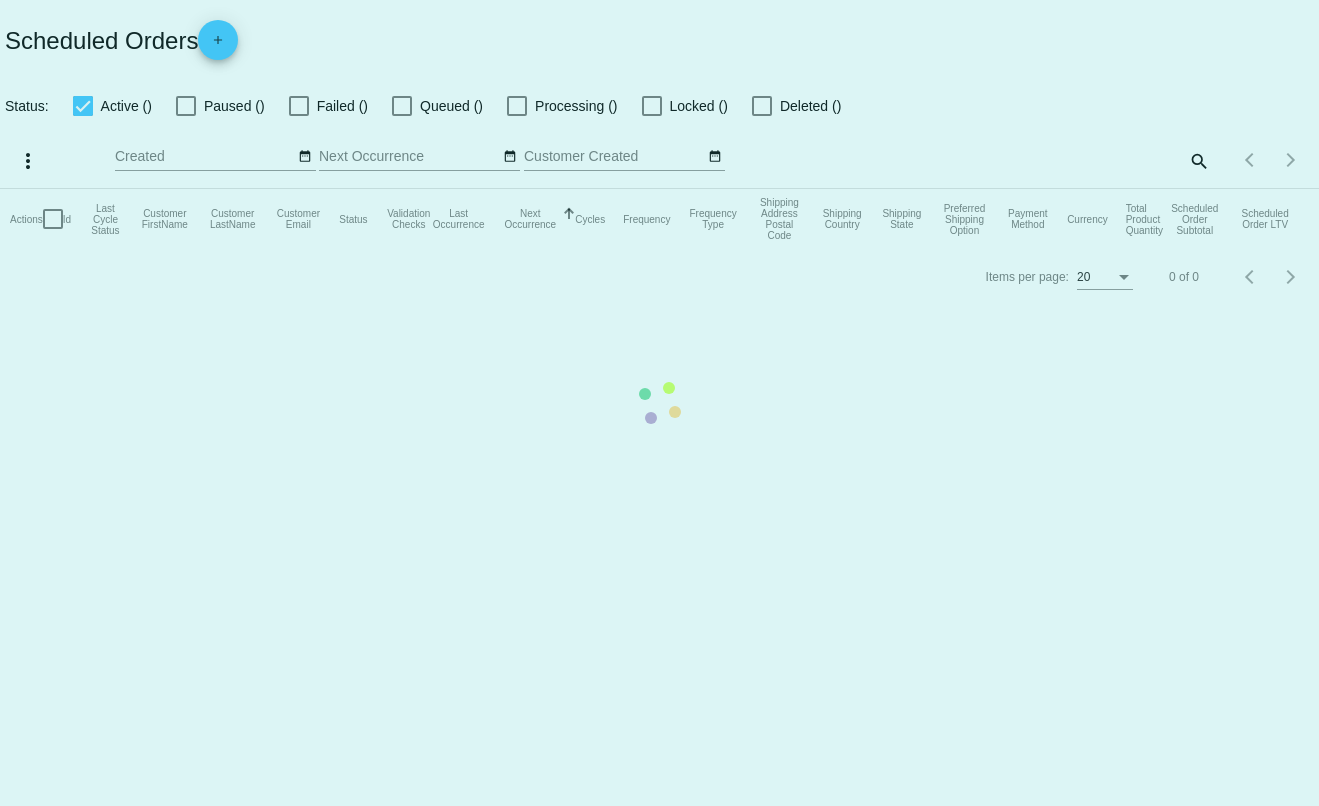 scroll, scrollTop: 0, scrollLeft: 0, axis: both 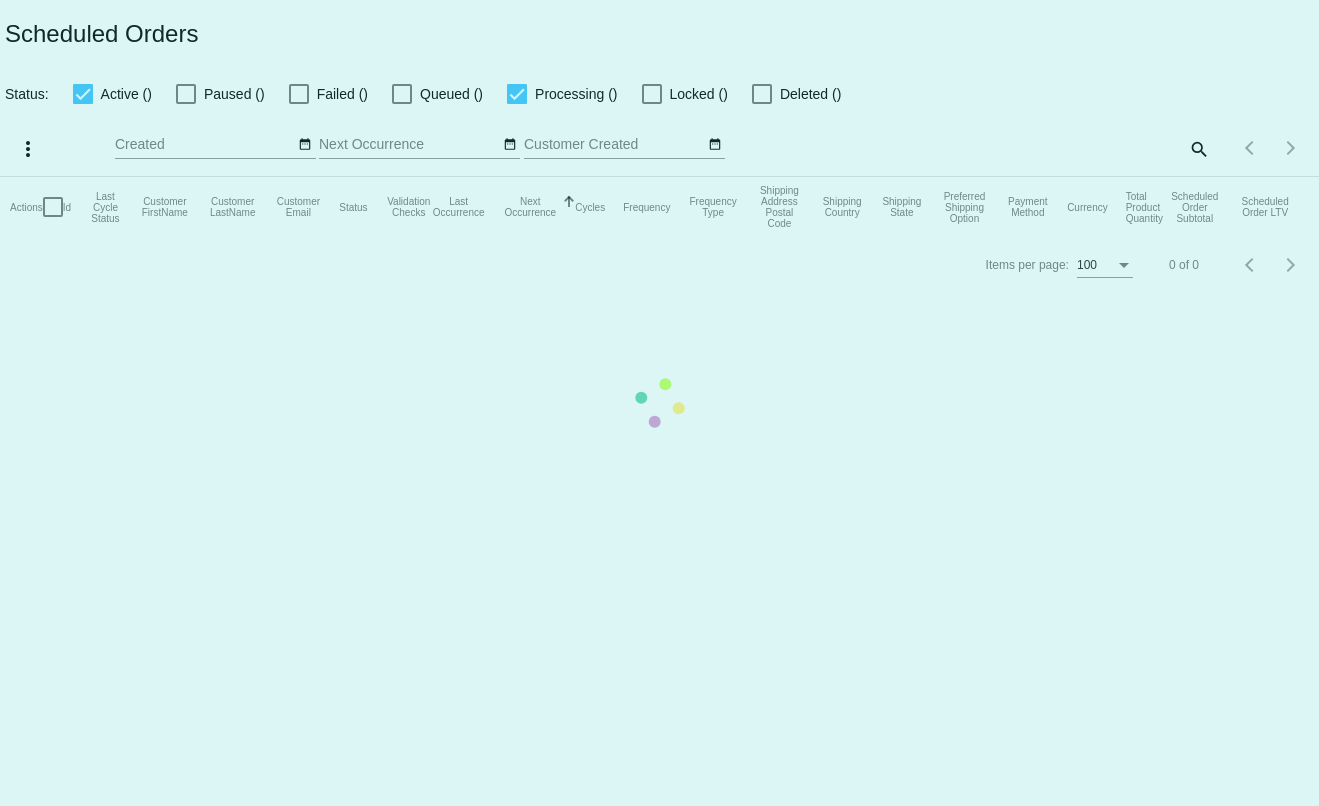 type on "[EMAIL]" 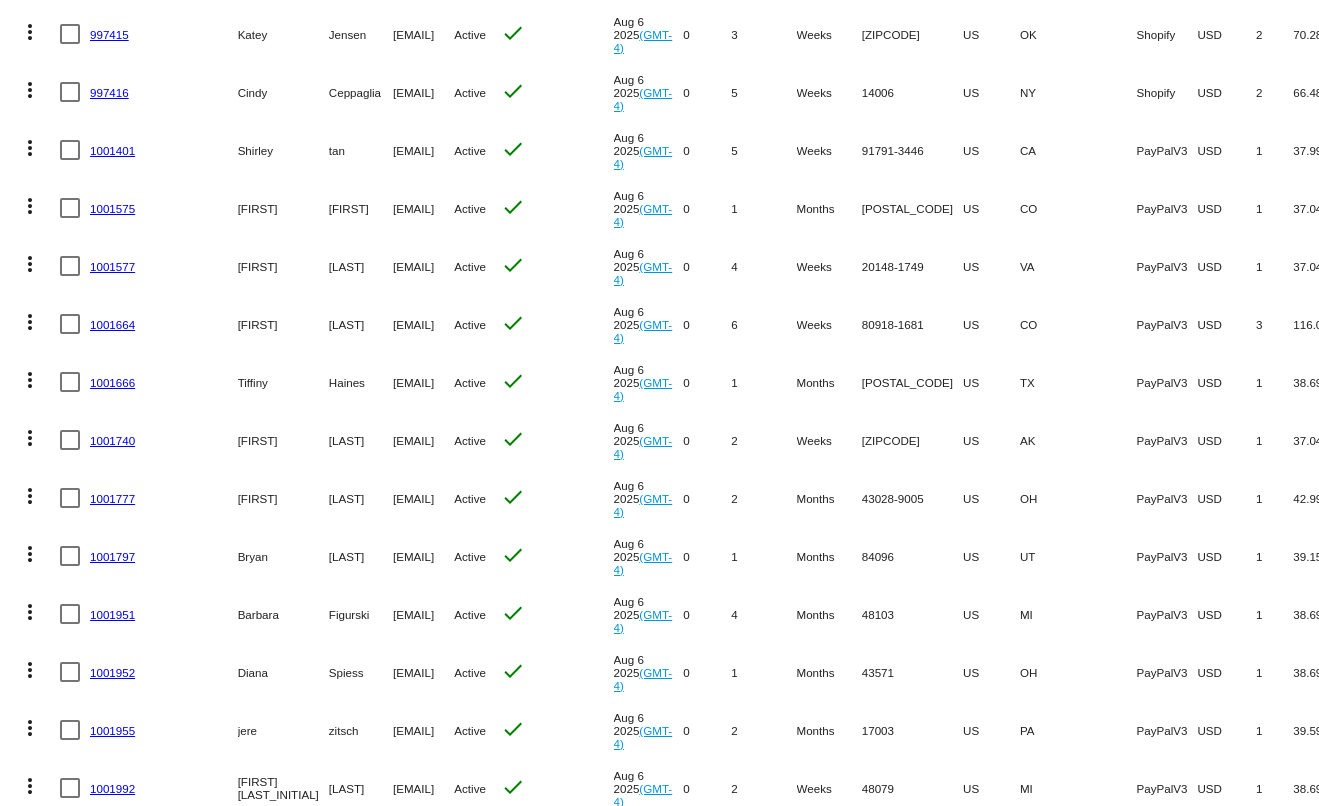 scroll, scrollTop: 0, scrollLeft: 0, axis: both 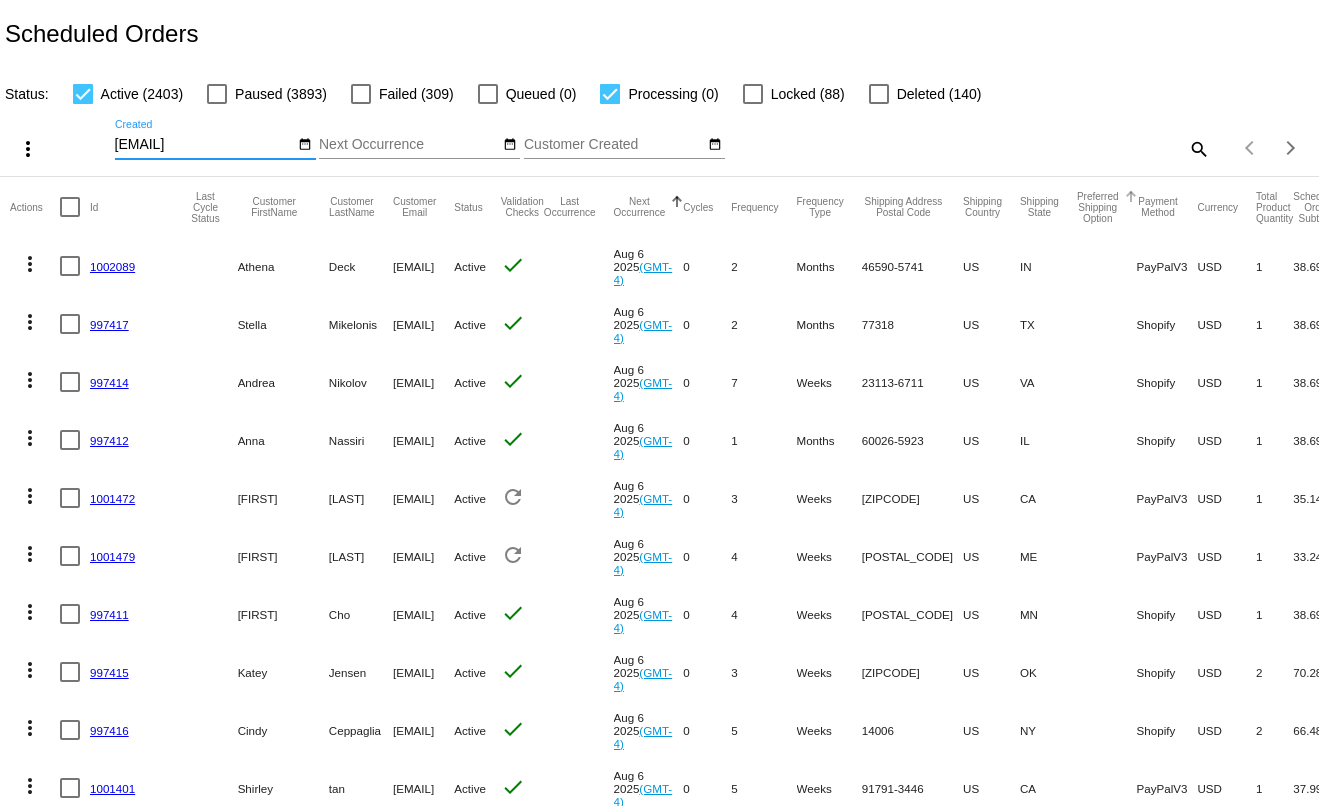 click on "Preferred Shipping Option" 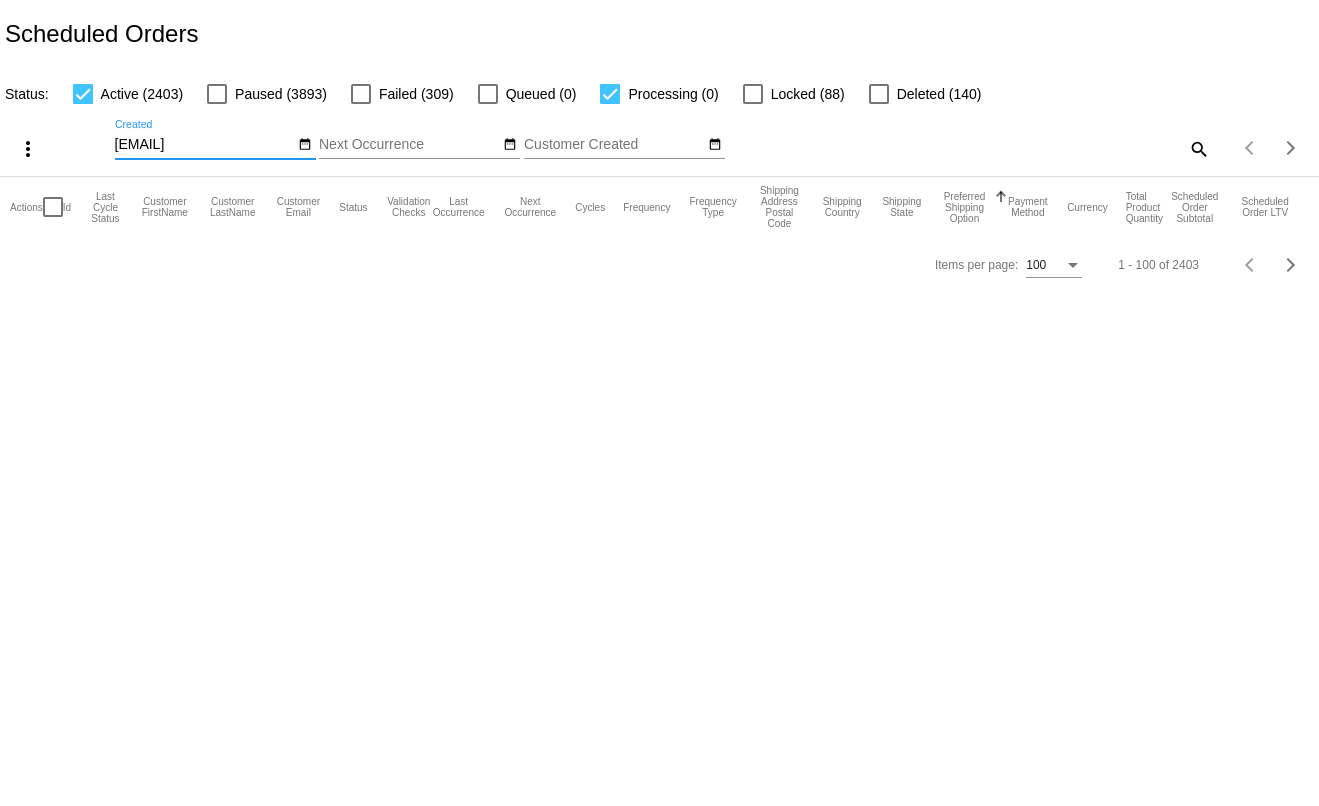 click on "[EMAIL]" at bounding box center (205, 145) 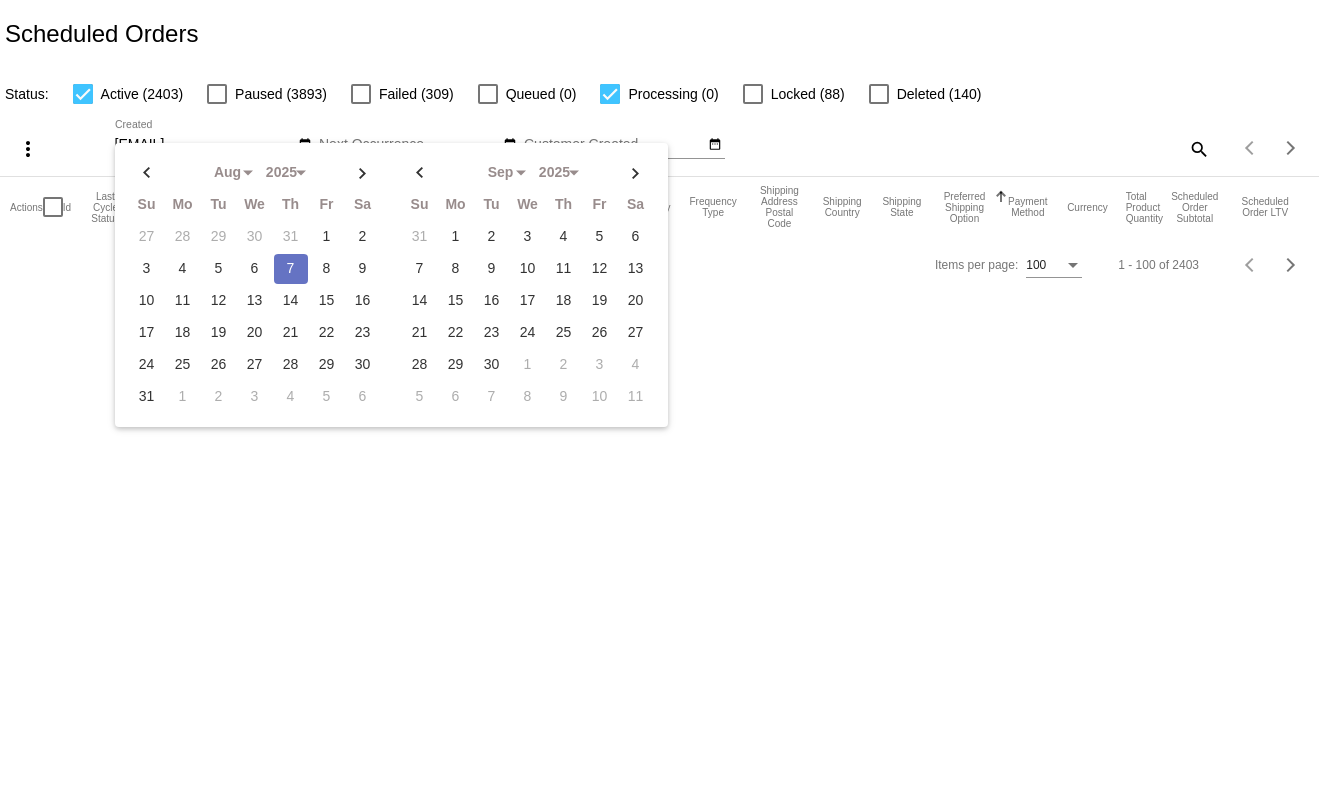 click on "Aug
Jan
Feb
Mar
Apr
Su Mo Tu We Th Fr Sa" 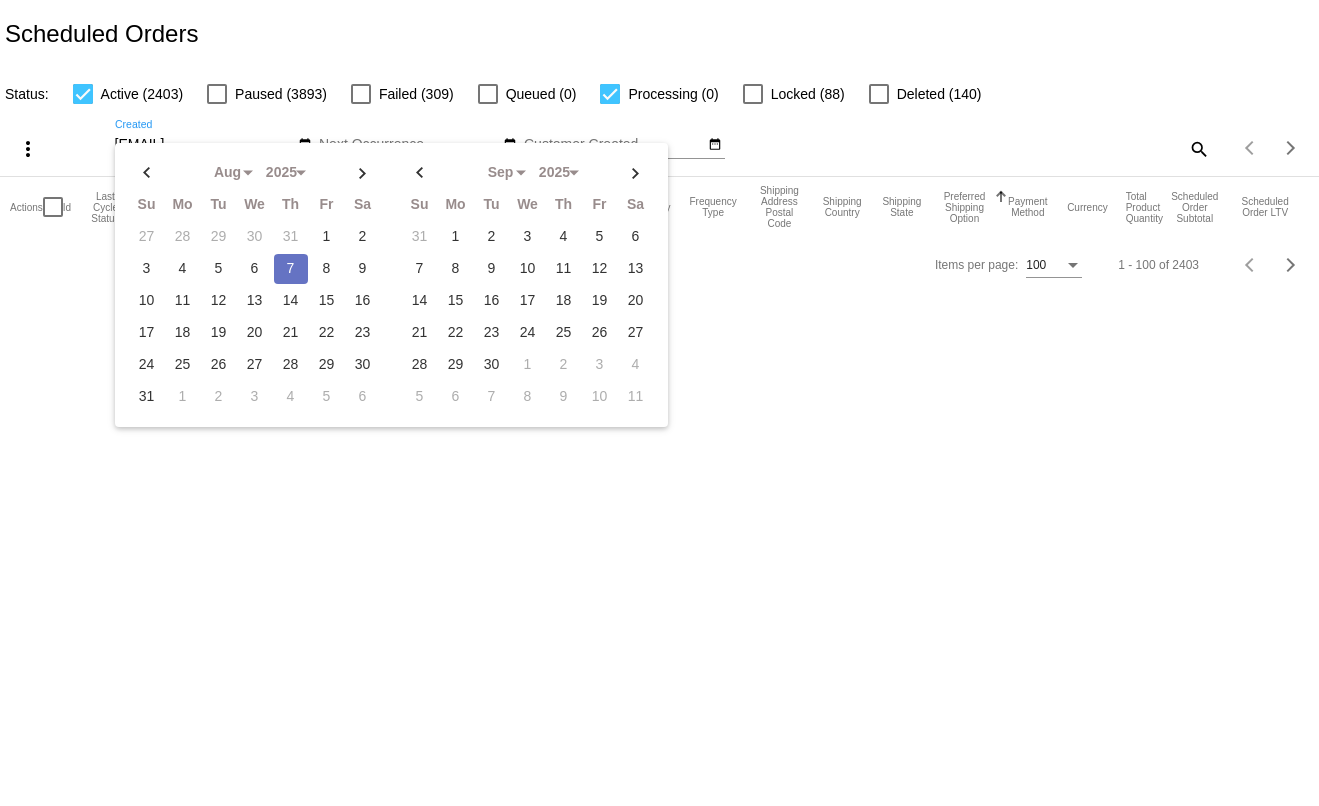 click on "[EMAIL]" at bounding box center [205, 145] 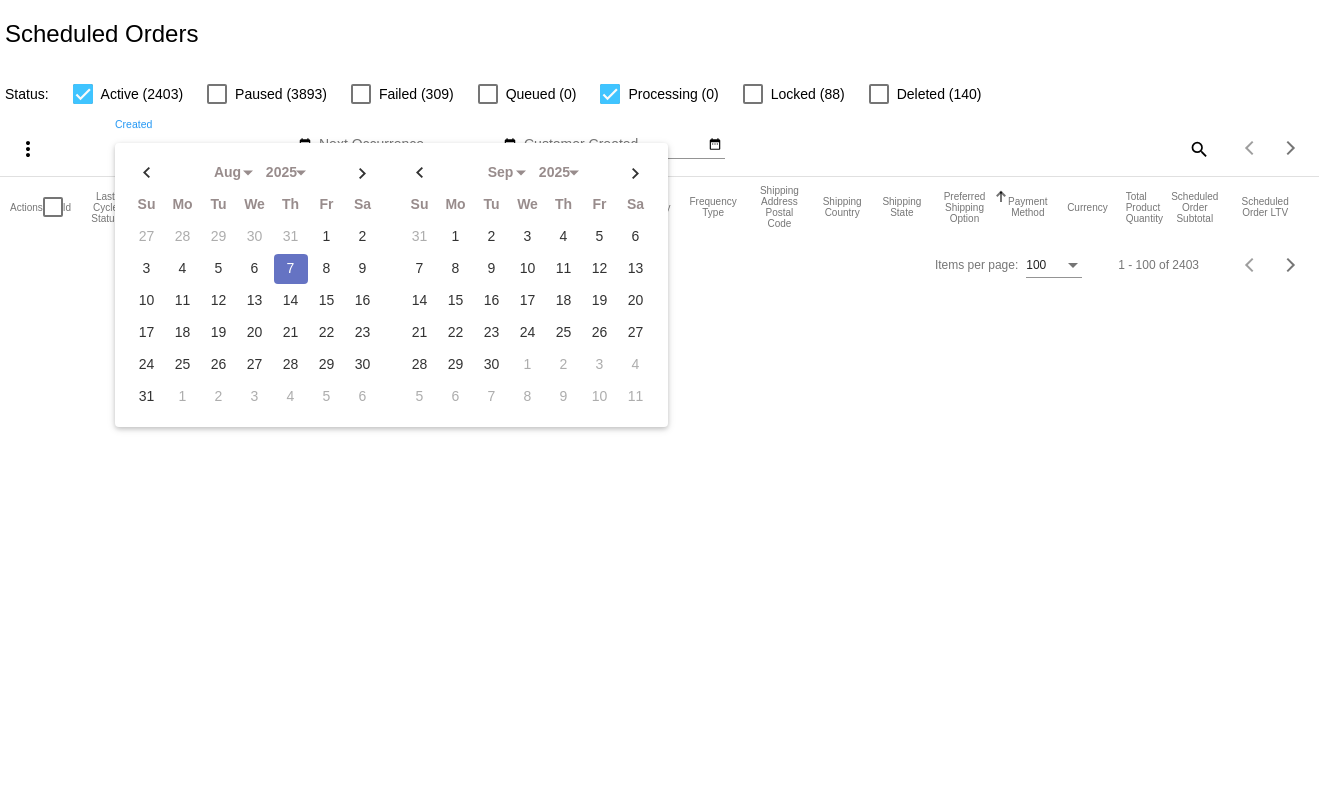 type 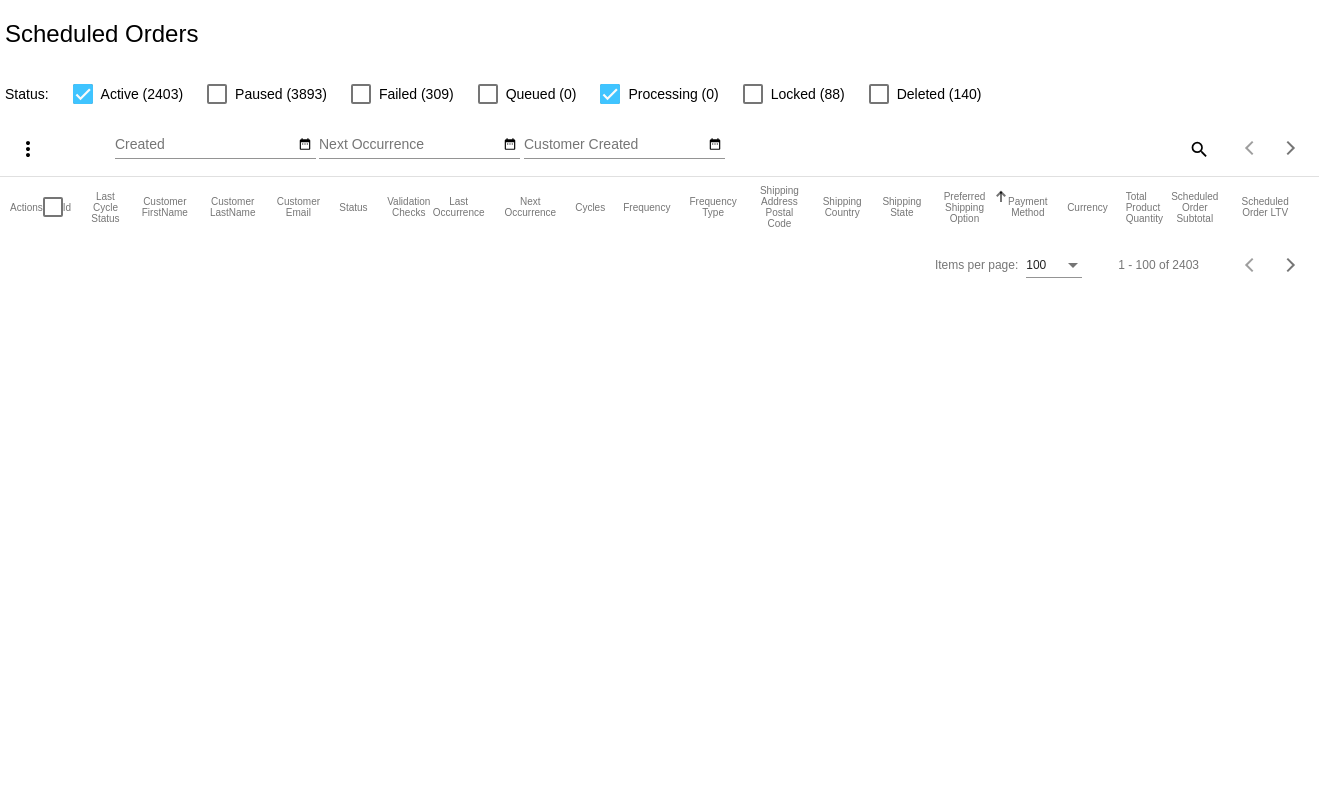 click on "search" 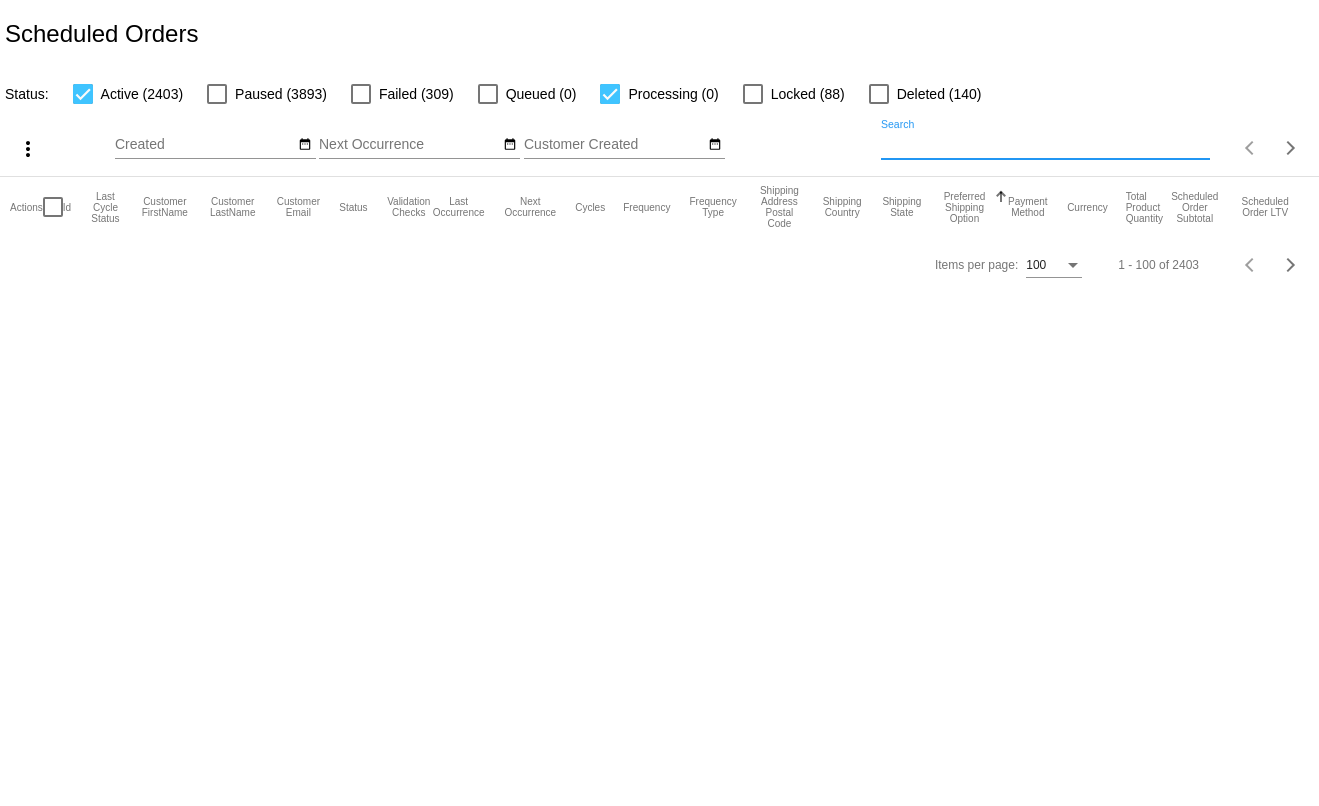 click on "Search" at bounding box center [1045, 145] 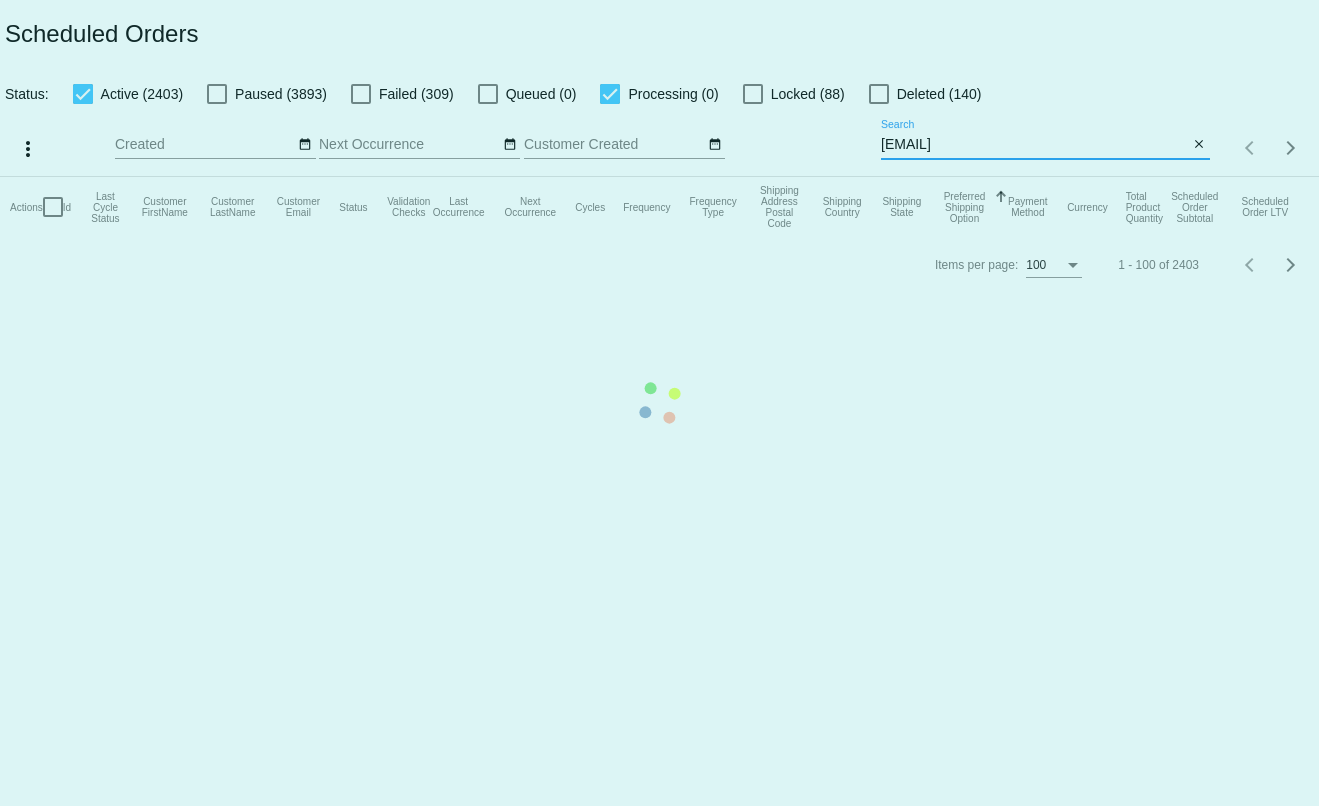 type on "[EMAIL]" 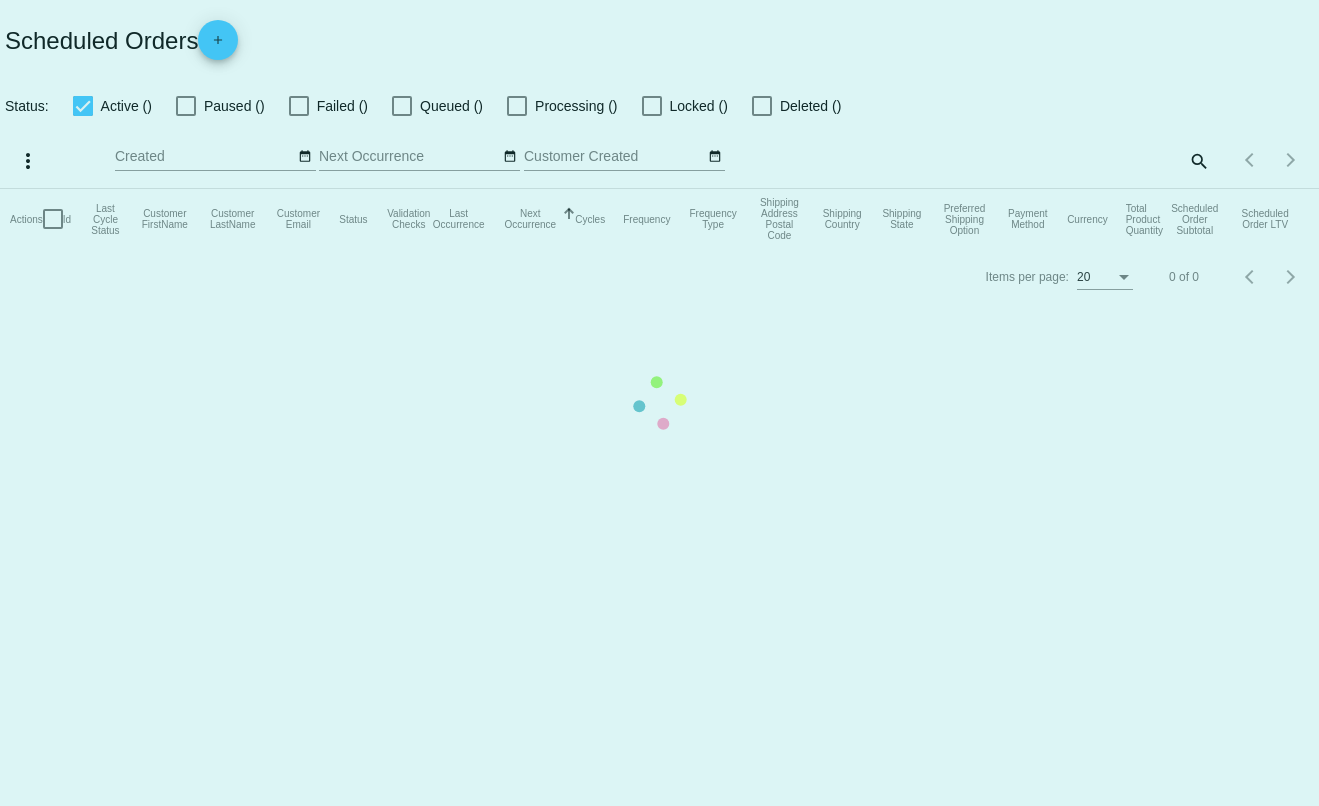 checkbox on "true" 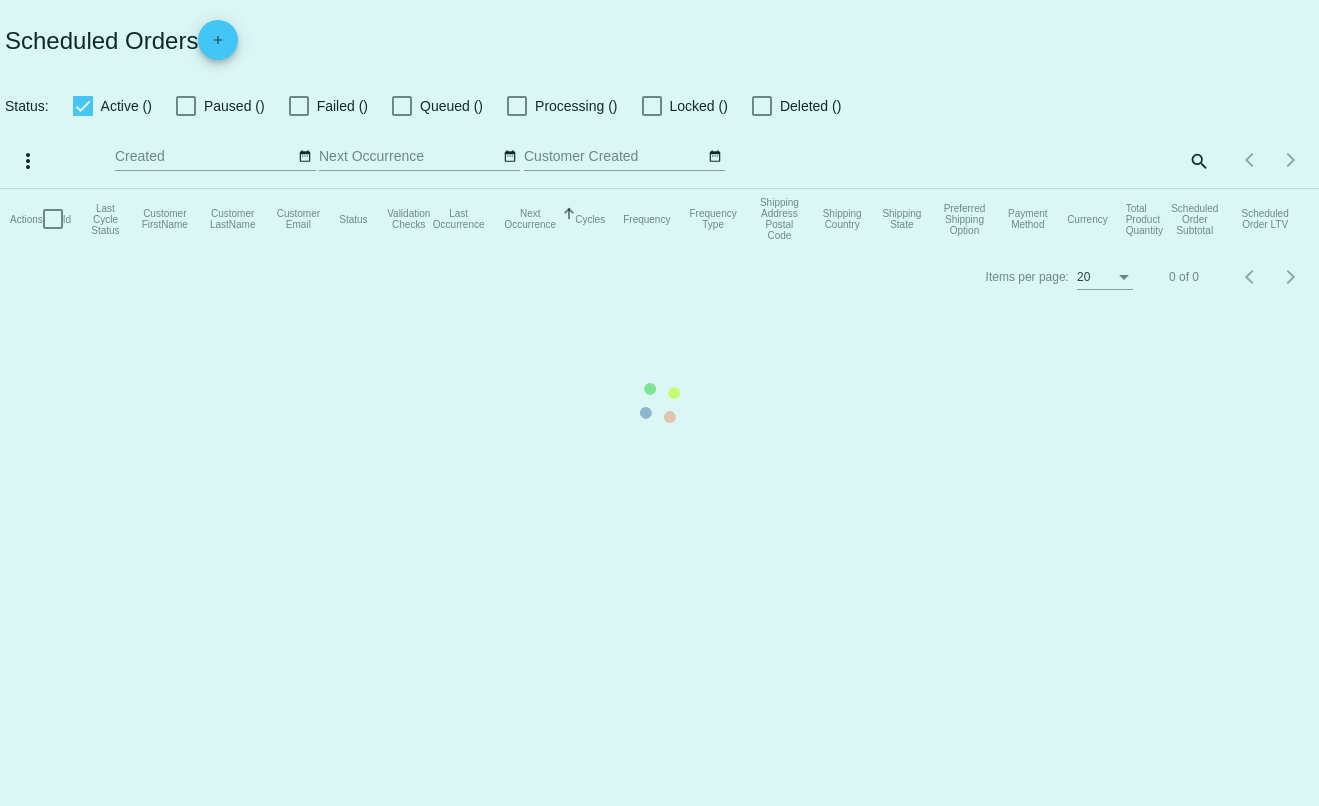 scroll, scrollTop: 0, scrollLeft: 0, axis: both 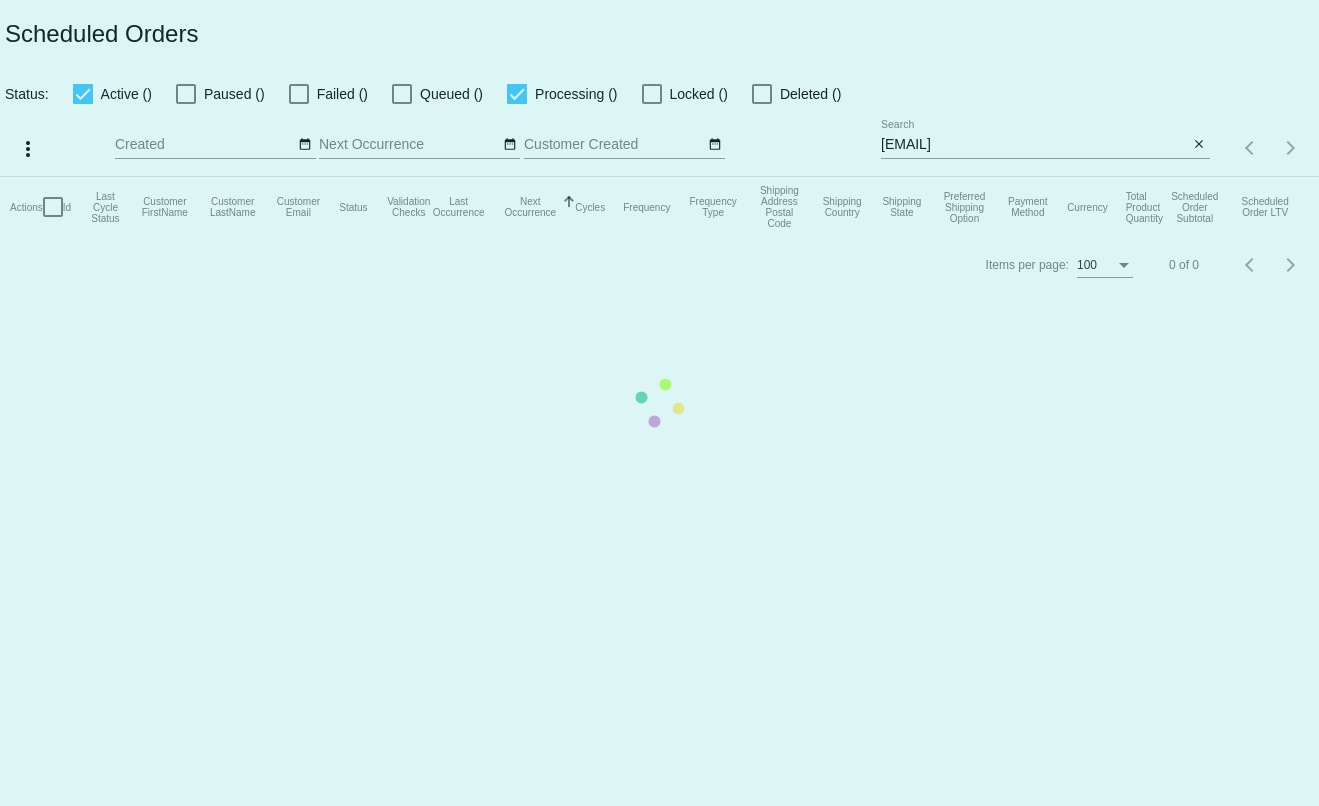 type on "[EMAIL]" 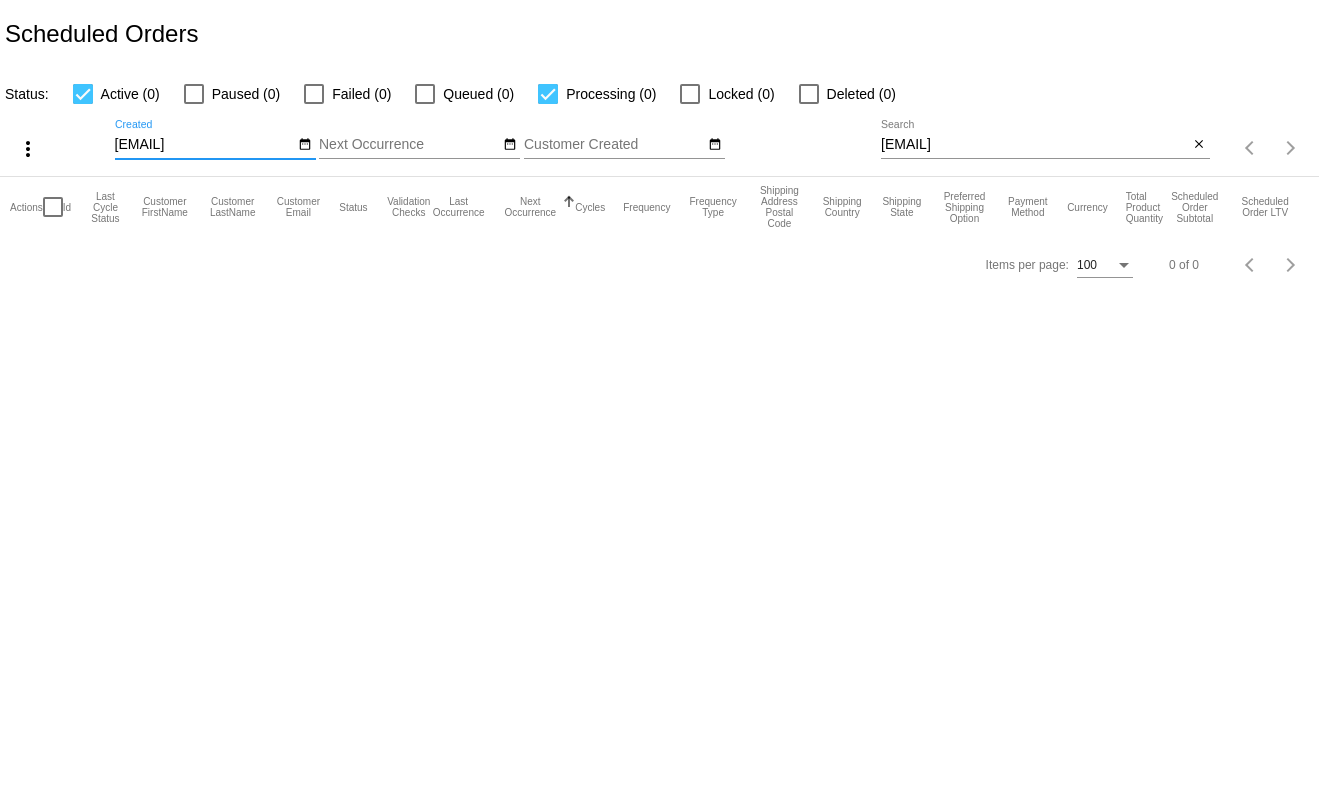 click on "[EMAIL]" at bounding box center (1035, 145) 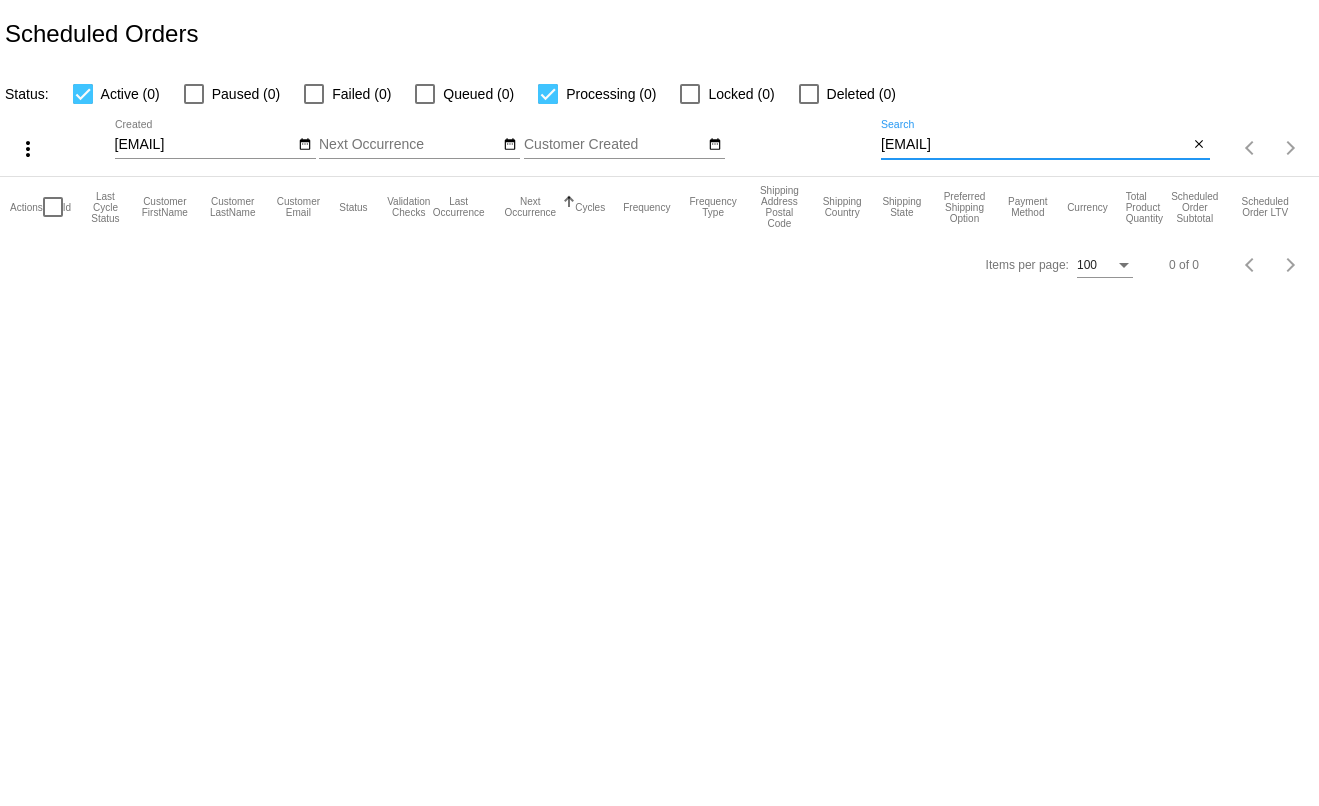 click on "[EMAIL]" at bounding box center [1035, 145] 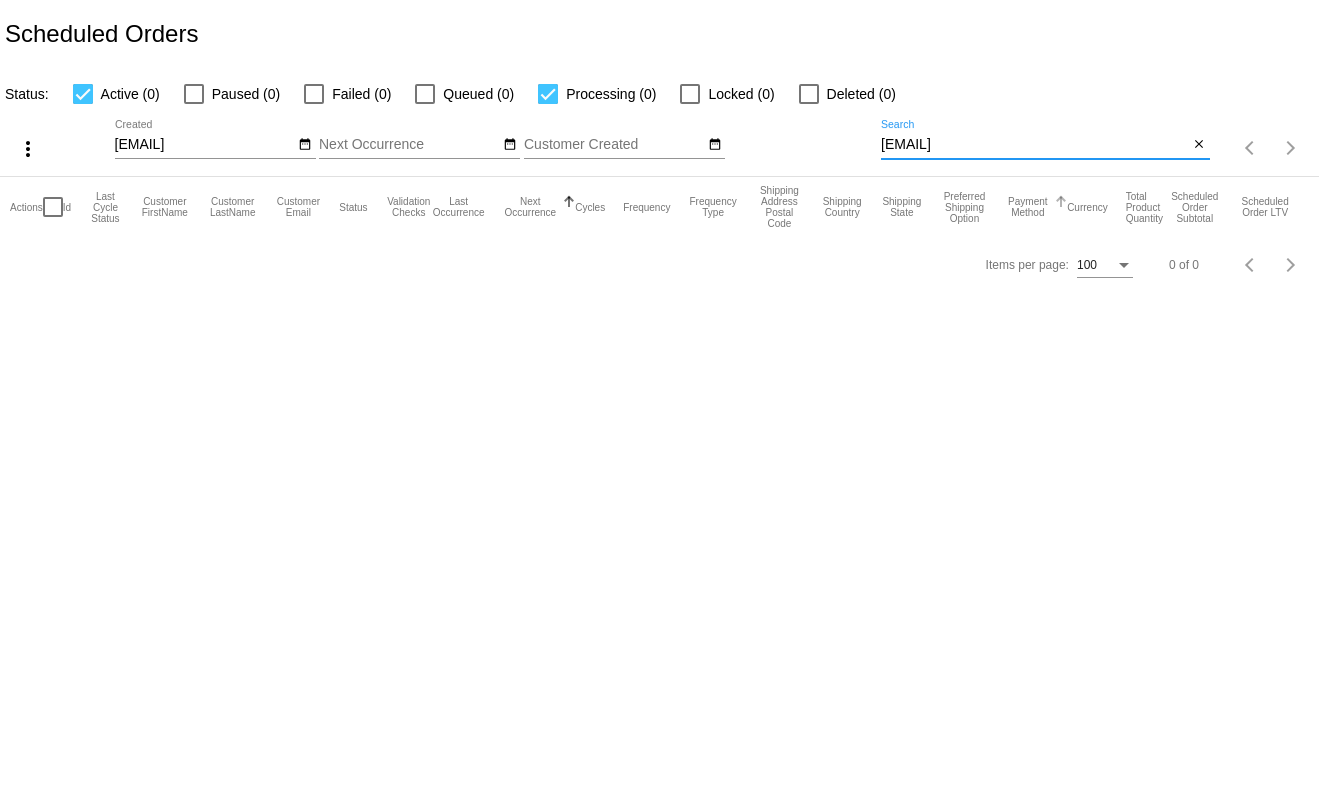 click on "Payment Method" 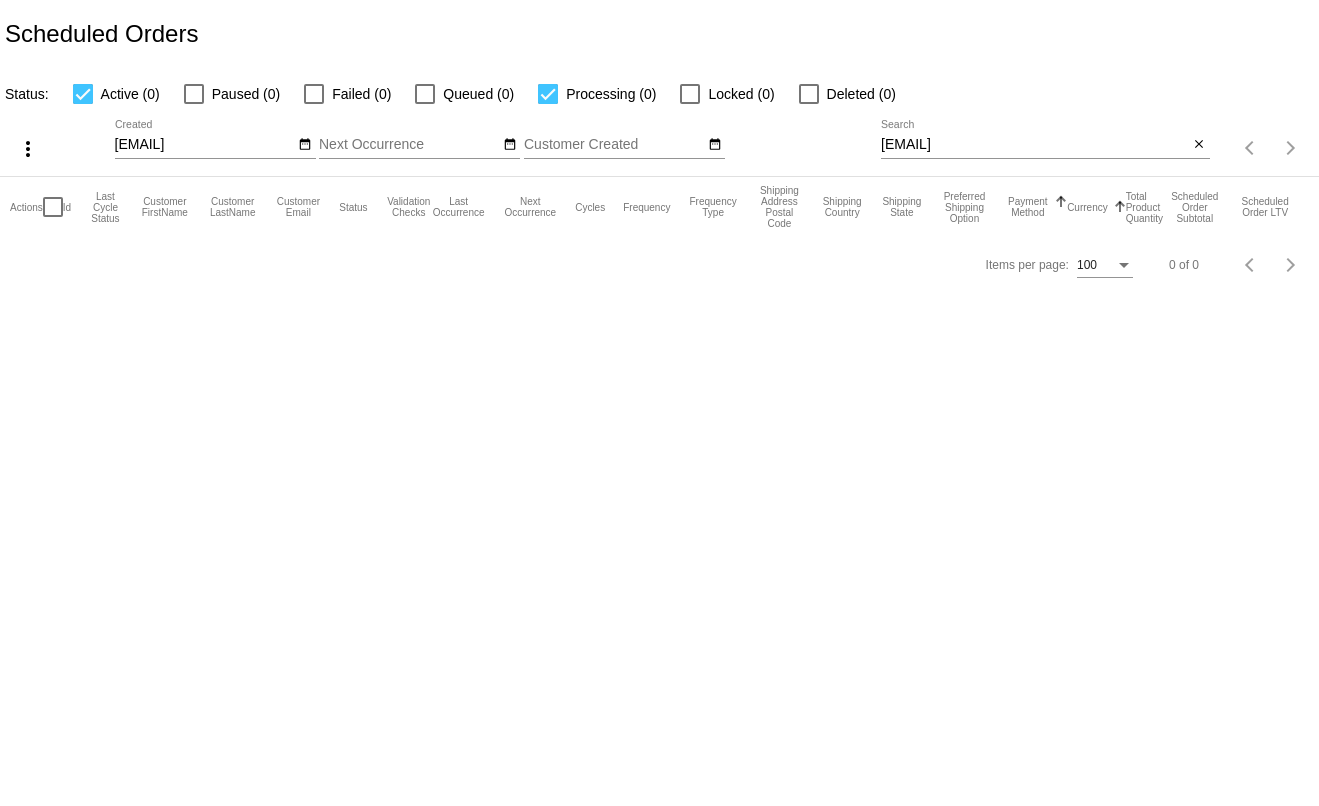 click on "Payment Method" 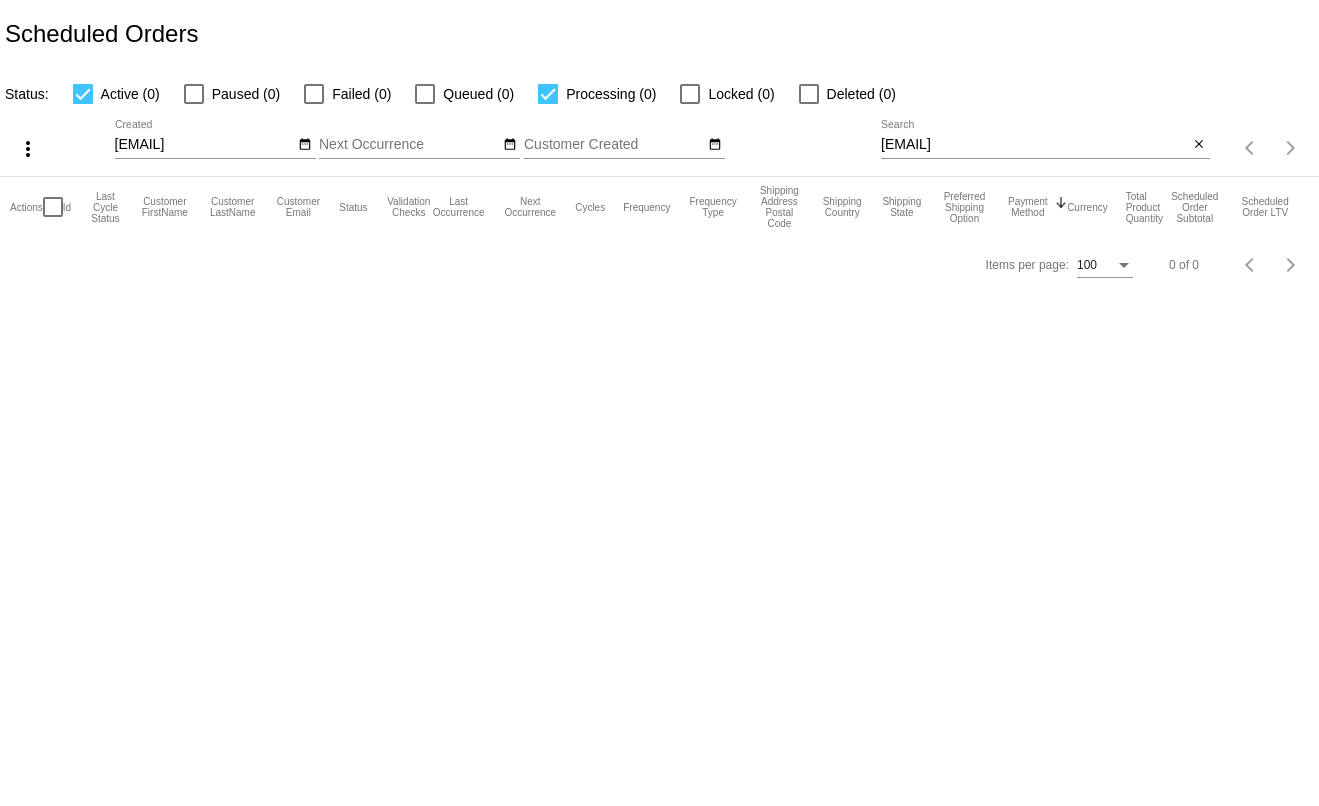 click on "[EMAIL]" at bounding box center (1035, 145) 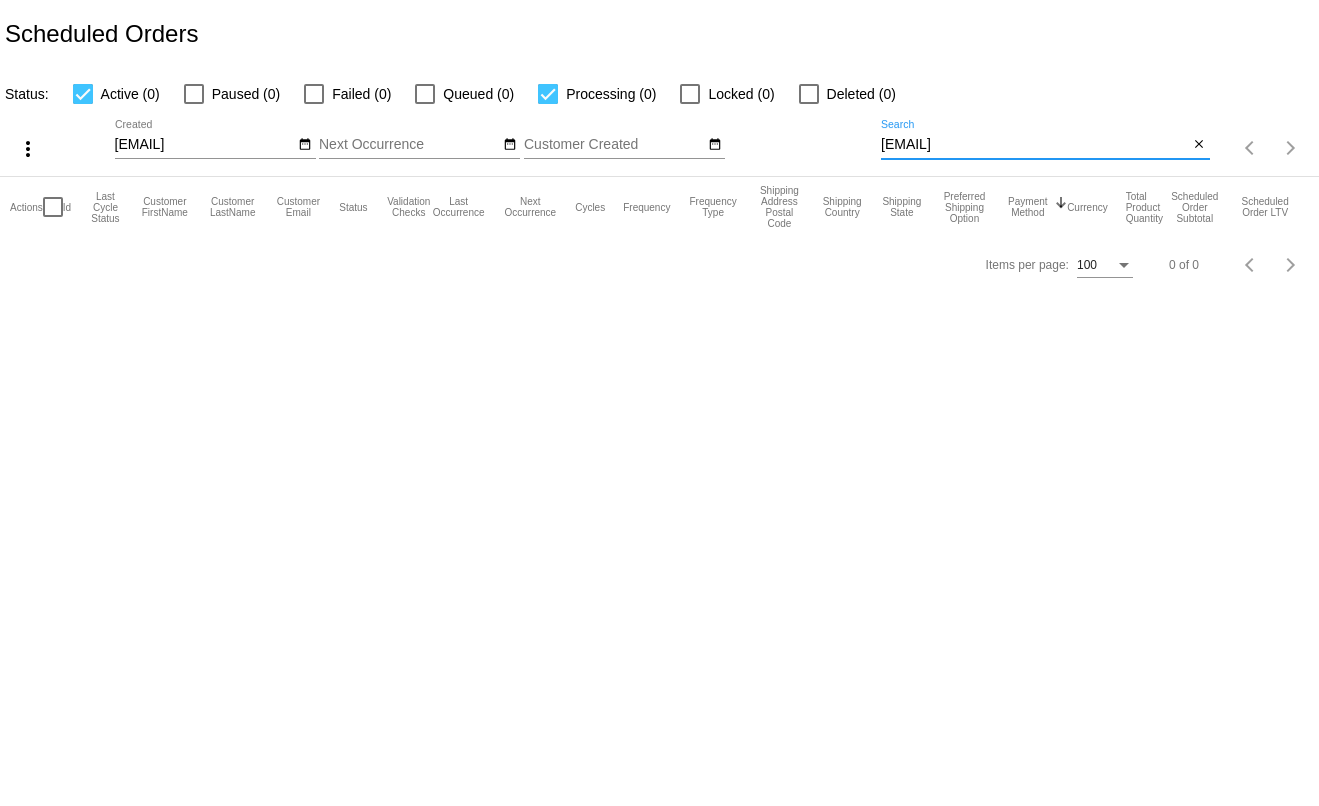 drag, startPoint x: 878, startPoint y: 148, endPoint x: 860, endPoint y: 152, distance: 18.439089 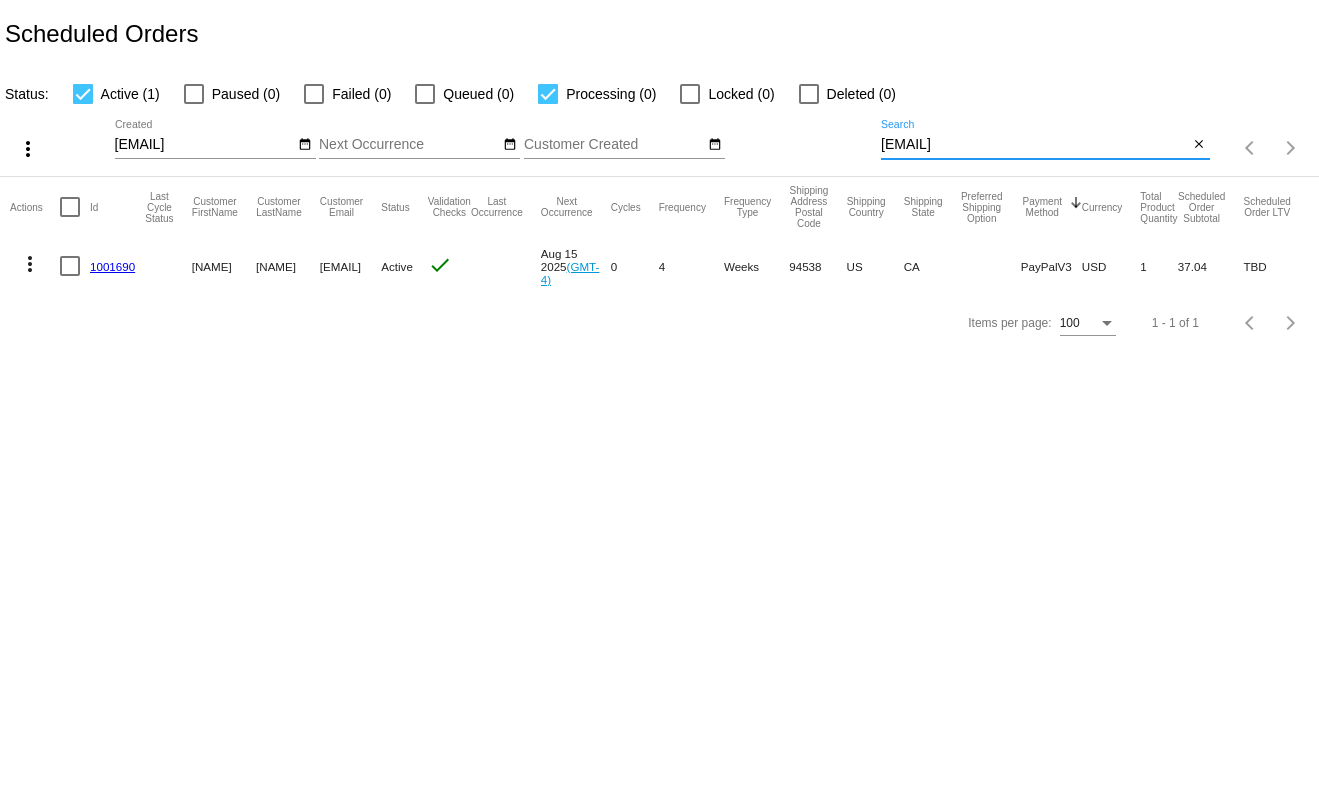 click on "1001690" 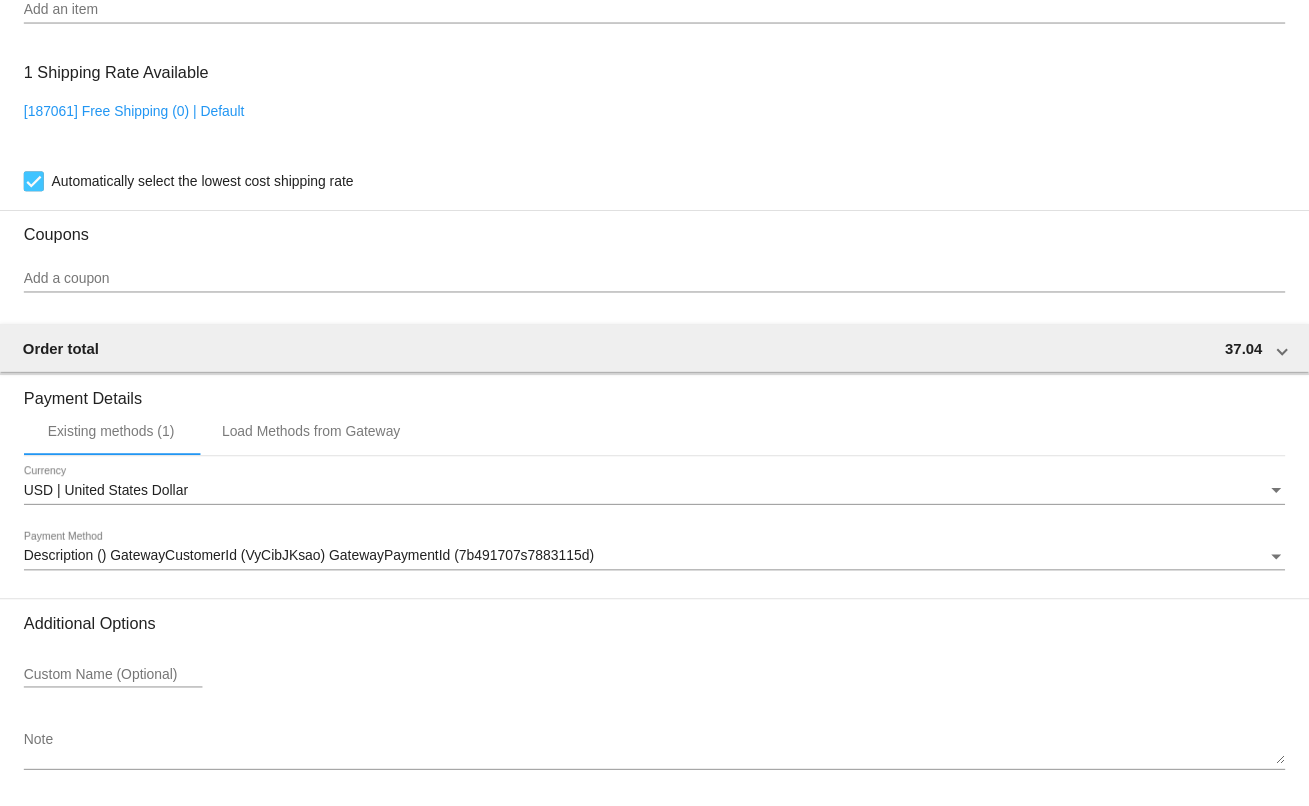 scroll, scrollTop: 1469, scrollLeft: 0, axis: vertical 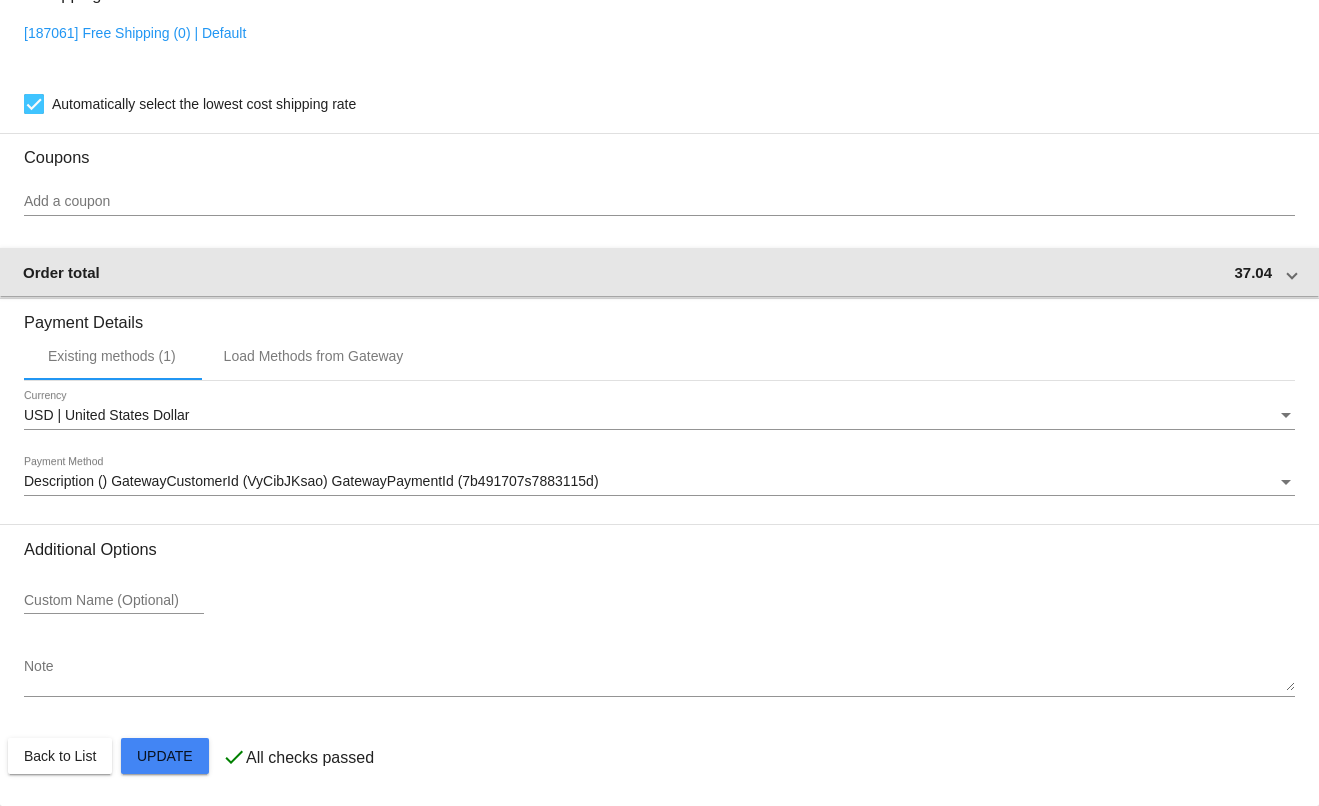 click on "Order total
37.04" at bounding box center (659, 272) 